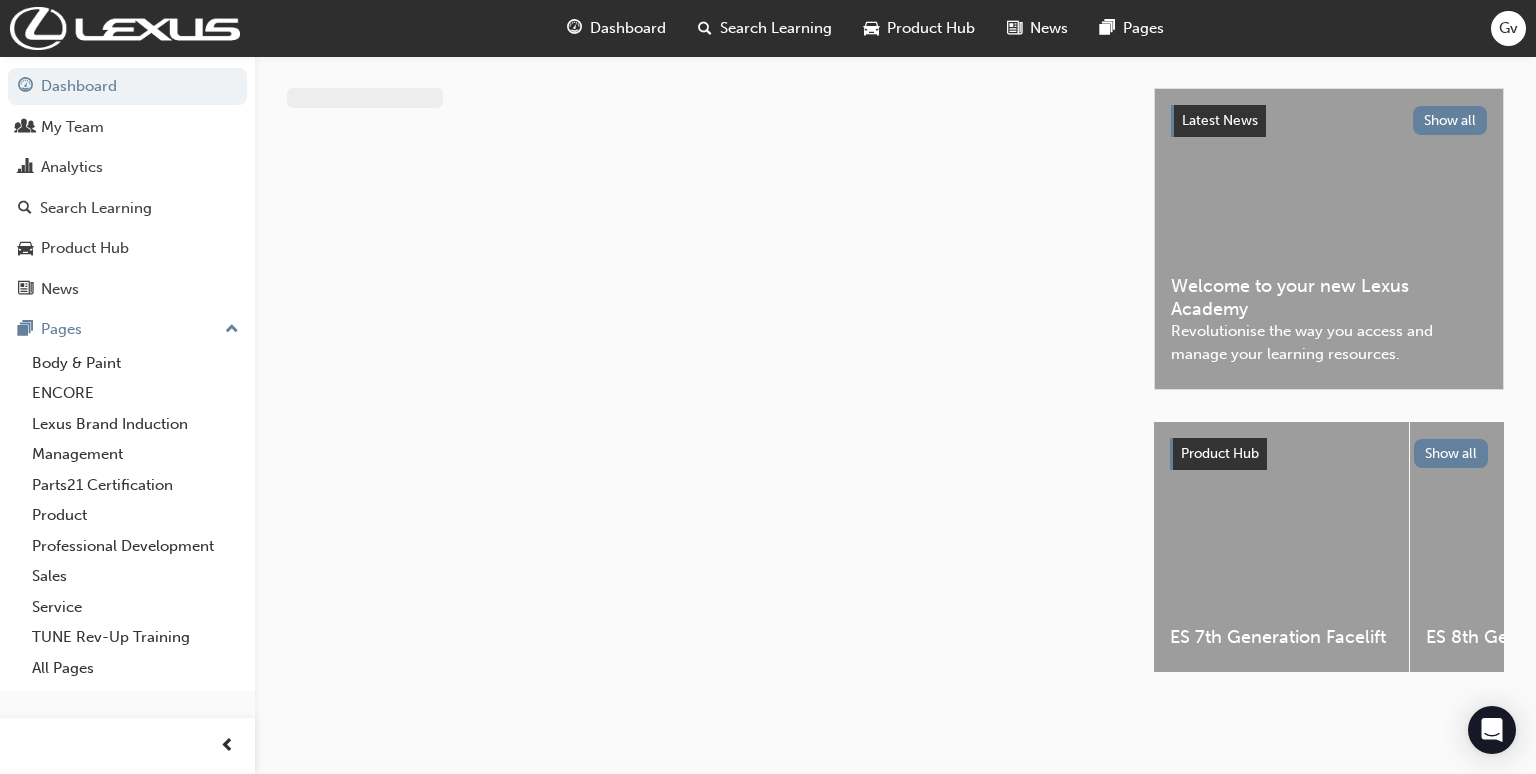 scroll, scrollTop: 0, scrollLeft: 0, axis: both 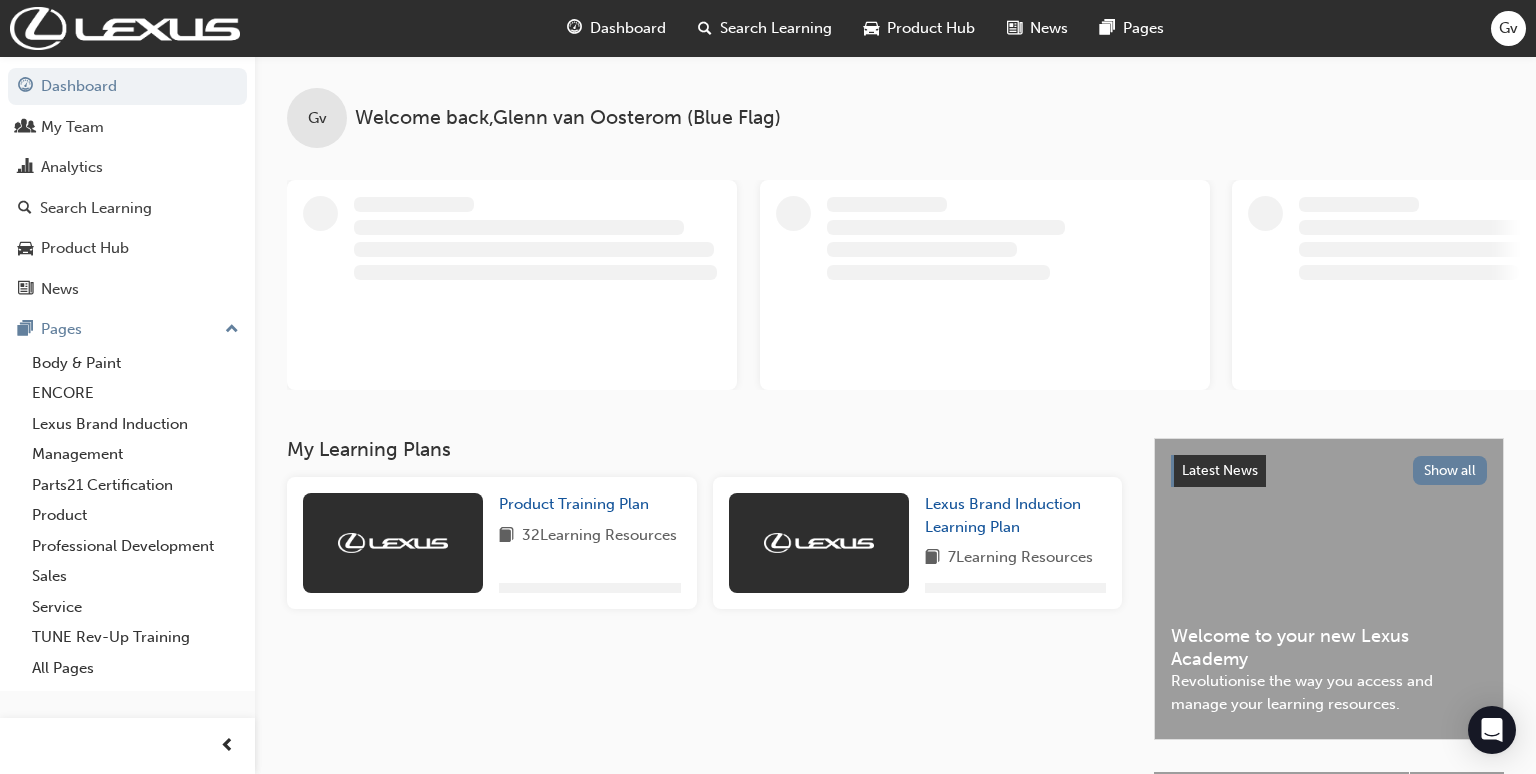 click on "Search Learning" at bounding box center [776, 28] 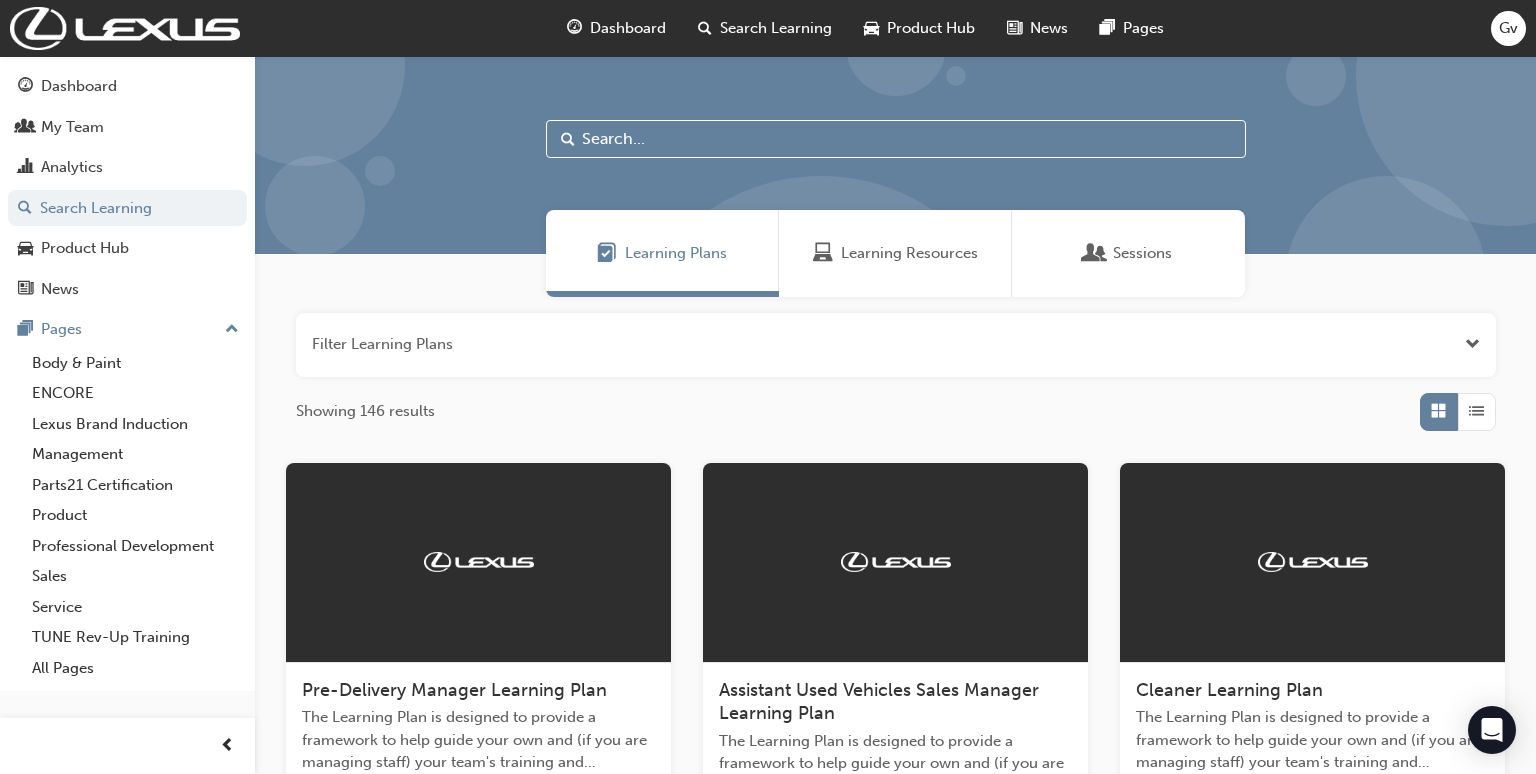 click at bounding box center (478, 563) 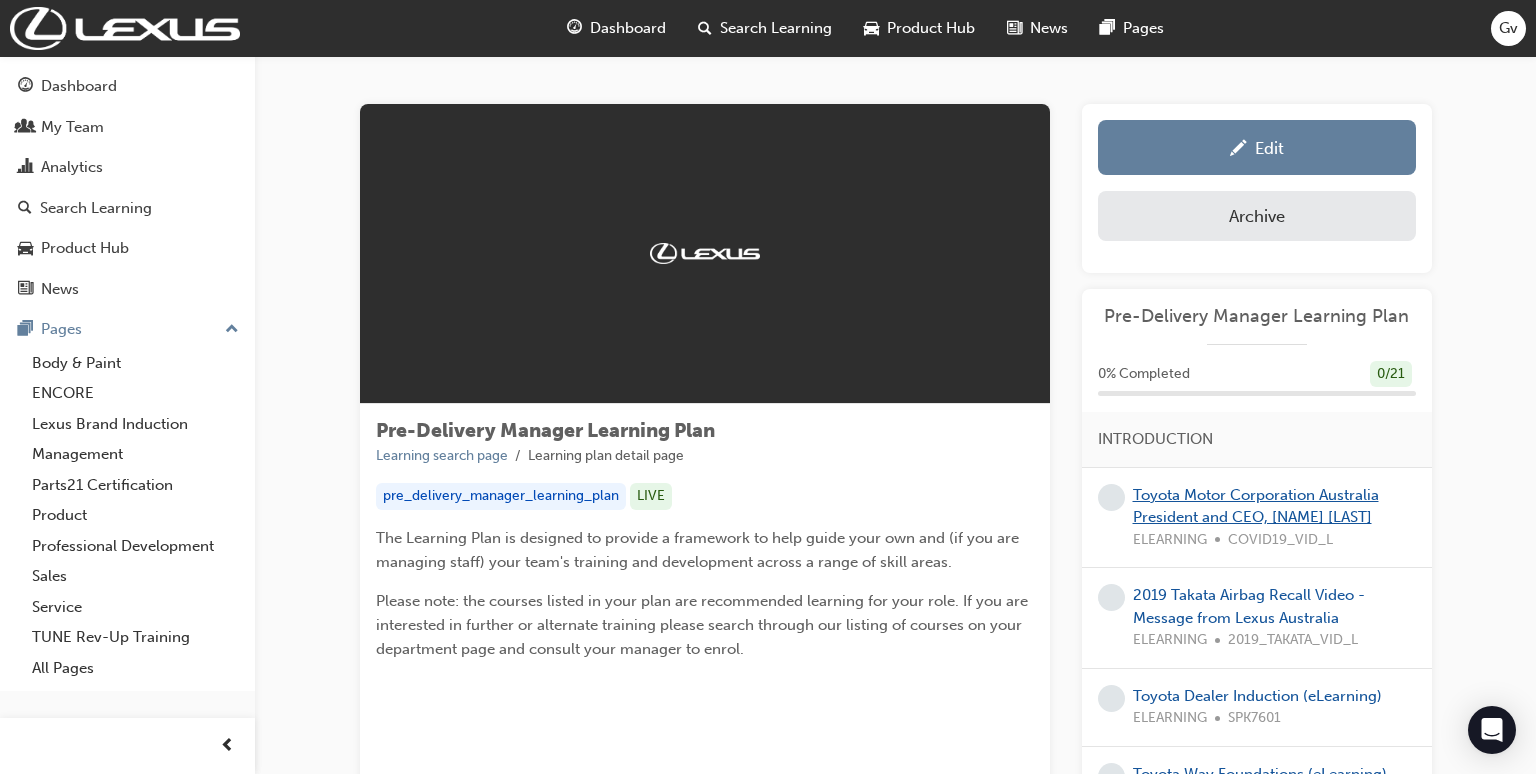click on "Toyota Motor Corporation Australia President and CEO, Matthew Callachor" at bounding box center [1256, 506] 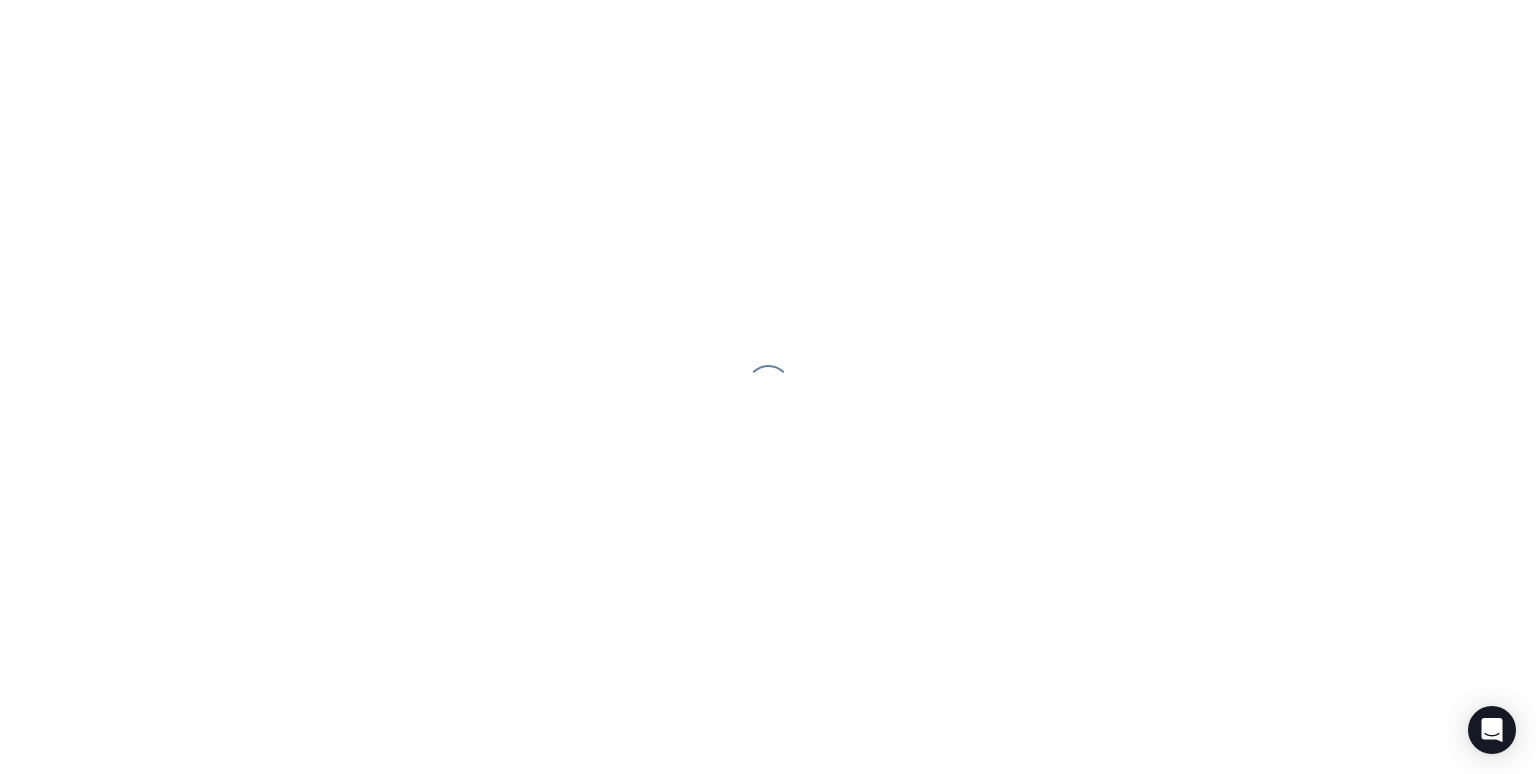 scroll, scrollTop: 0, scrollLeft: 0, axis: both 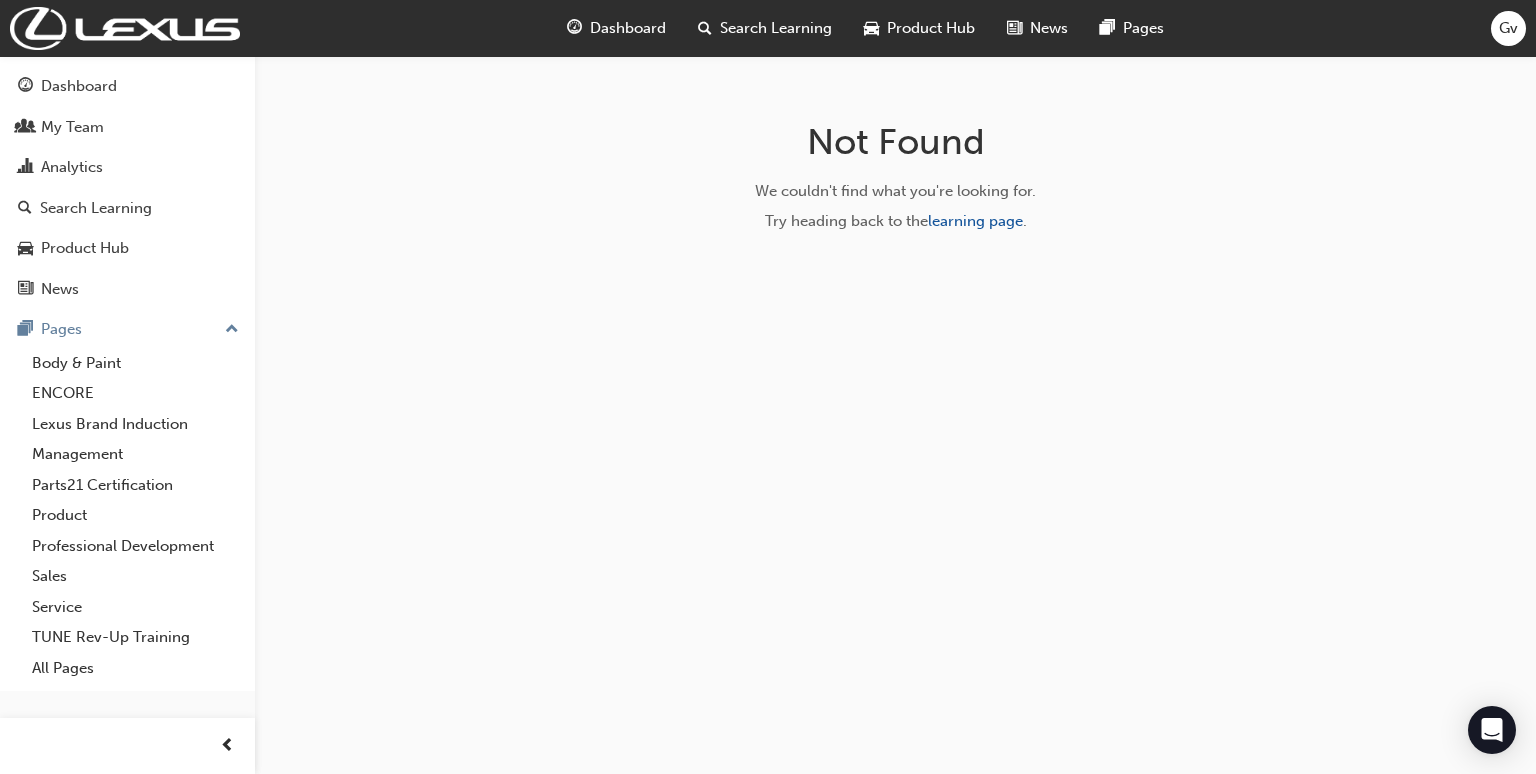 click on "Search Learning" at bounding box center [765, 28] 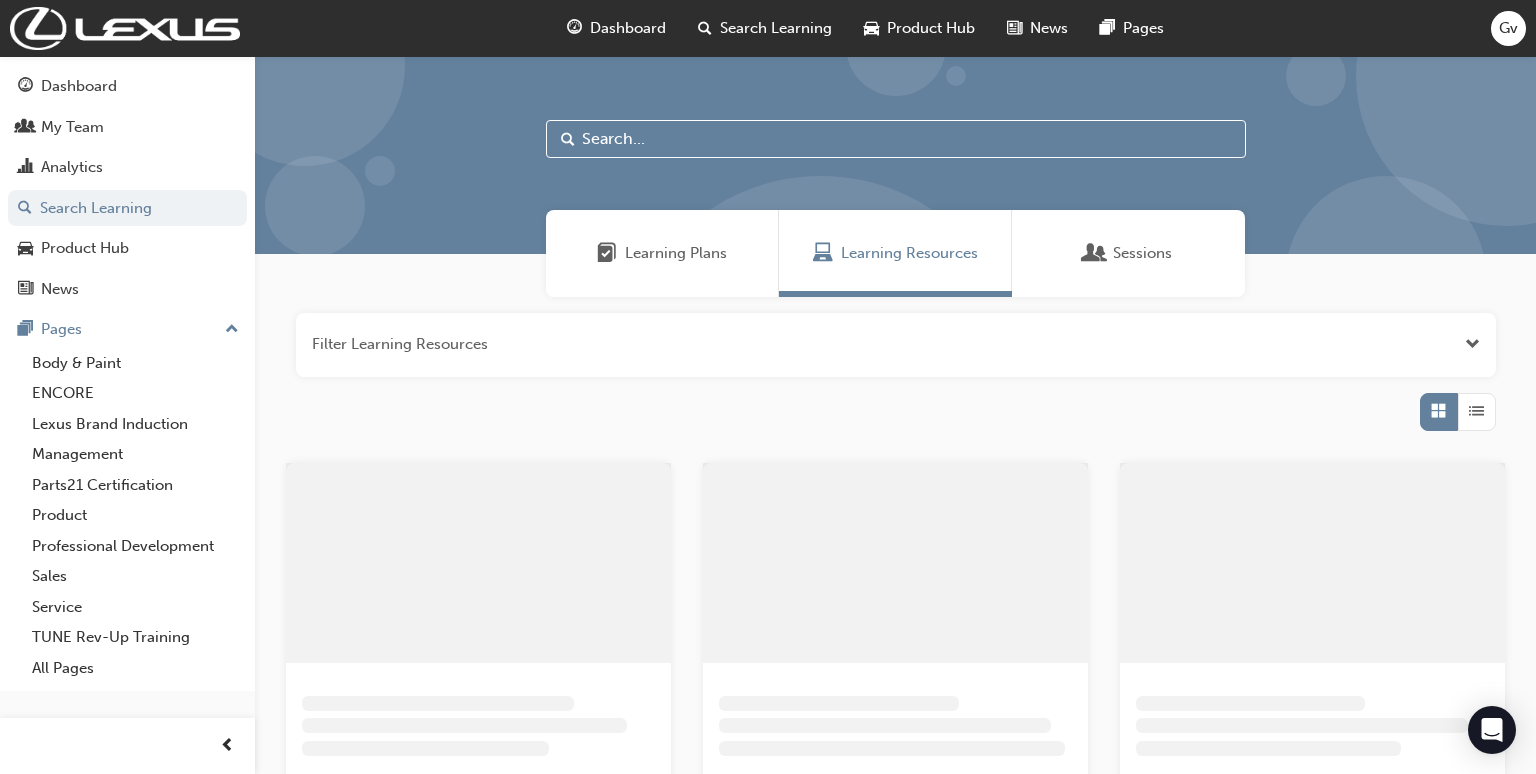 click on "Learning Resources" at bounding box center (909, 253) 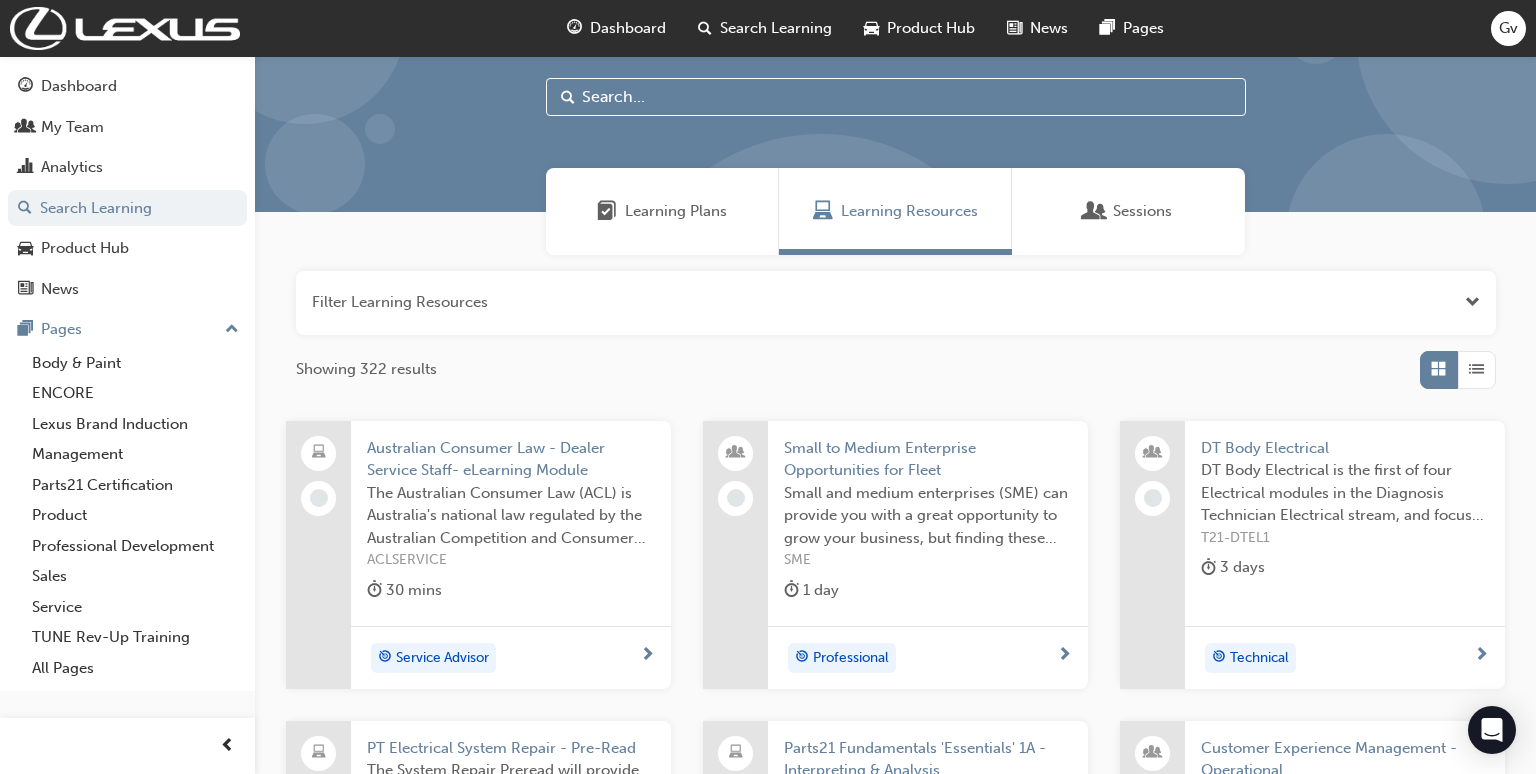 click on "The Australian Consumer Law (ACL) is Australia's national law regulated by the Australian Competition and Consumer Commission (ACCC) concerning consumer protection." at bounding box center (511, 516) 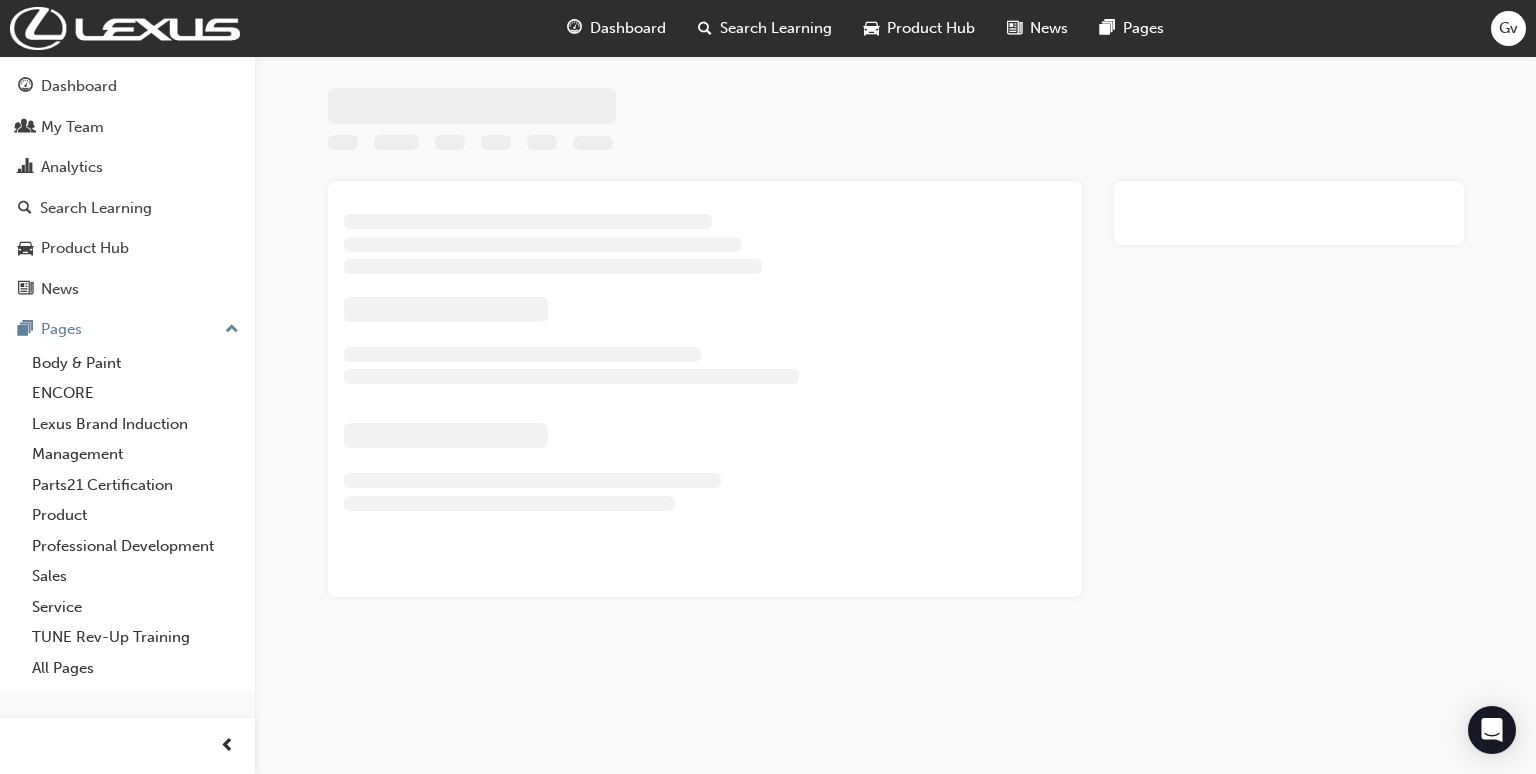scroll, scrollTop: 0, scrollLeft: 0, axis: both 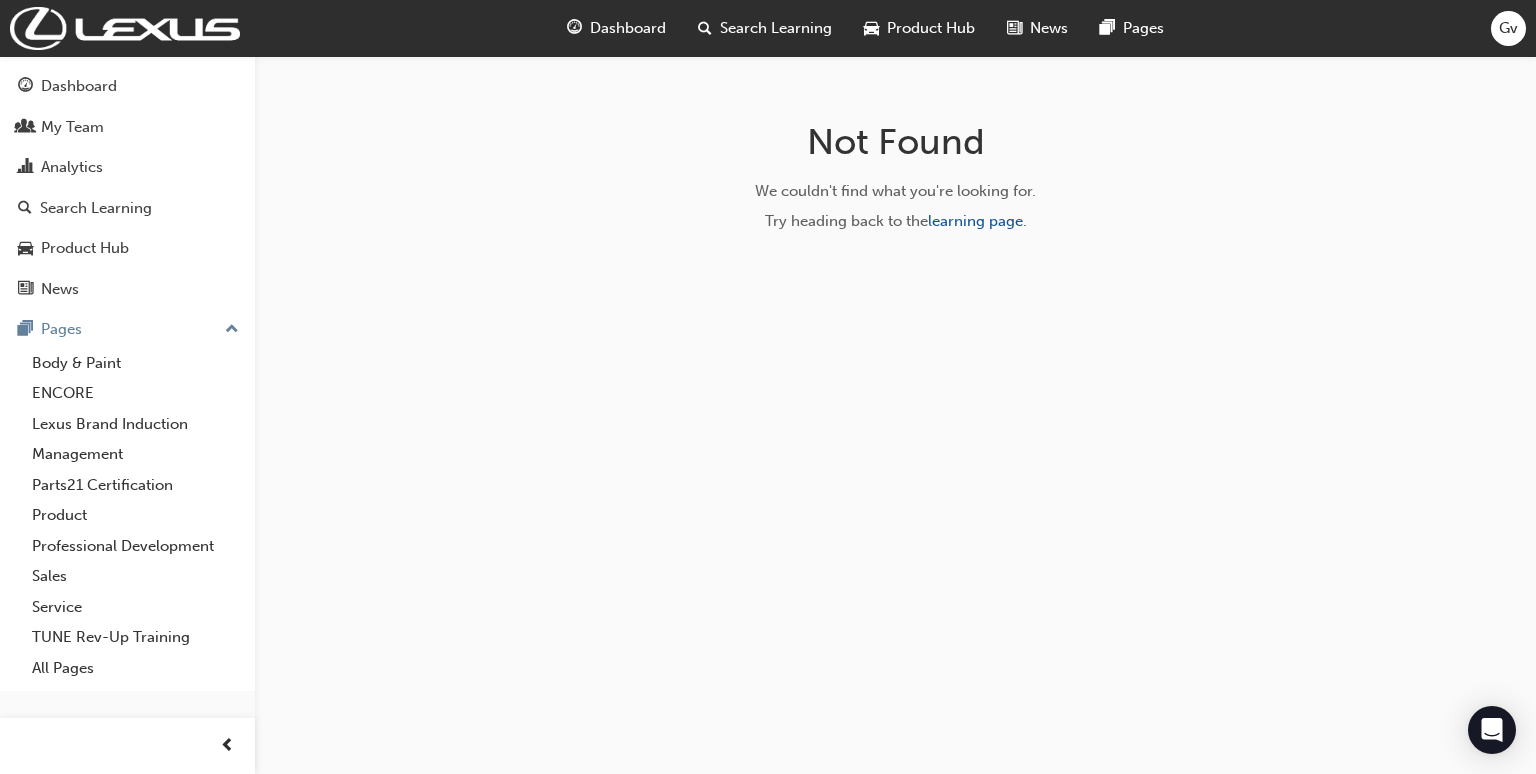 click on "Search Learning" at bounding box center [776, 28] 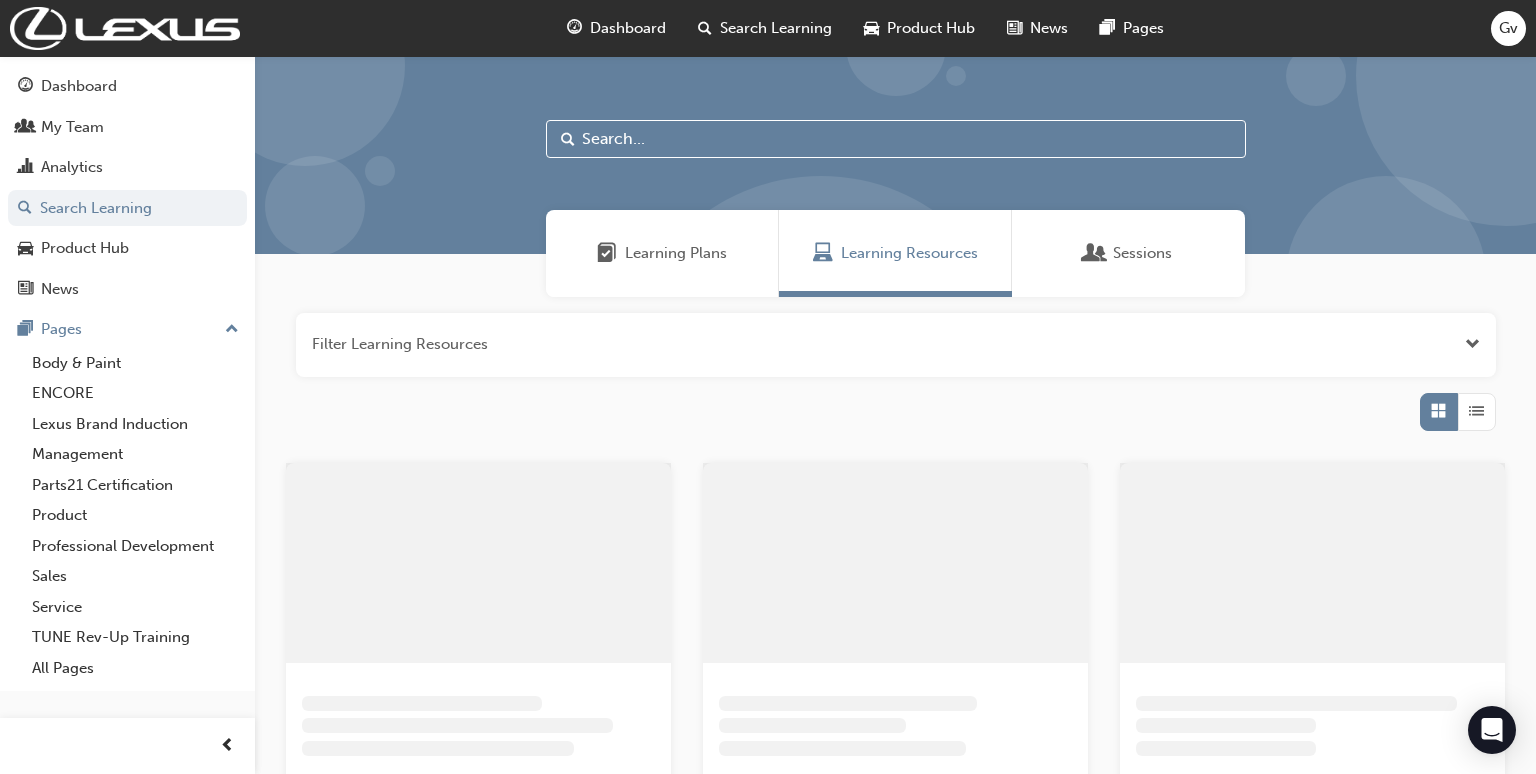 click on "Learning Plans" at bounding box center (676, 253) 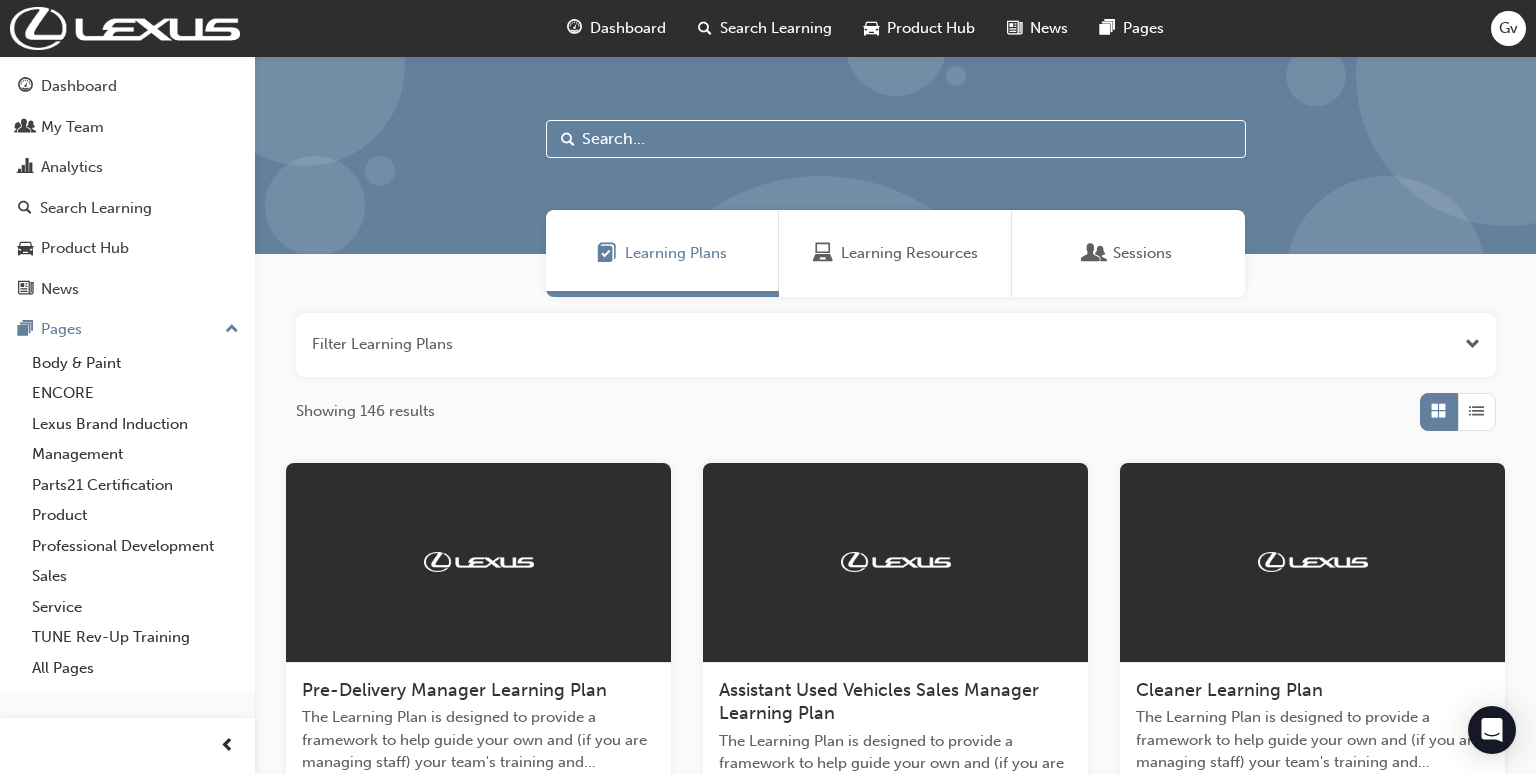 click at bounding box center [896, 139] 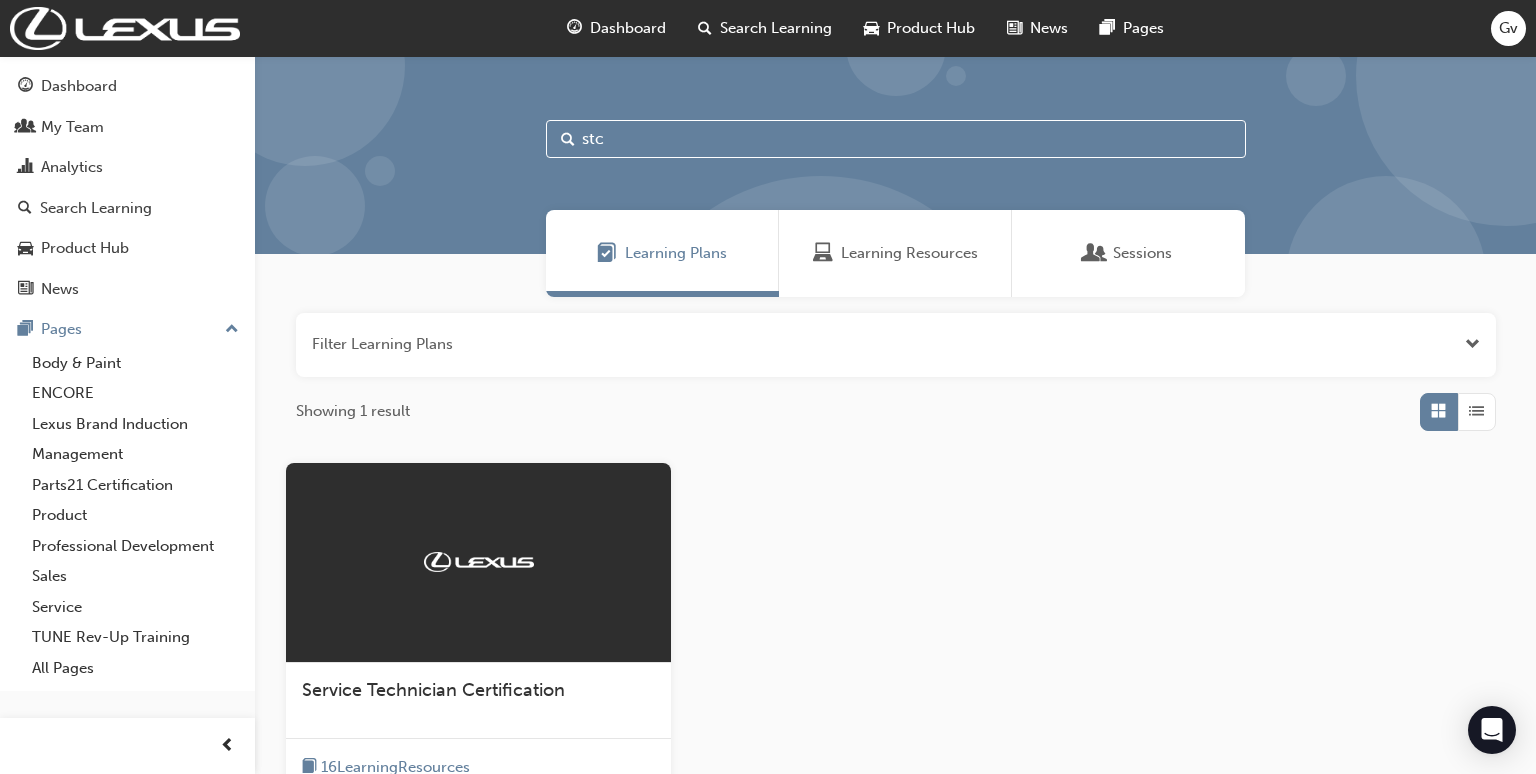 type on "stc" 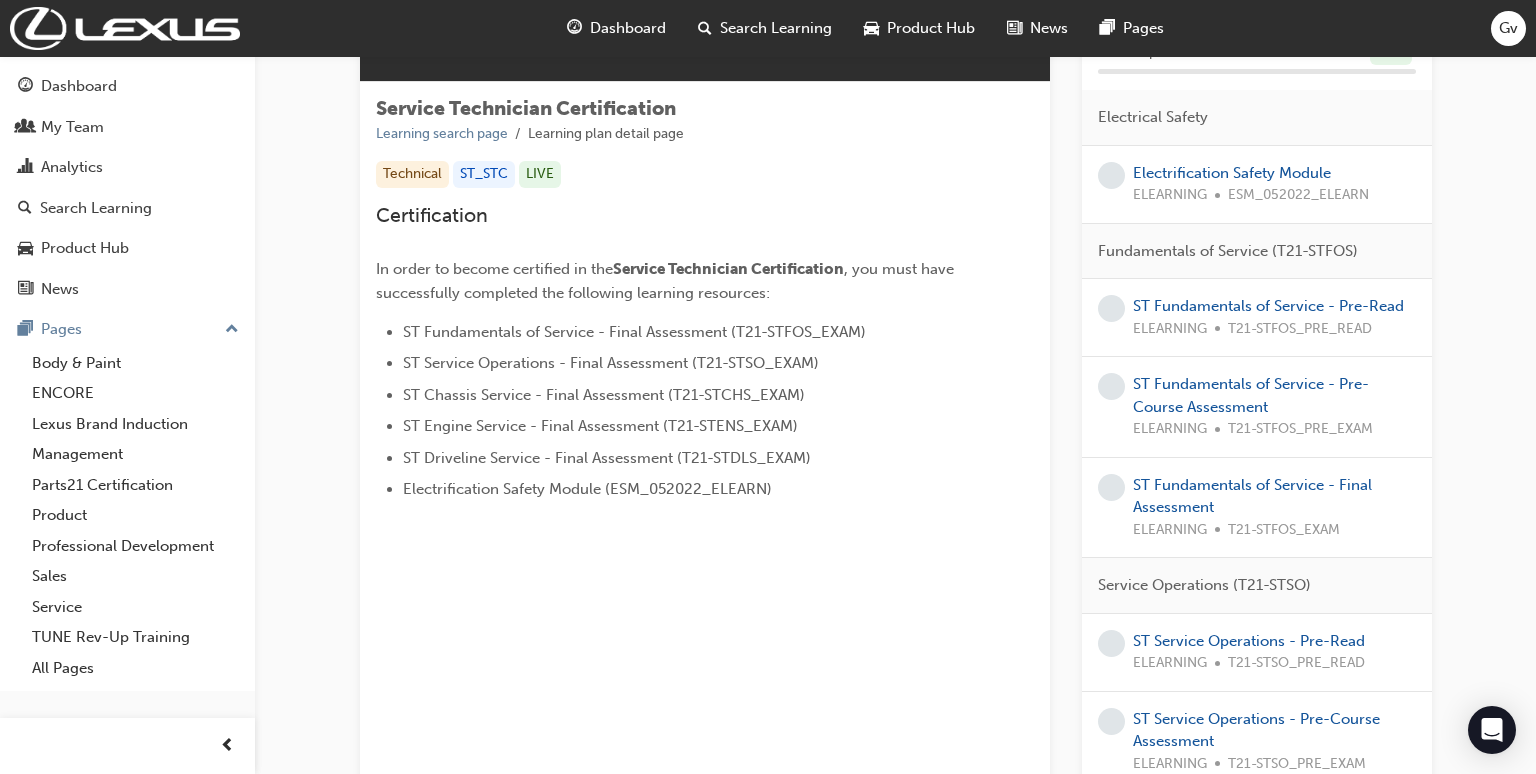 scroll, scrollTop: 324, scrollLeft: 0, axis: vertical 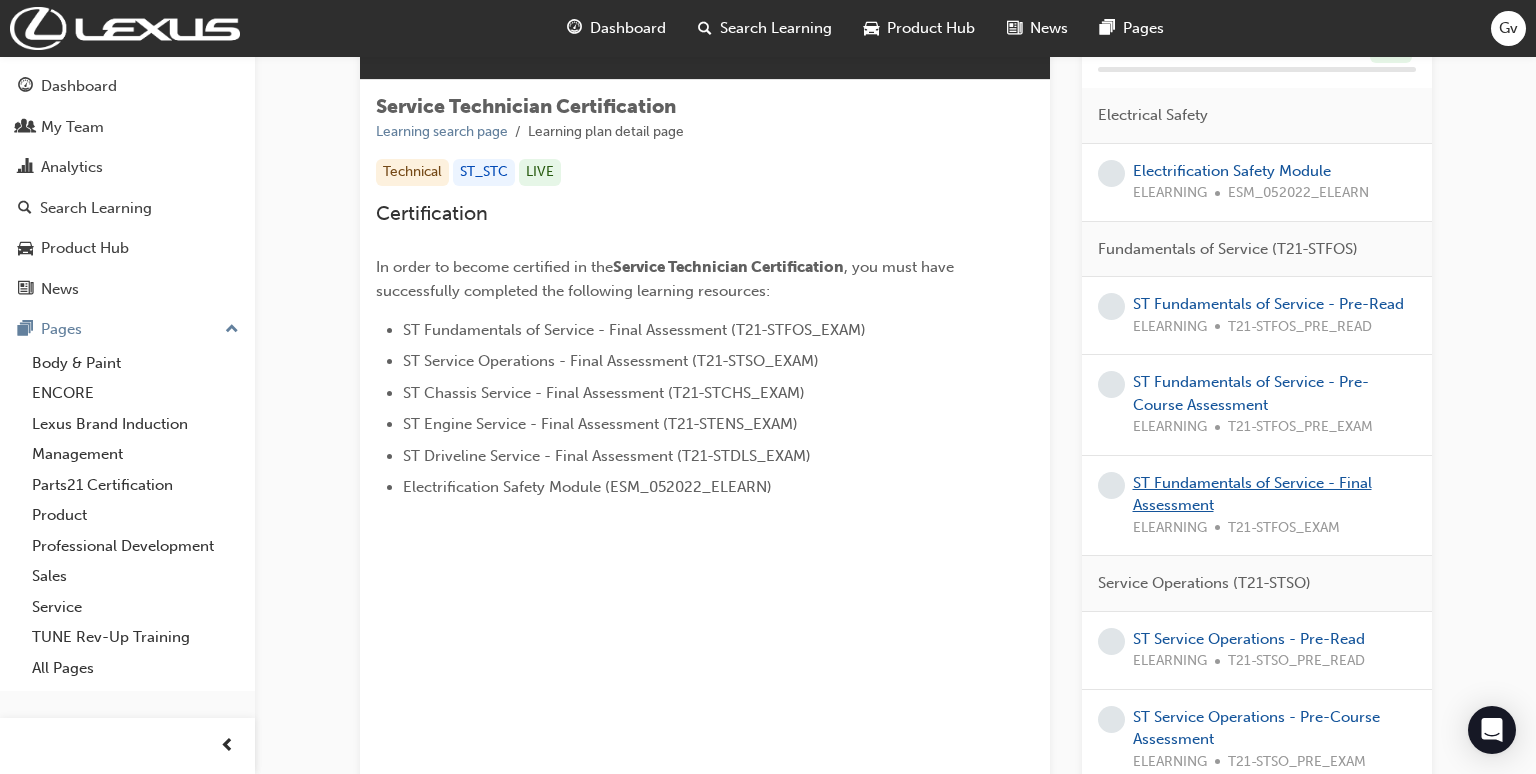 click on "ST Fundamentals of Service - Final Assessment" at bounding box center [1252, 494] 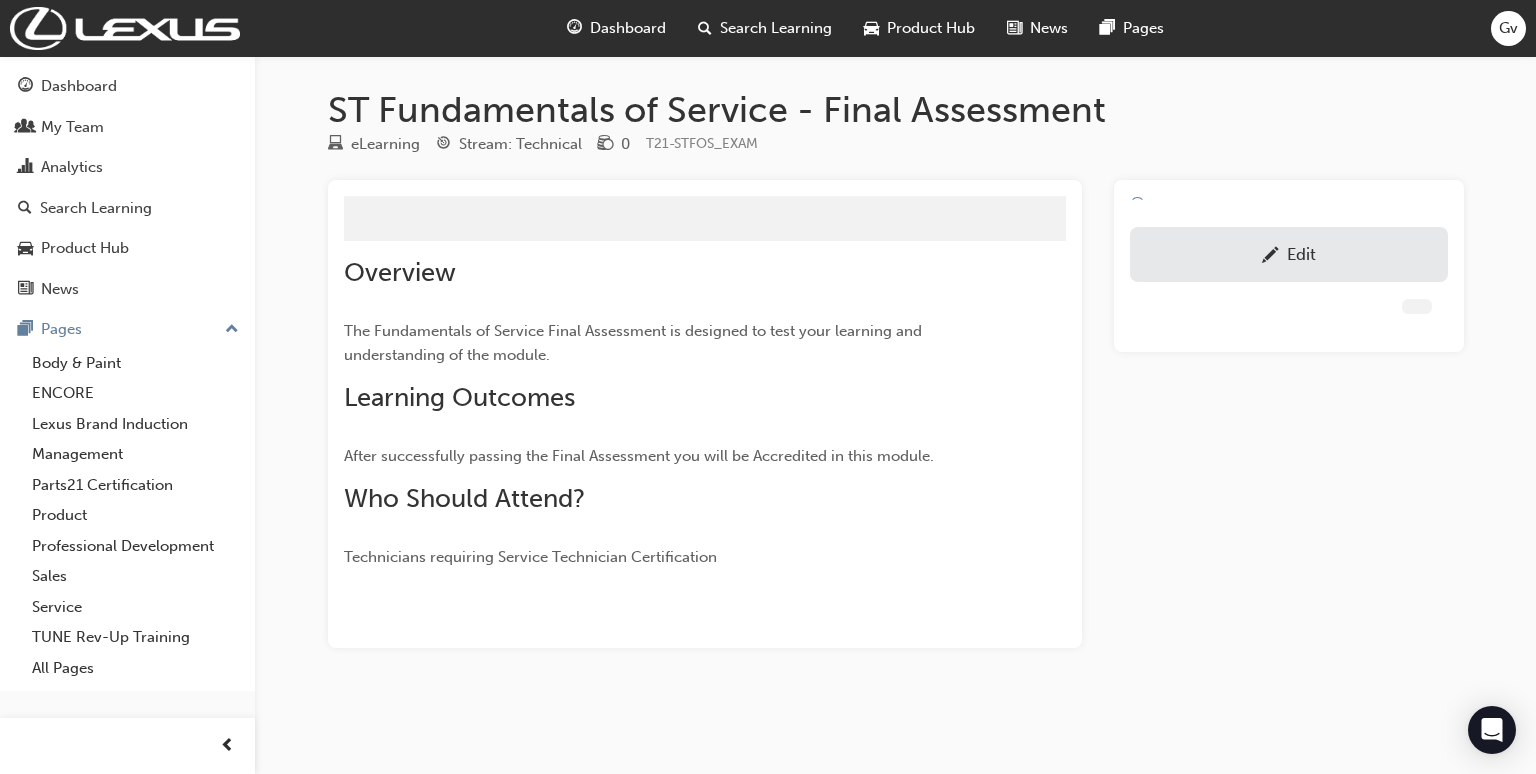 scroll, scrollTop: 0, scrollLeft: 0, axis: both 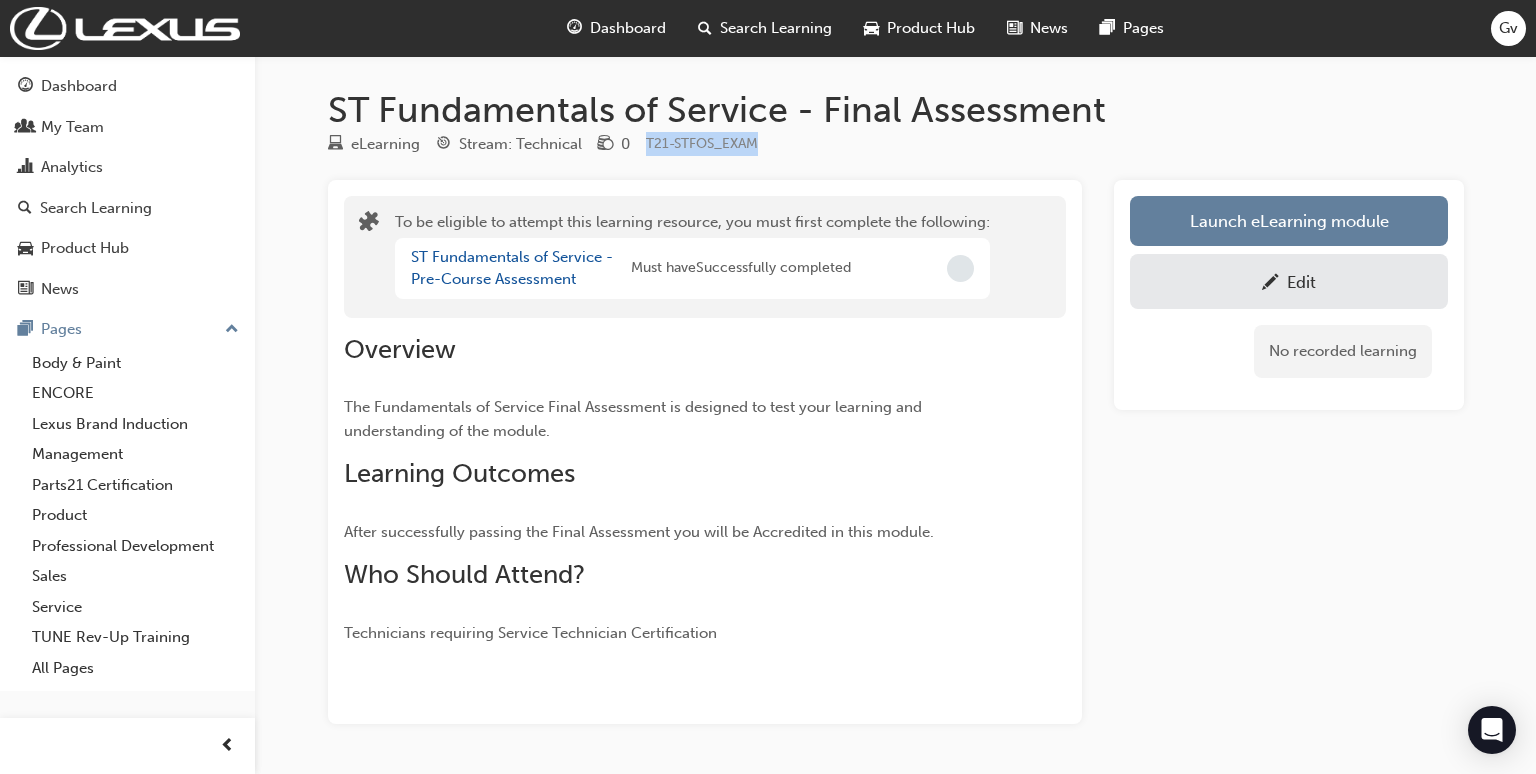 drag, startPoint x: 647, startPoint y: 144, endPoint x: 778, endPoint y: 145, distance: 131.00381 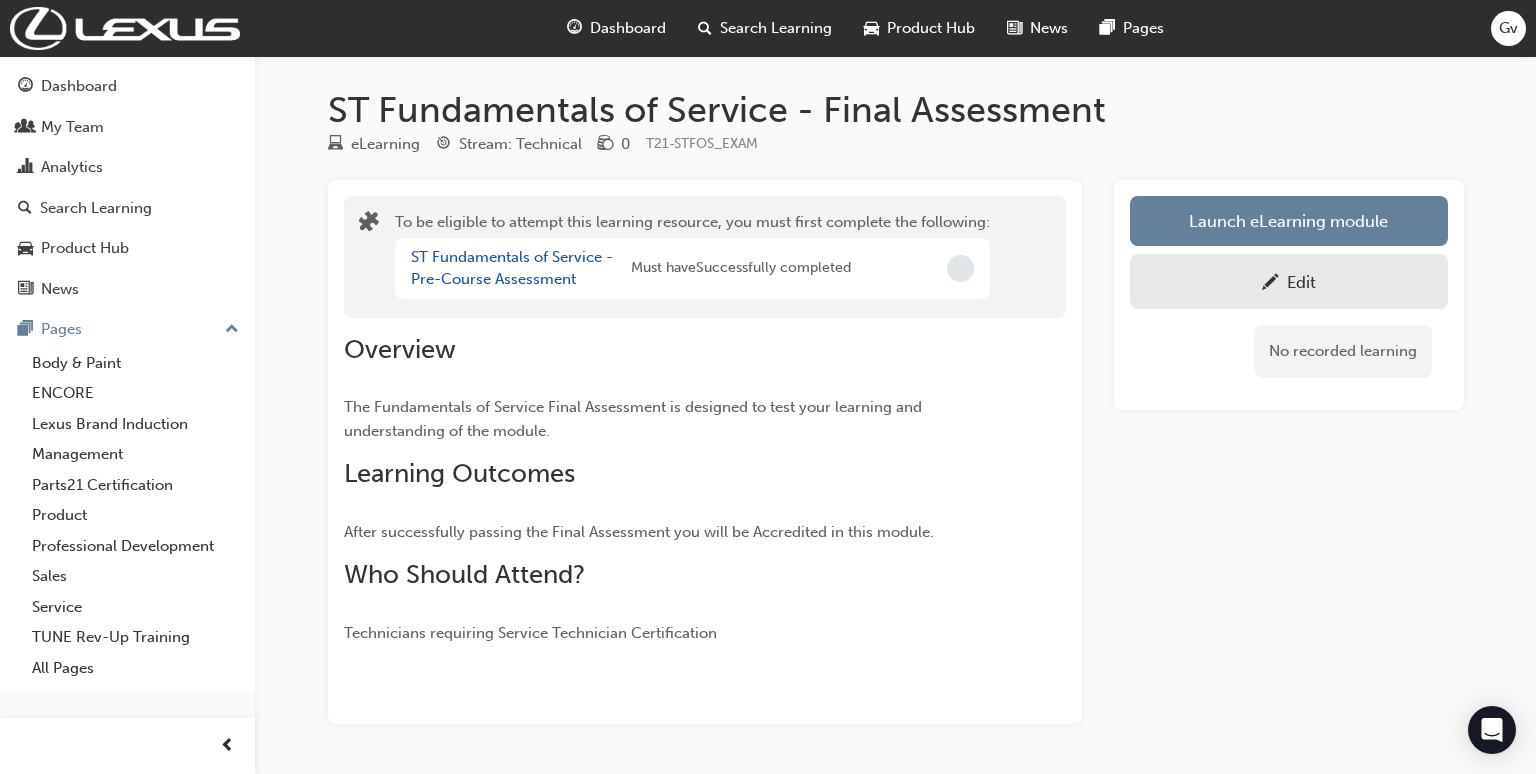 click on "ST Fundamentals of Service - Final Assessment" at bounding box center [896, 110] 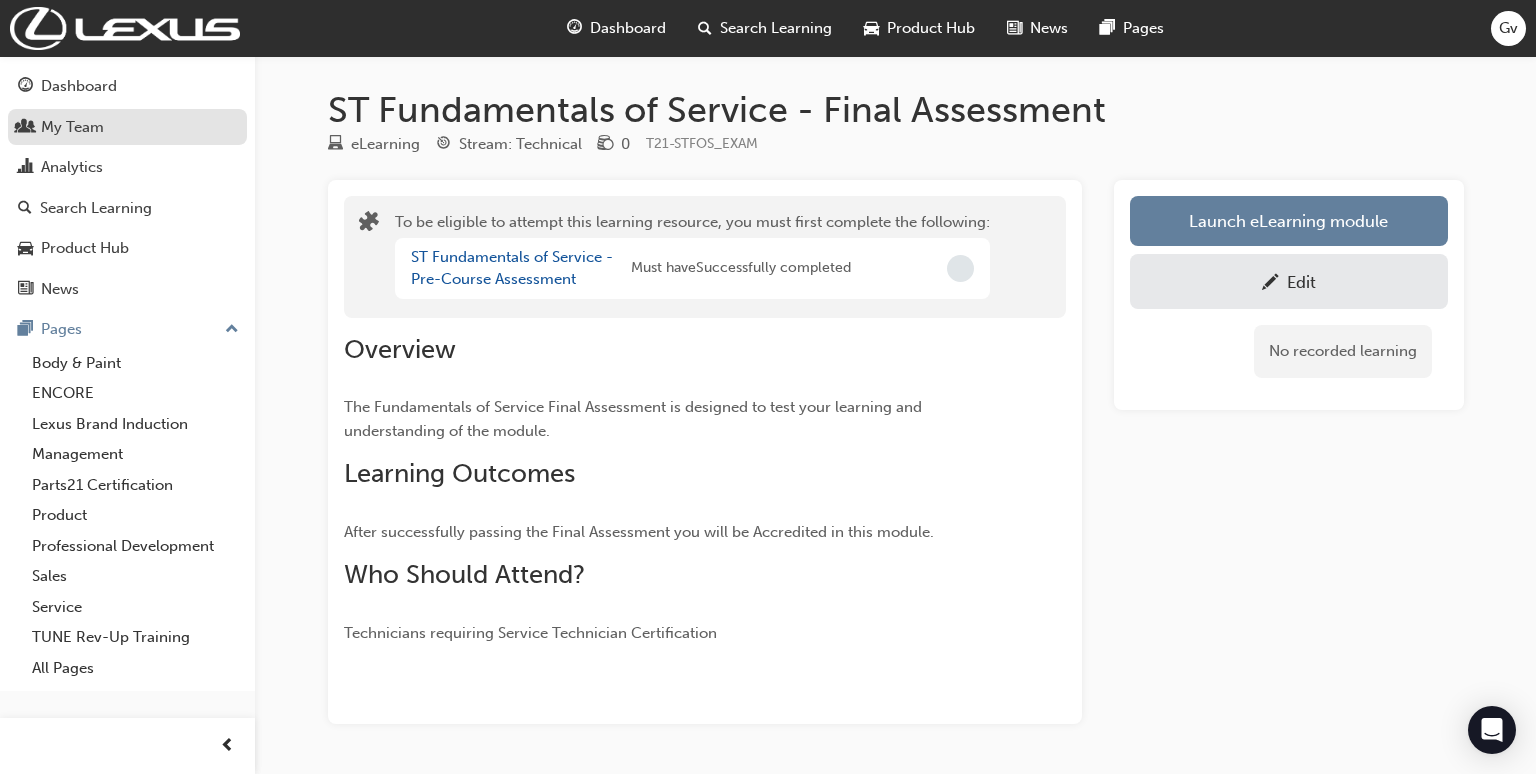 click on "My Team" at bounding box center [127, 127] 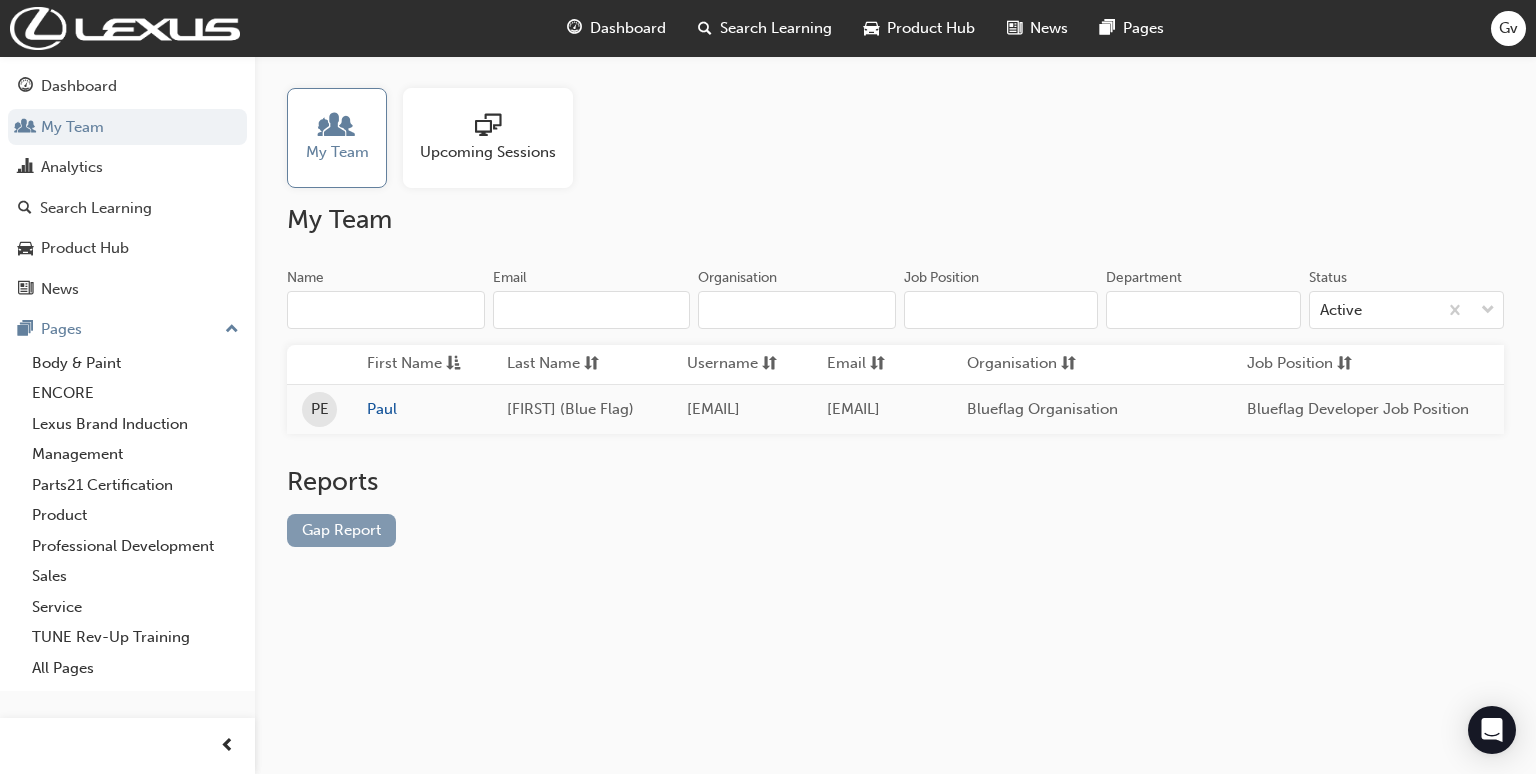 click on "Gap Report" at bounding box center [341, 530] 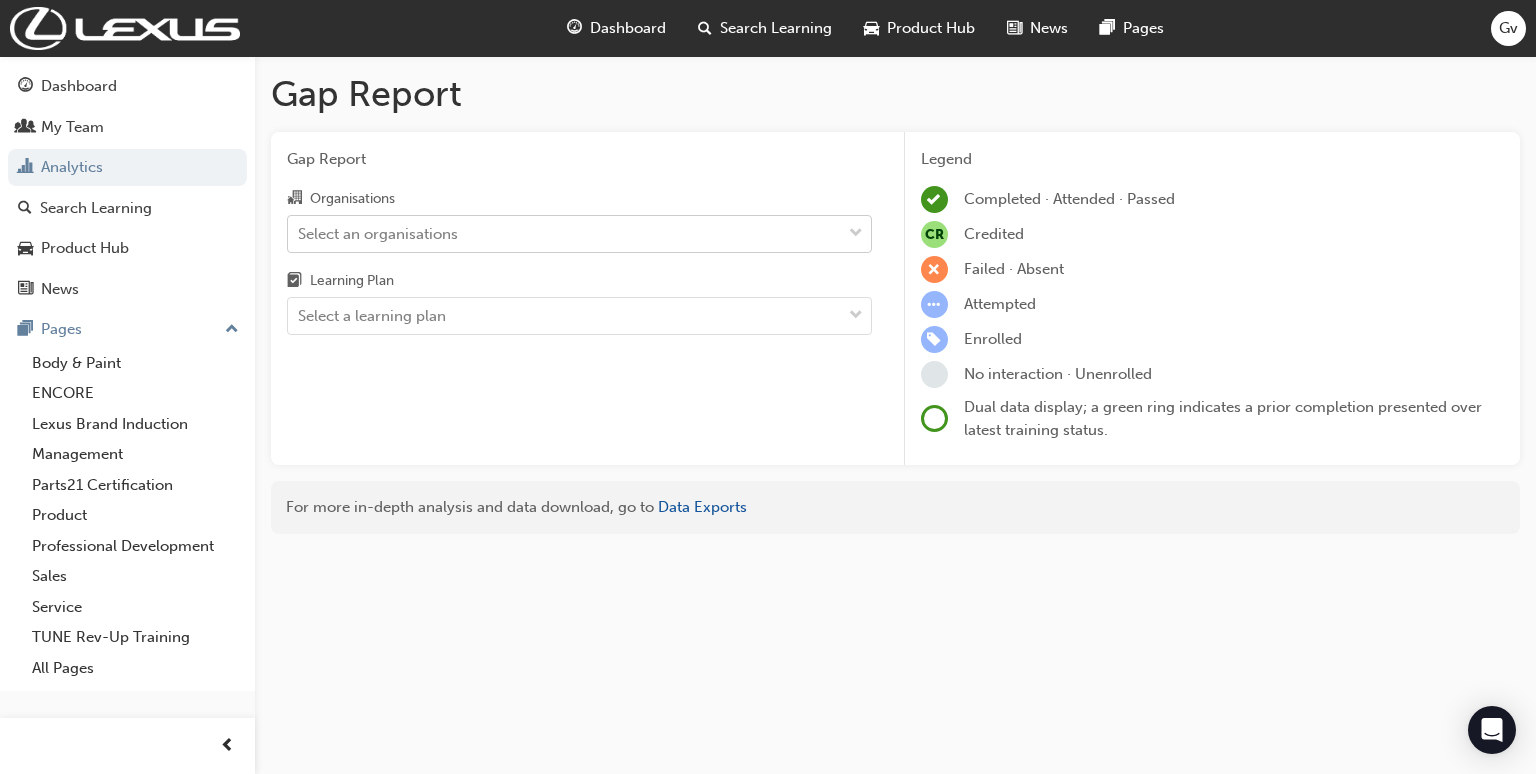 click on "Select an organisations" at bounding box center (378, 233) 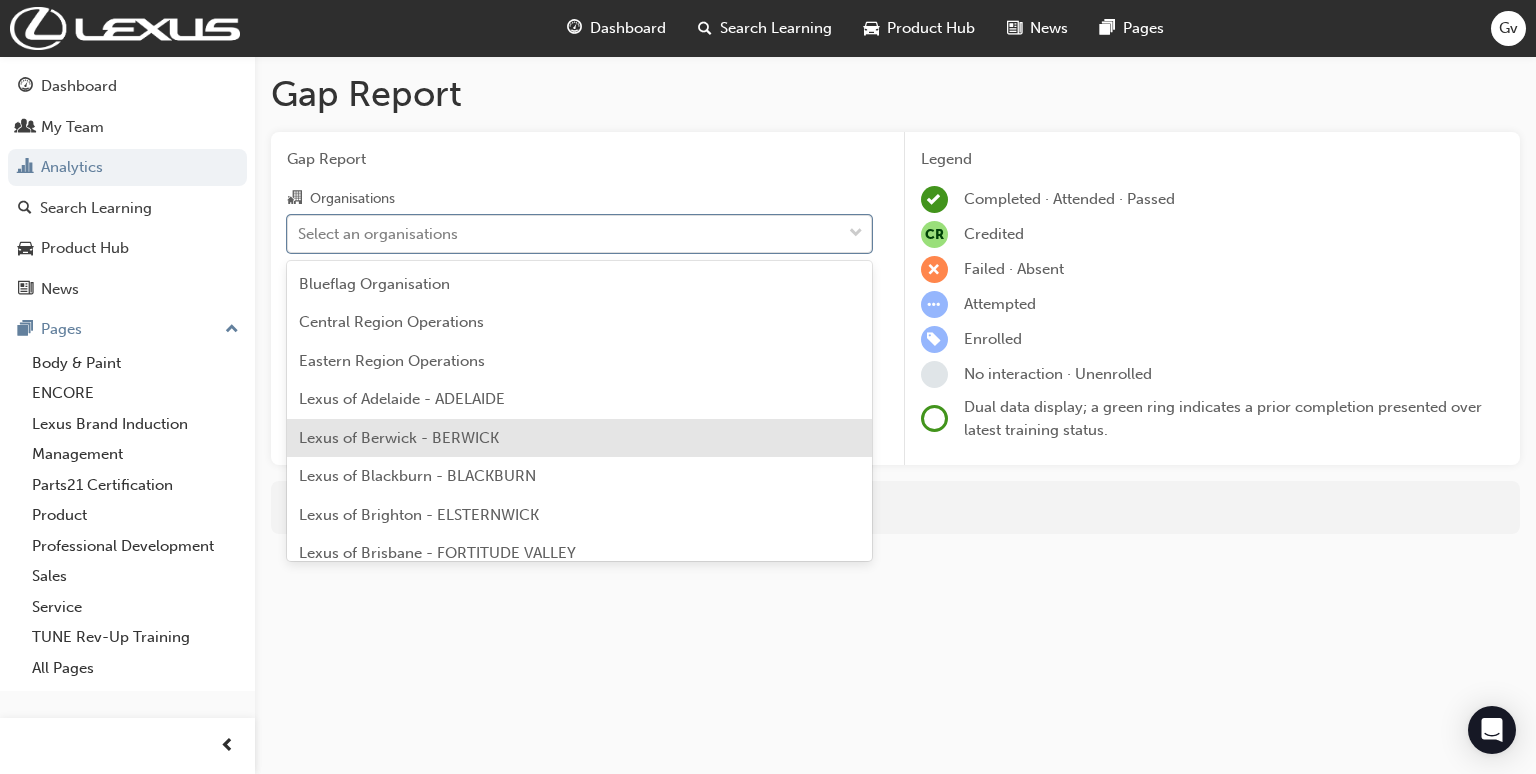 click on "Lexus of Berwick - BERWICK" at bounding box center [399, 438] 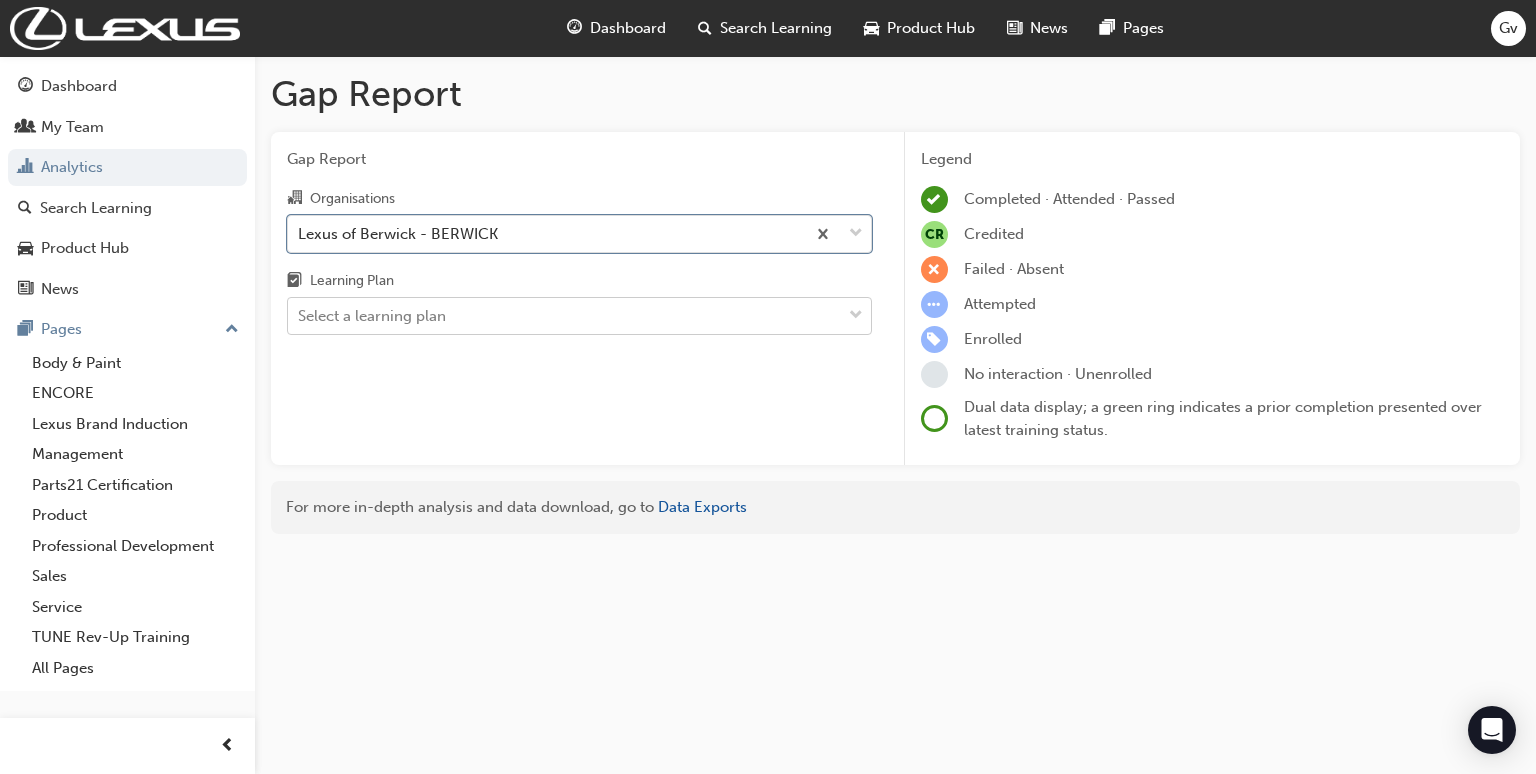 click on "Select a learning plan" at bounding box center (564, 316) 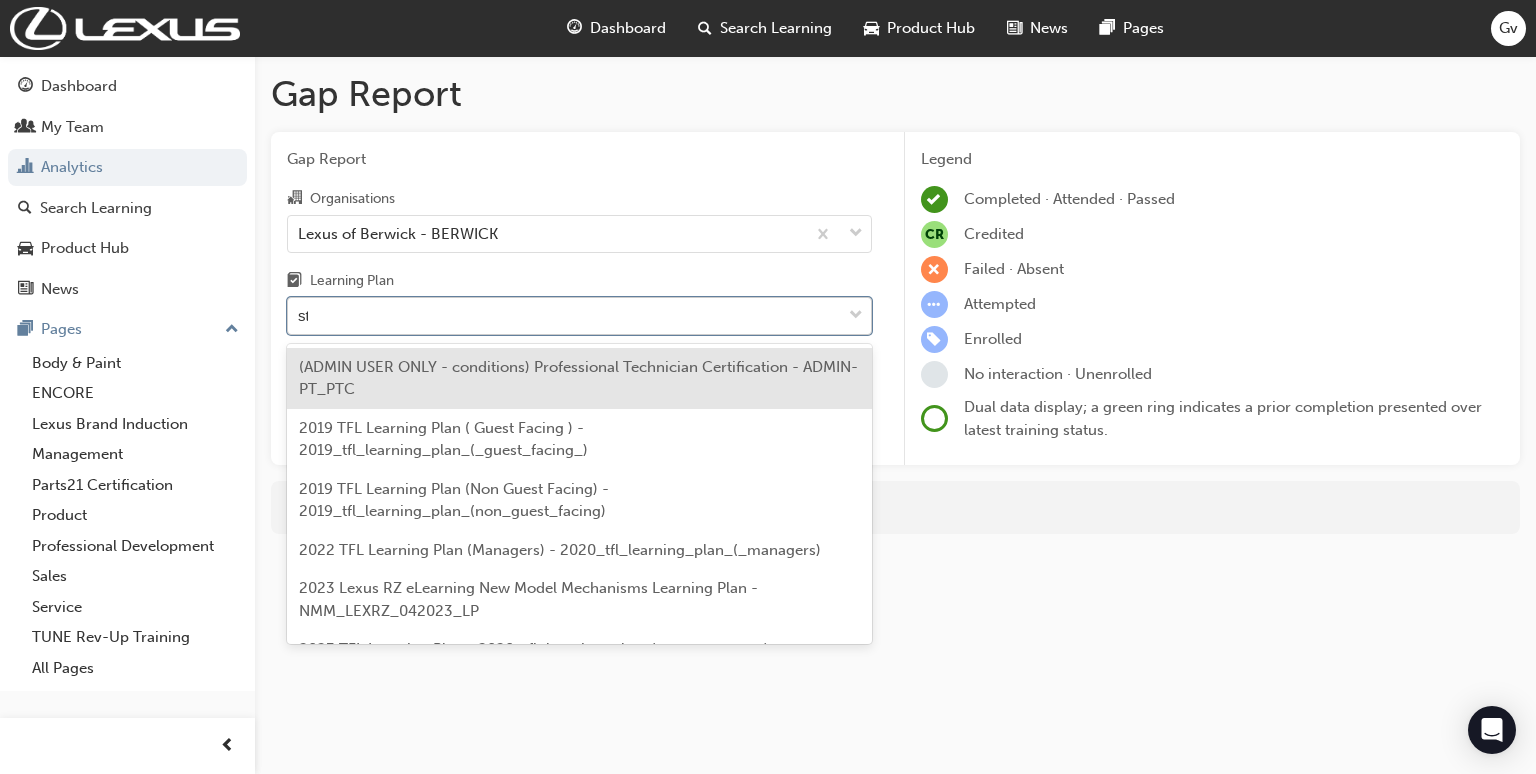 type on "stc" 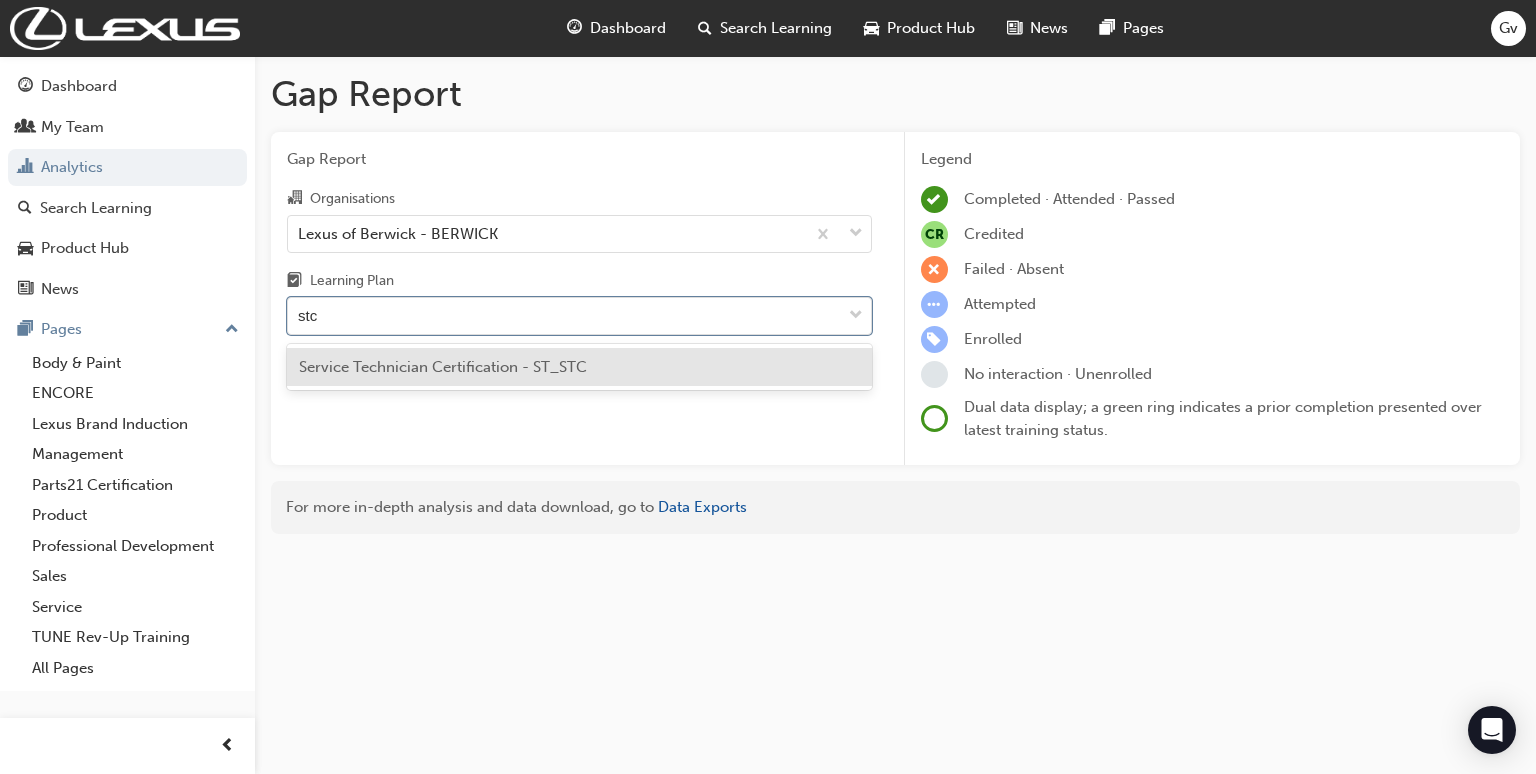 click on "Service Technician Certification - ST_STC" at bounding box center [579, 367] 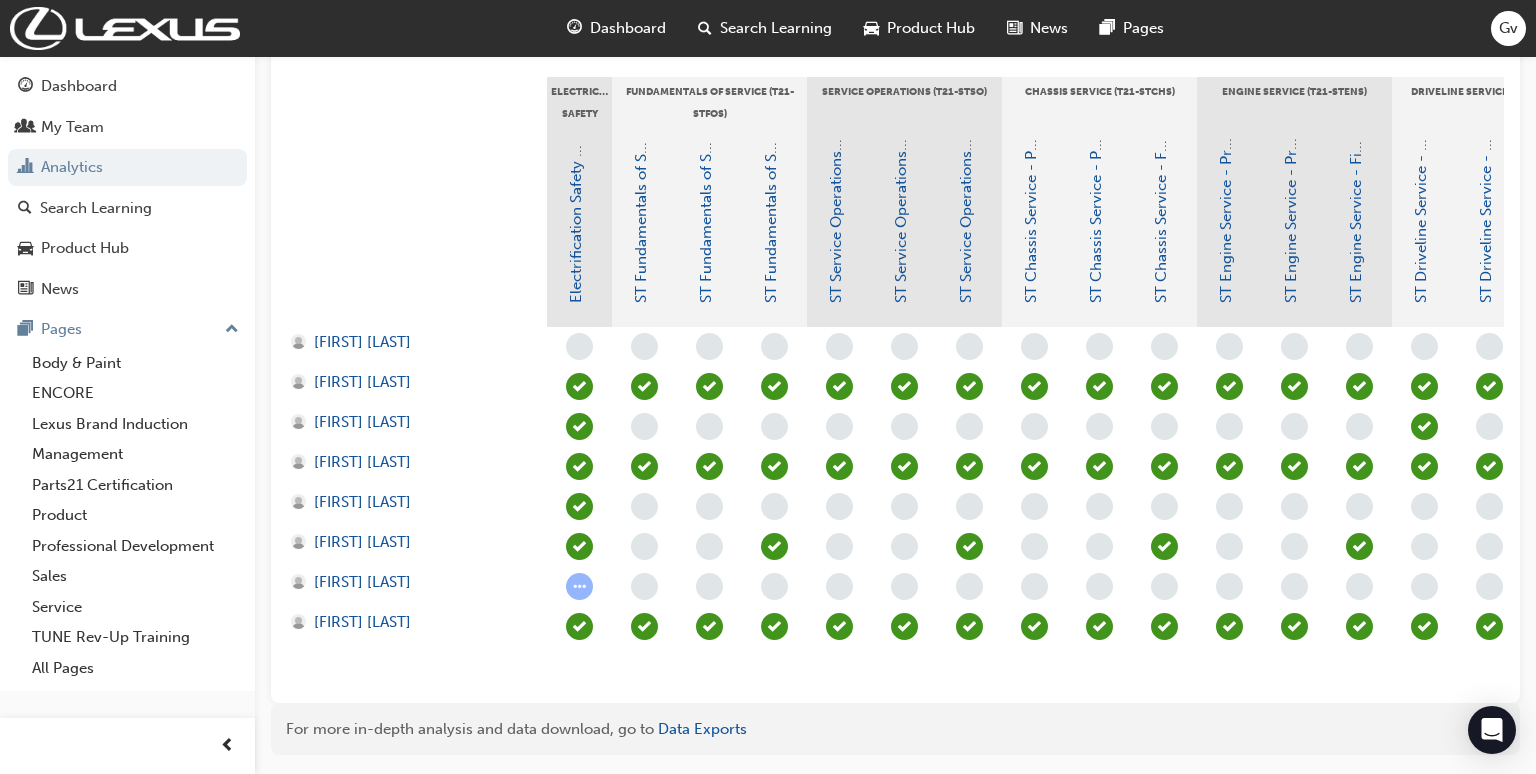 scroll, scrollTop: 469, scrollLeft: 0, axis: vertical 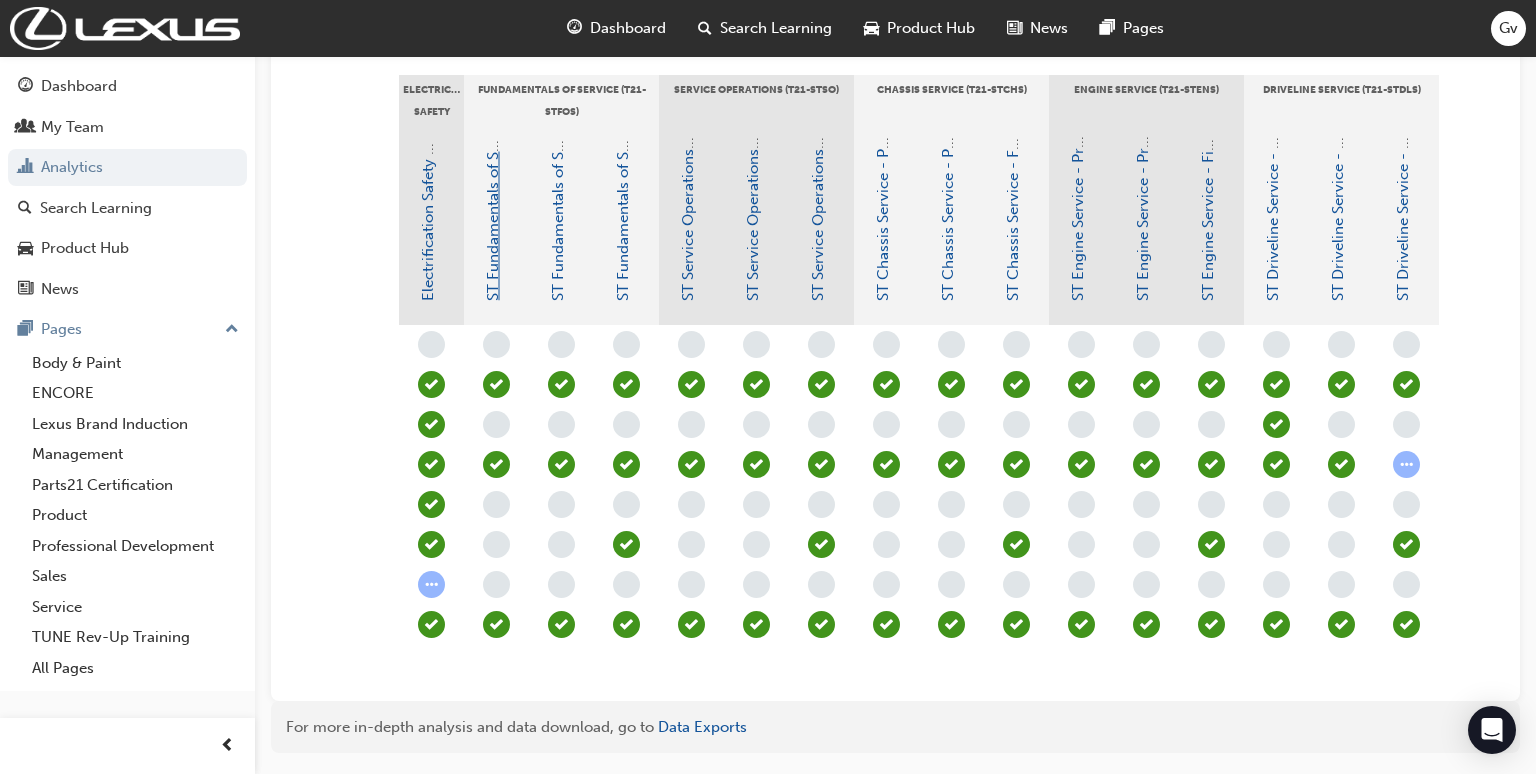 click on "ST Fundamentals of Service - Pre-Read" at bounding box center [493, 165] 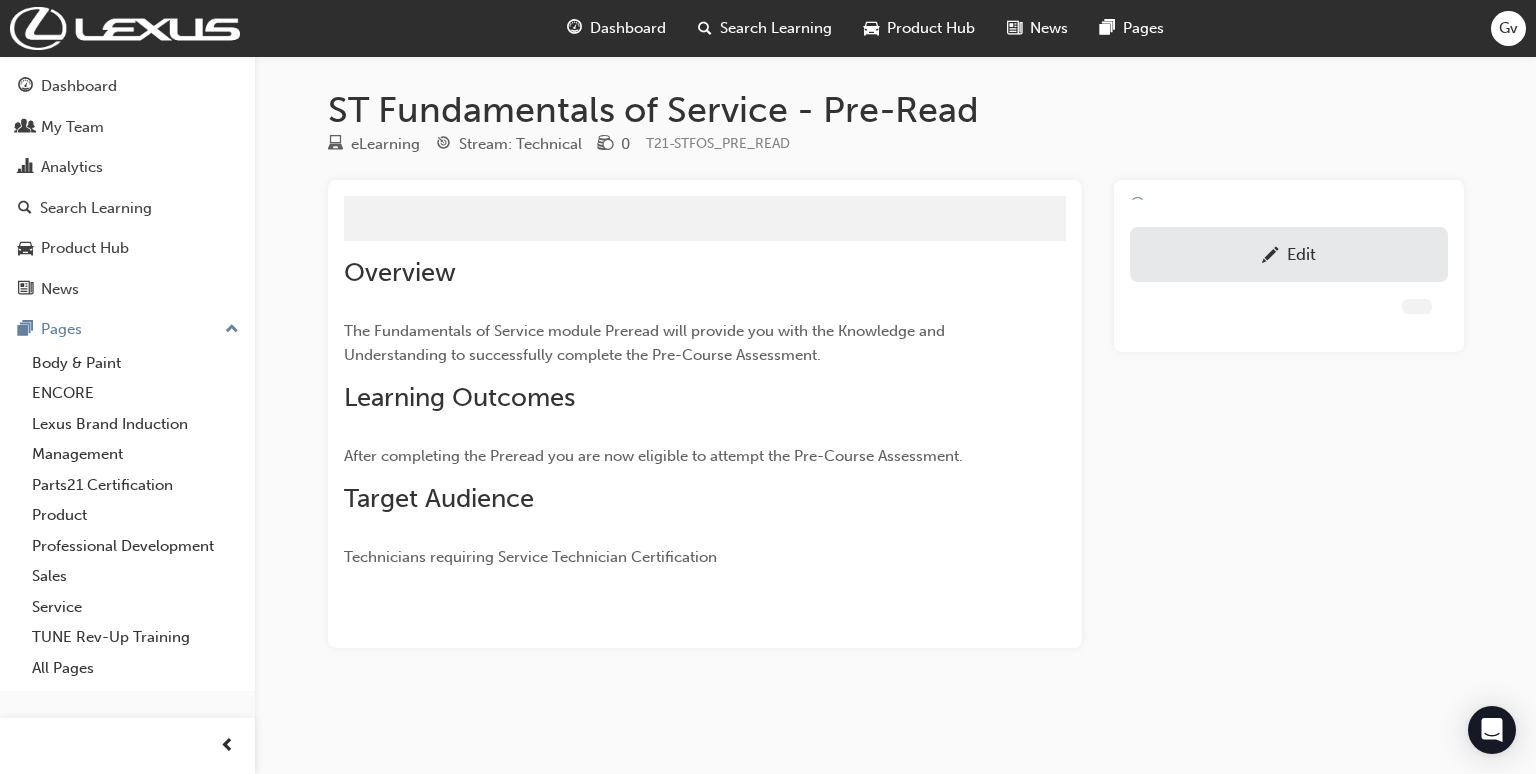 scroll, scrollTop: 0, scrollLeft: 0, axis: both 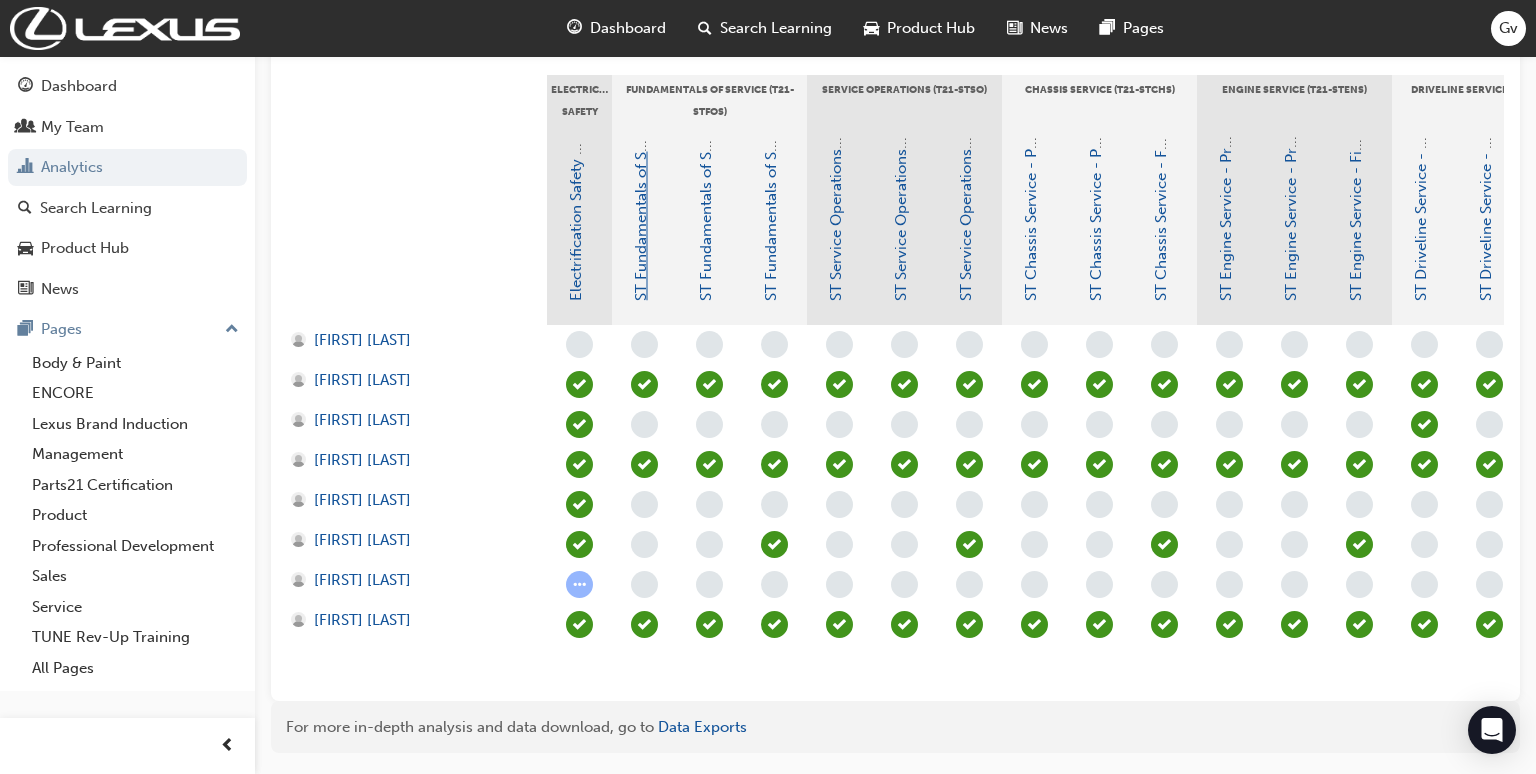 click on "ST Fundamentals of Service - Pre-Read" at bounding box center [641, 165] 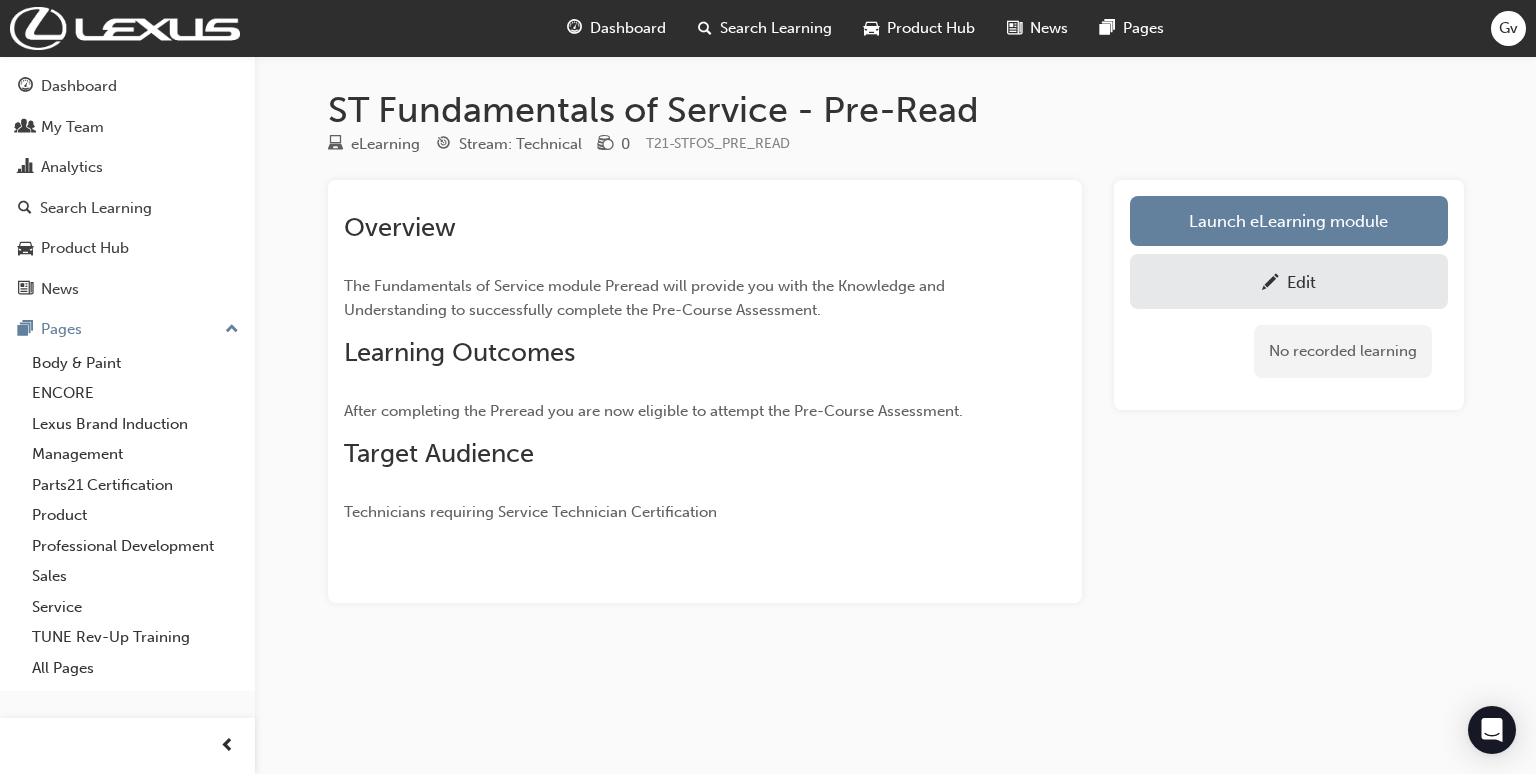 click on "Edit" at bounding box center [1289, 281] 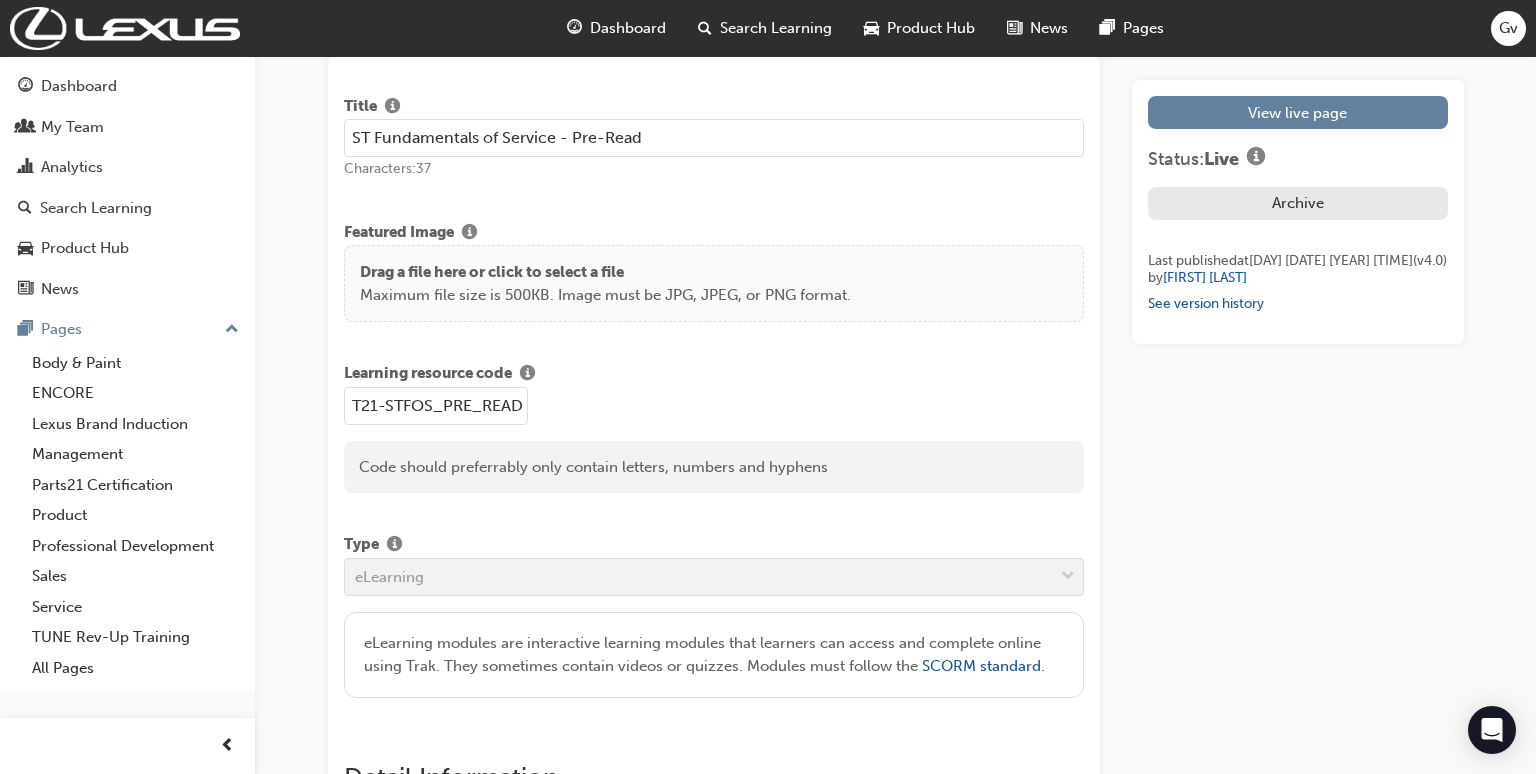 scroll, scrollTop: 0, scrollLeft: 0, axis: both 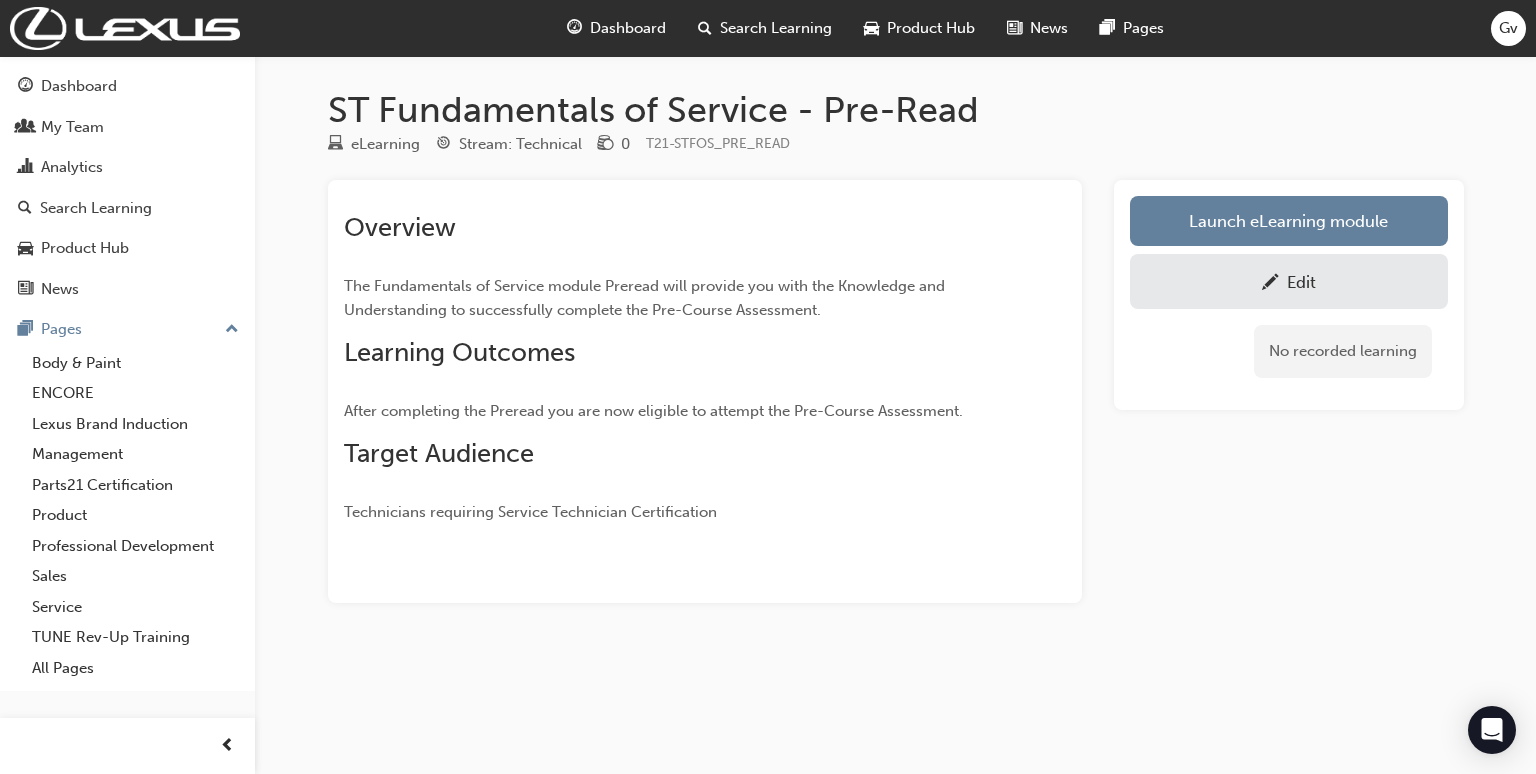 click on "ST Fundamentals of Service - Pre-Read eLearning Stream:   Technical 0 T21-STFOS_PRE_READ Overview The Fundamentals of Service module Preread will provide you with the Knowledge and Understanding to successfully complete the Pre-Course Assessment. Learning Outcomes After completing the Preread you are now eligible to attempt the Pre-Course Assessment. Target Audience Technicians requiring Service Technician Certification  Launch eLearning module Edit No recorded learning" at bounding box center [896, 377] 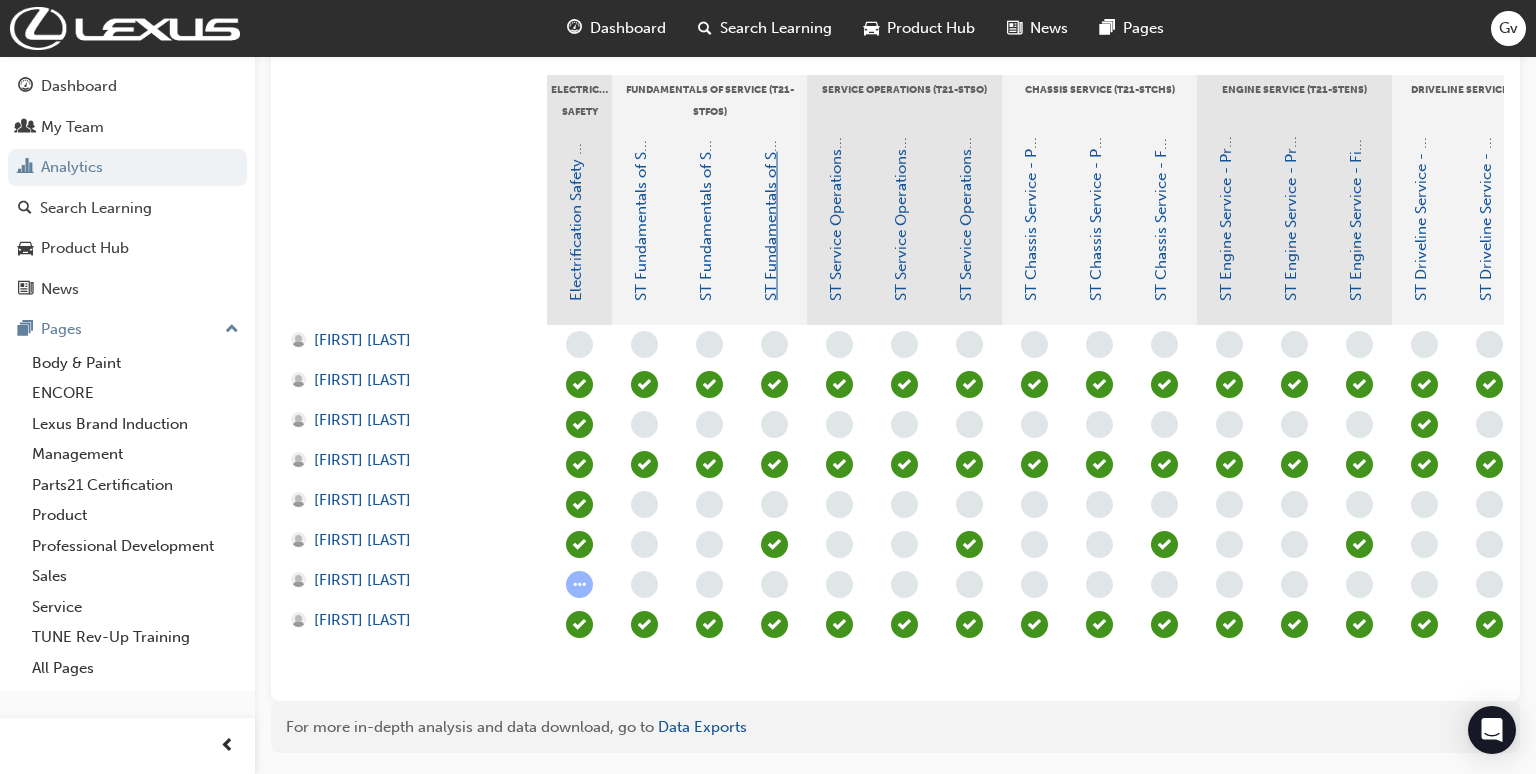 click on "ST Fundamentals of Service - Final Assessment" at bounding box center (771, 139) 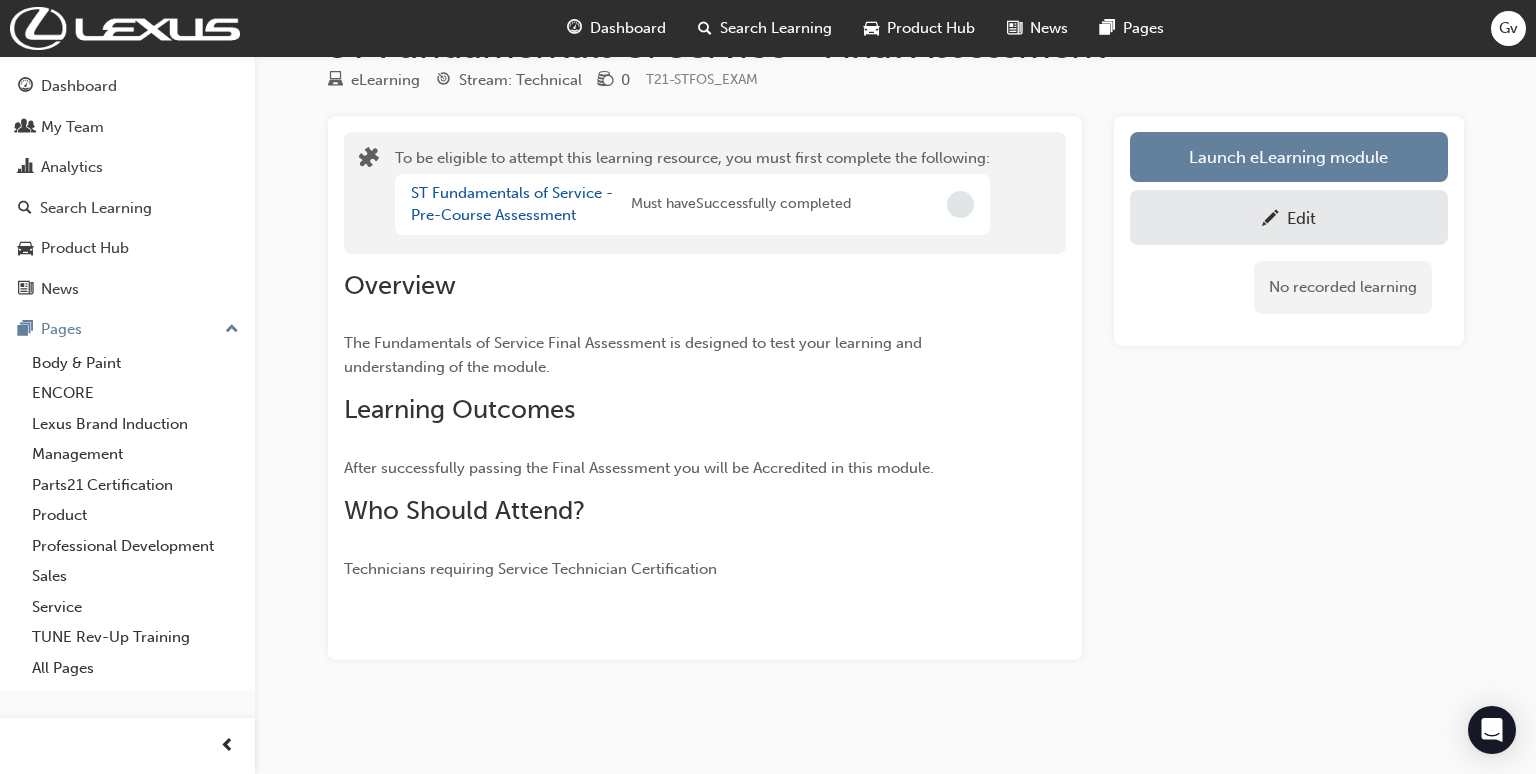 scroll, scrollTop: 0, scrollLeft: 0, axis: both 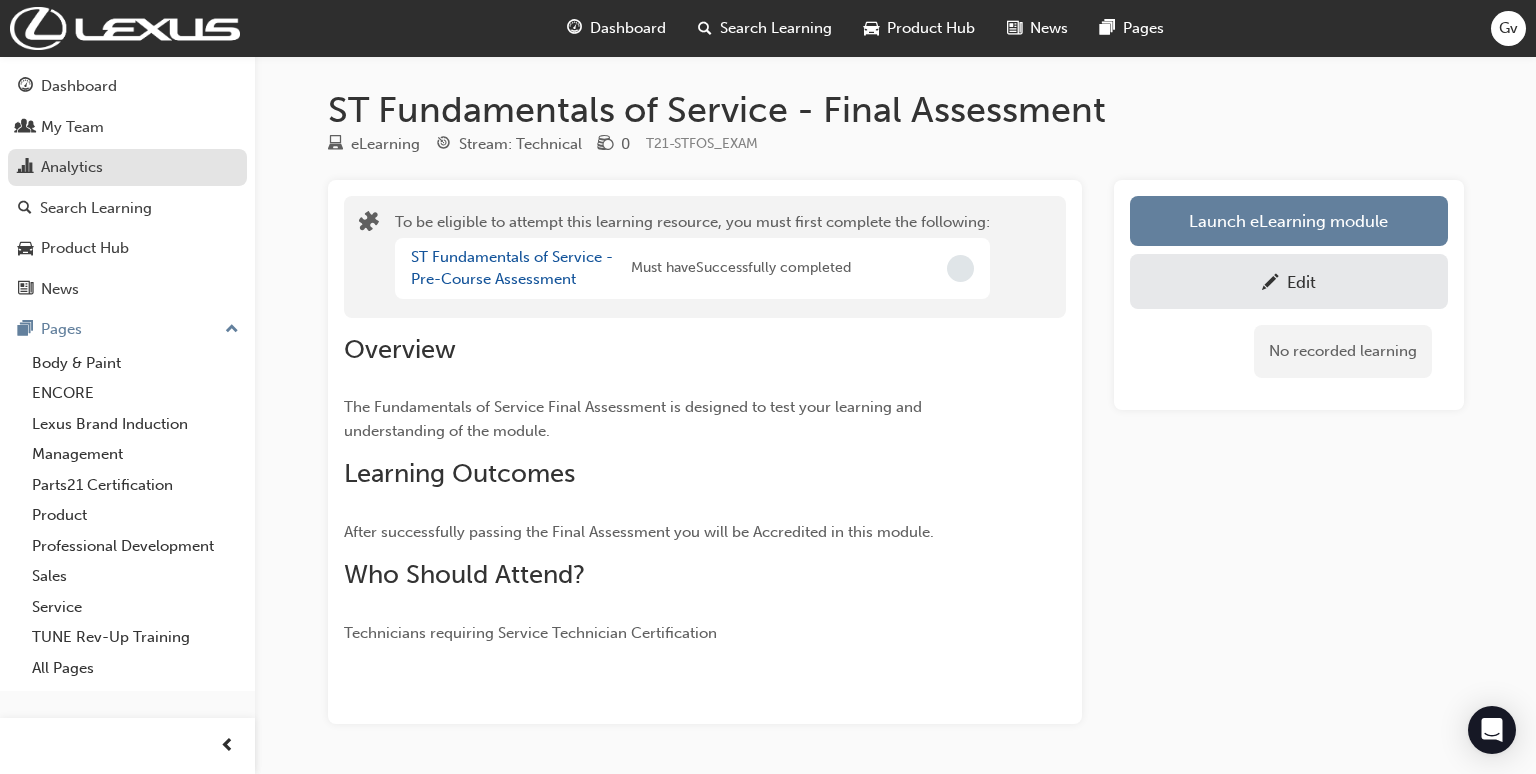click on "Analytics" at bounding box center [127, 167] 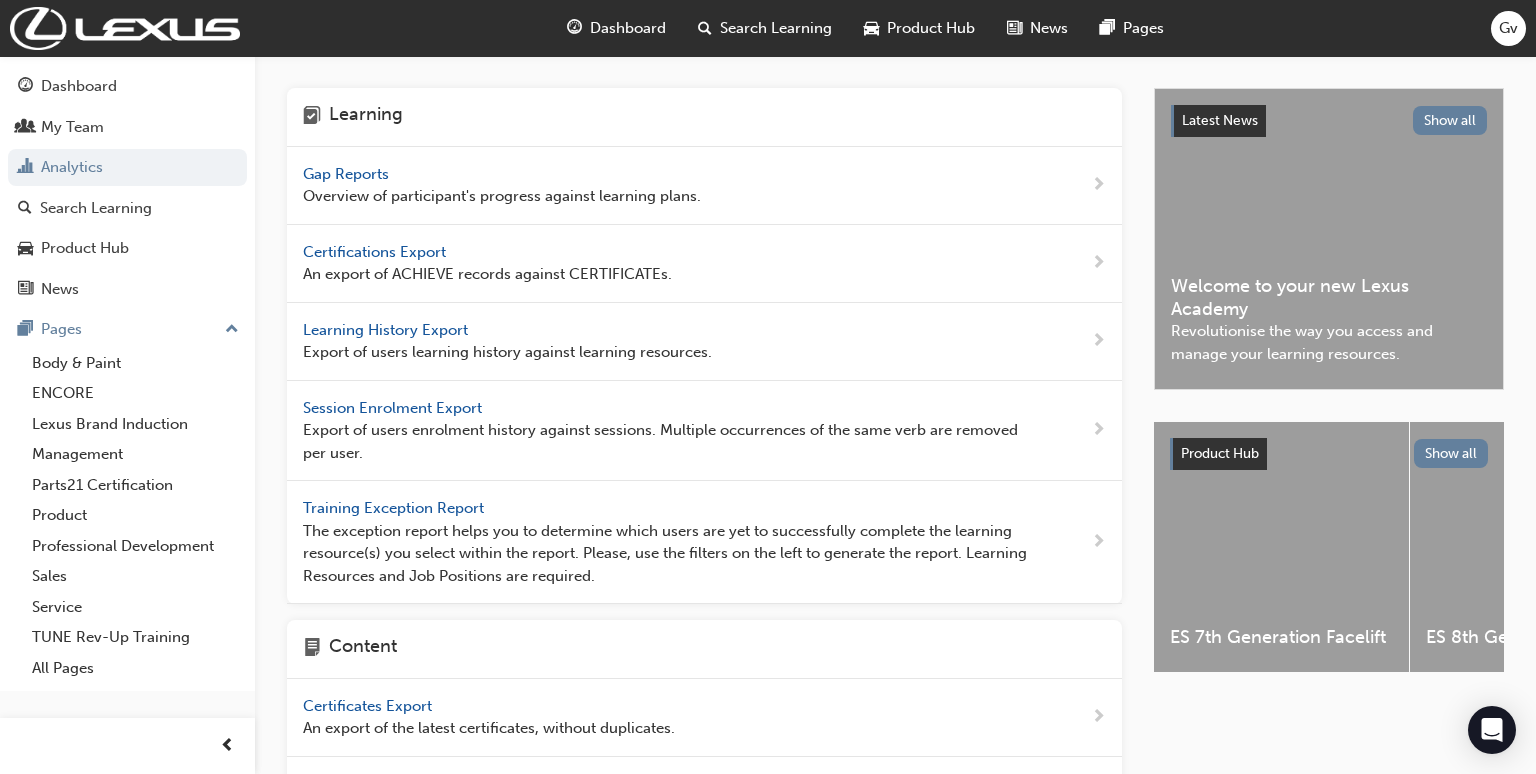 click on "Learning History Export" at bounding box center [387, 330] 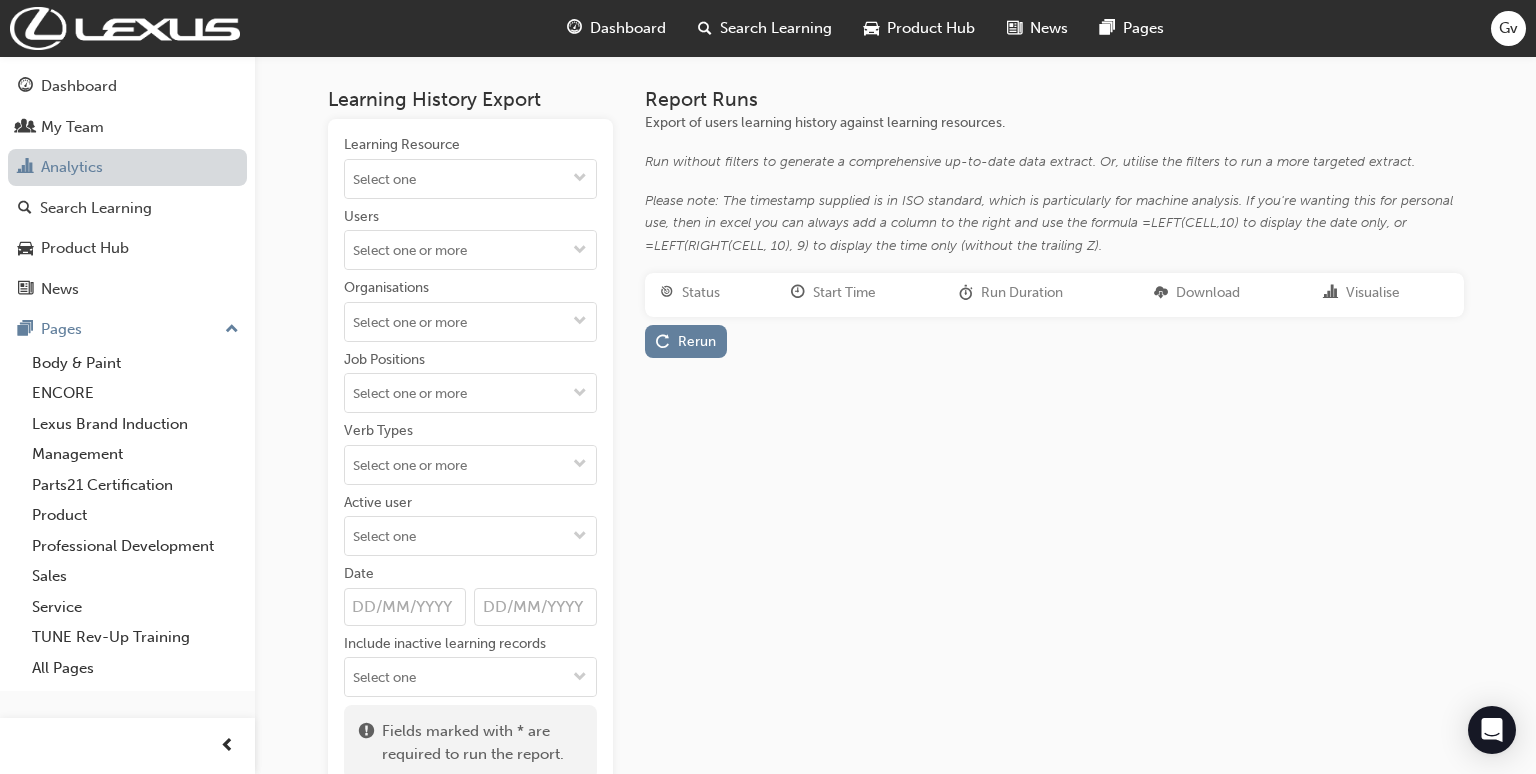 click on "Analytics" at bounding box center [127, 167] 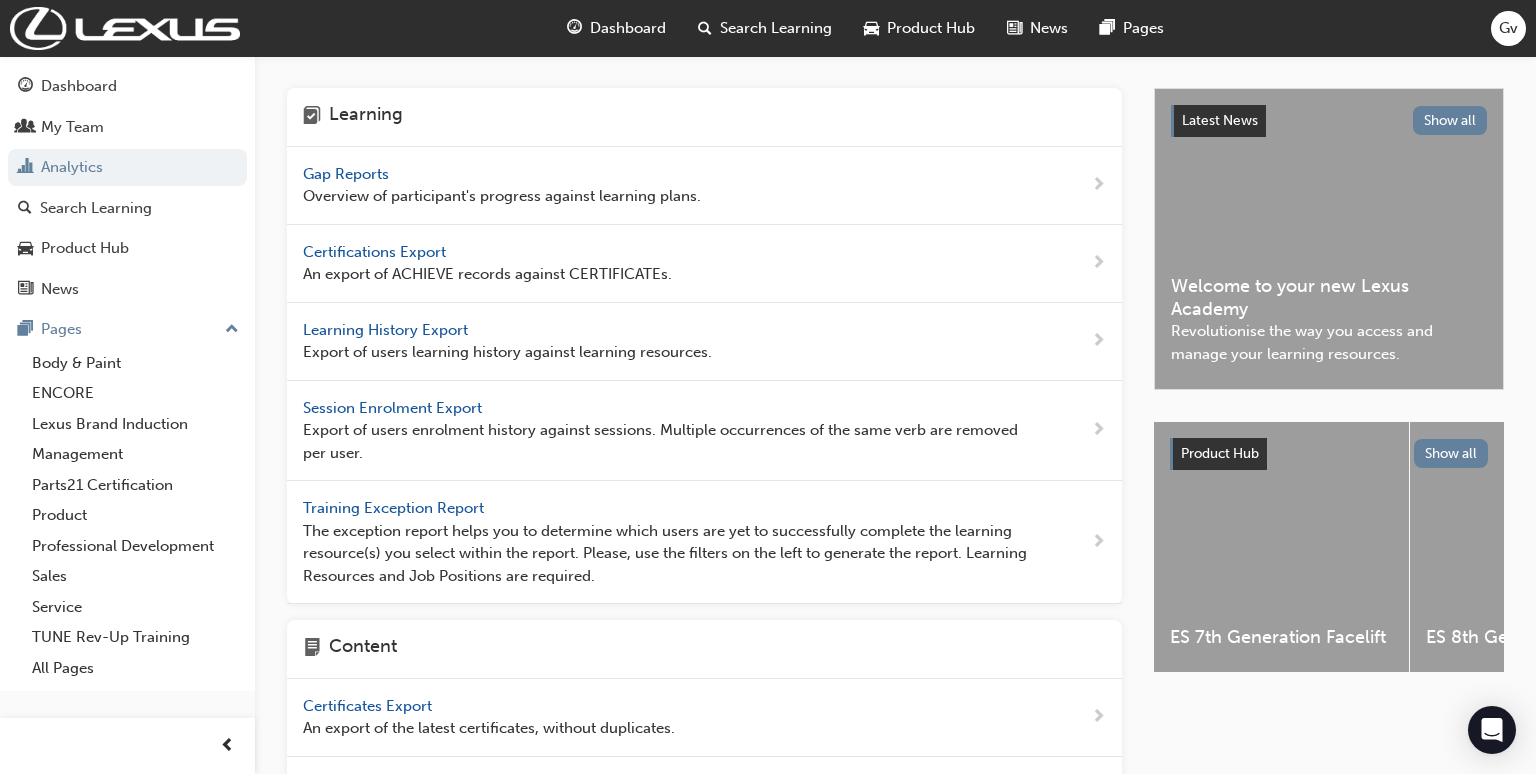 click on "Gap Reports" at bounding box center [348, 174] 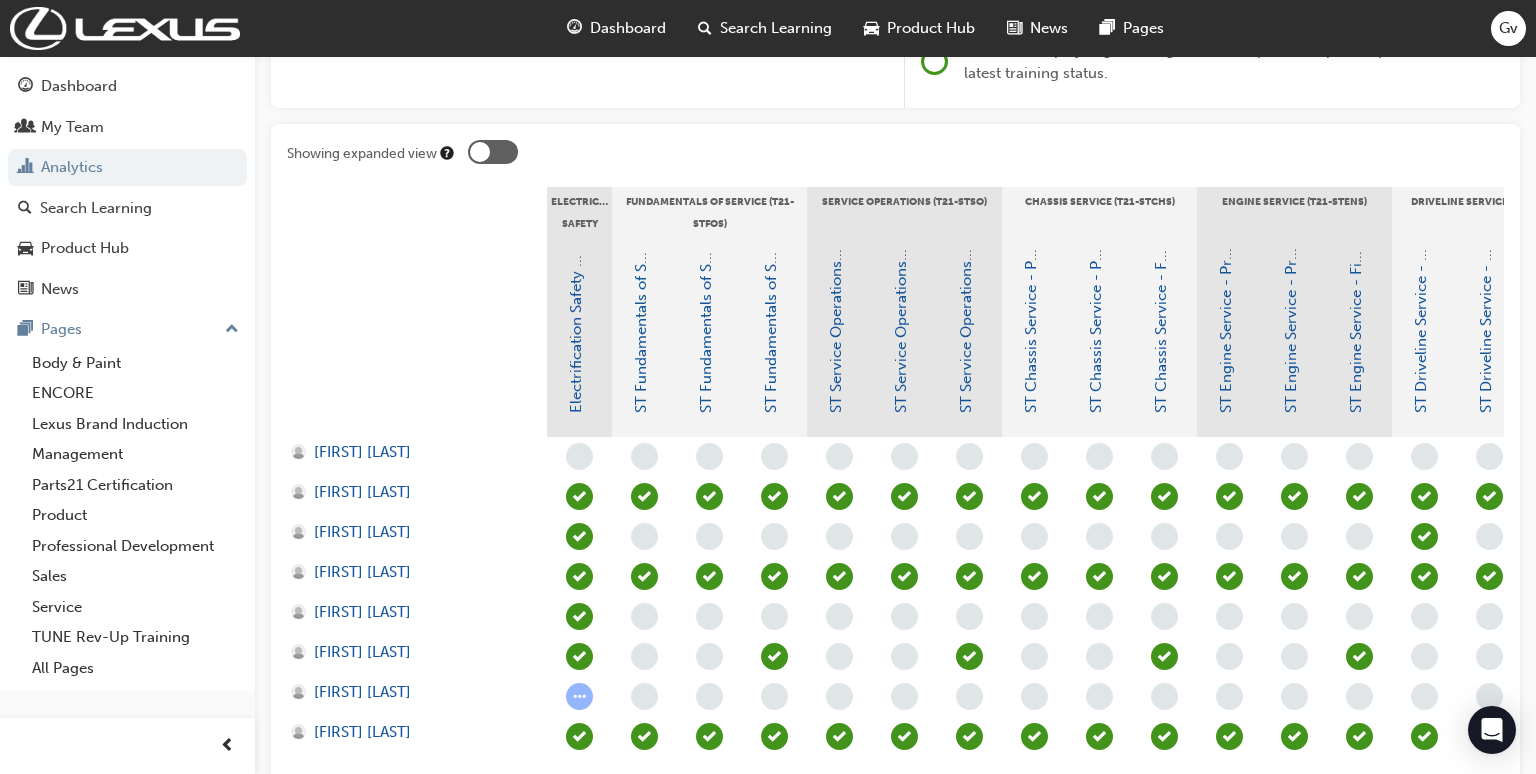 scroll, scrollTop: 358, scrollLeft: 0, axis: vertical 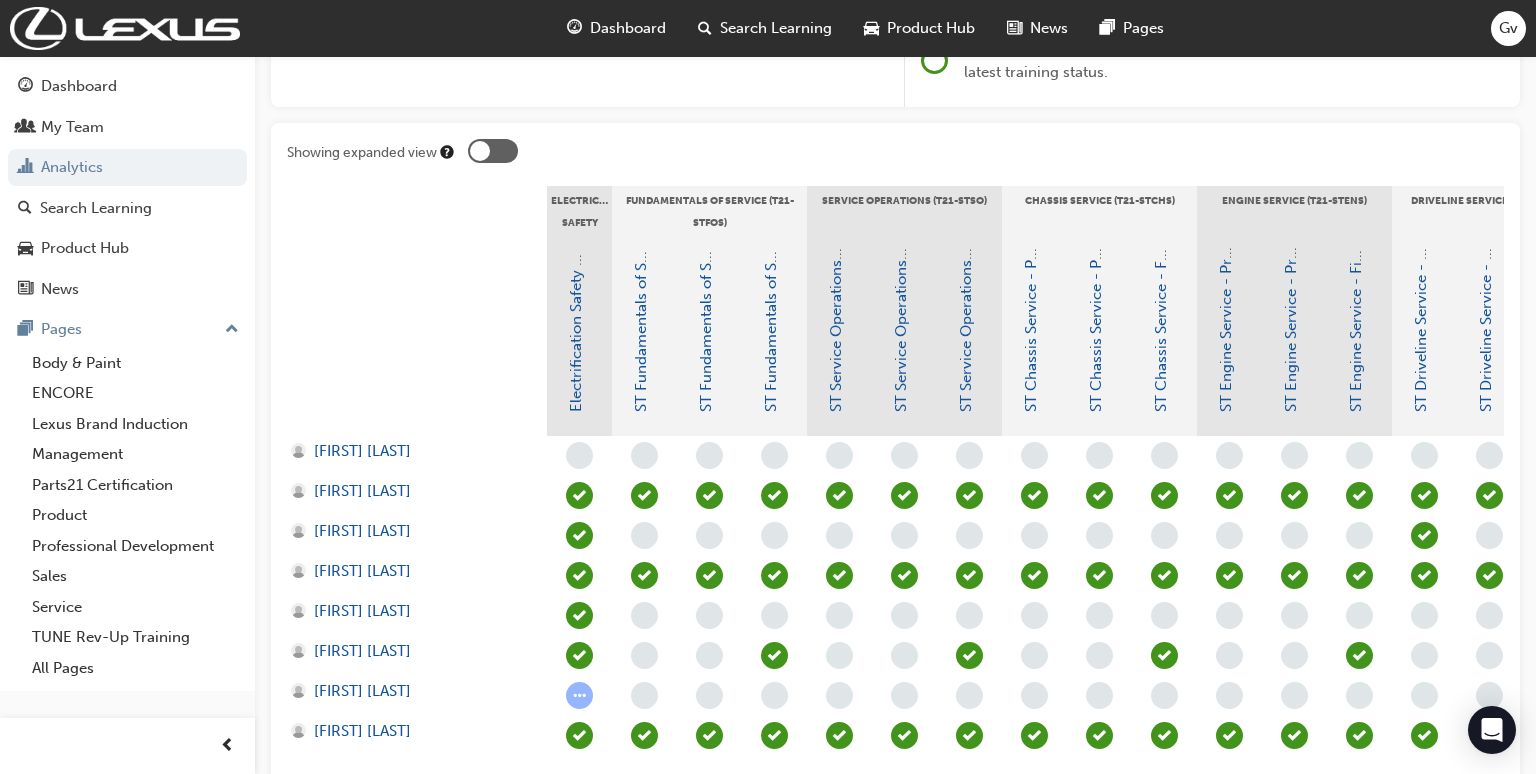 click at bounding box center (774, 655) 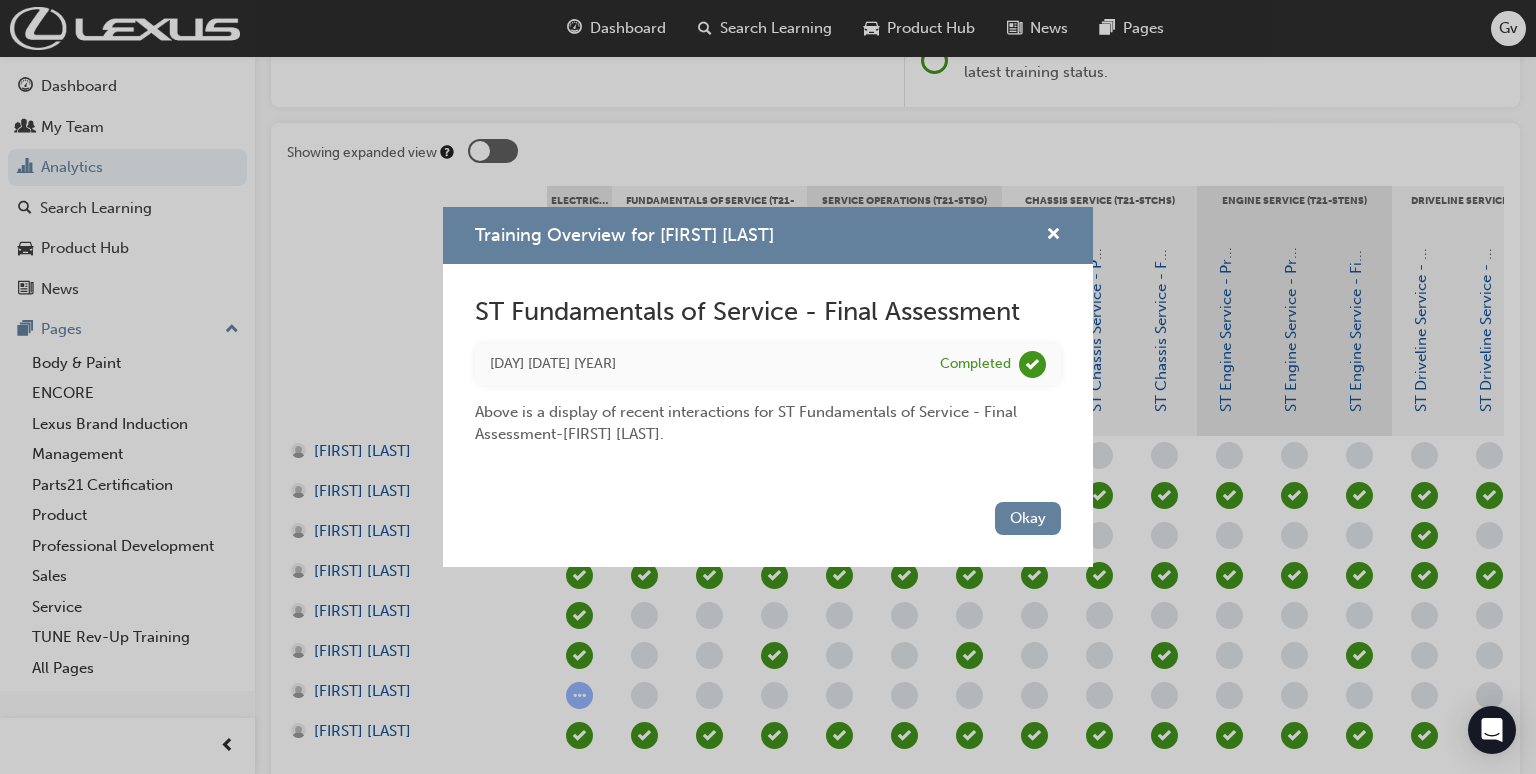 click on "Thu 31 Mar 2022" at bounding box center (700, 364) 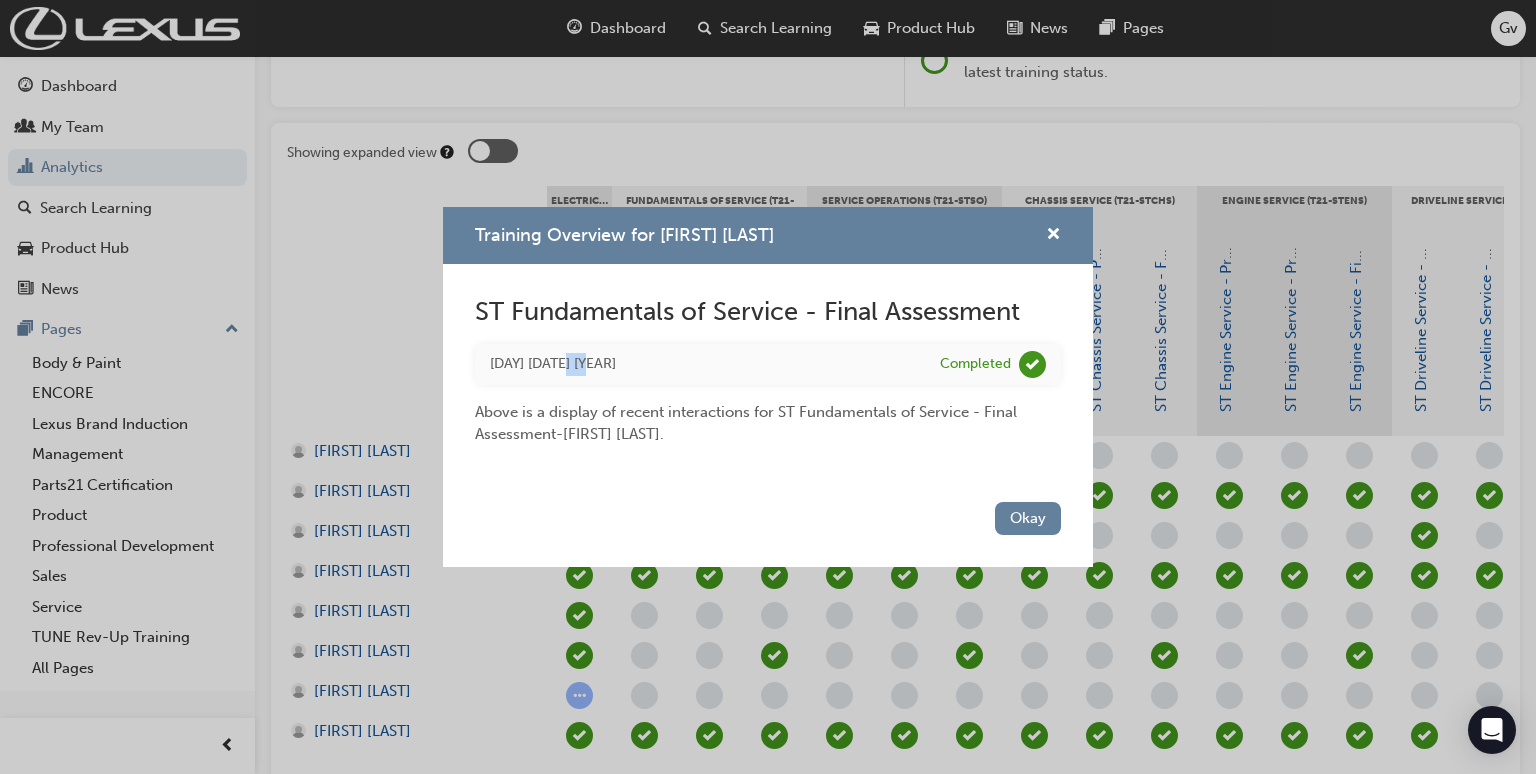 click on "Thu 31 Mar 2022" at bounding box center (700, 364) 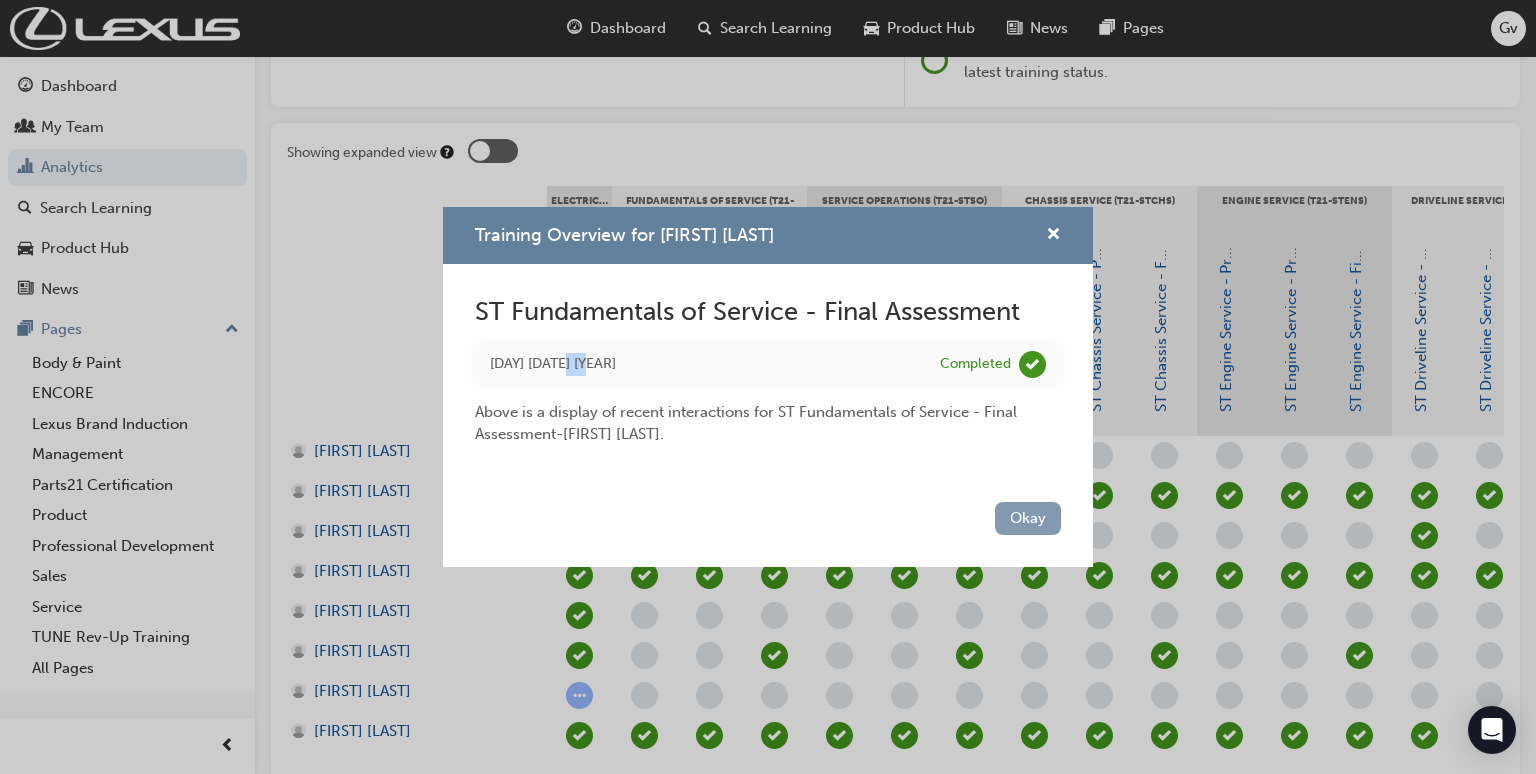 click on "Okay" at bounding box center [1028, 518] 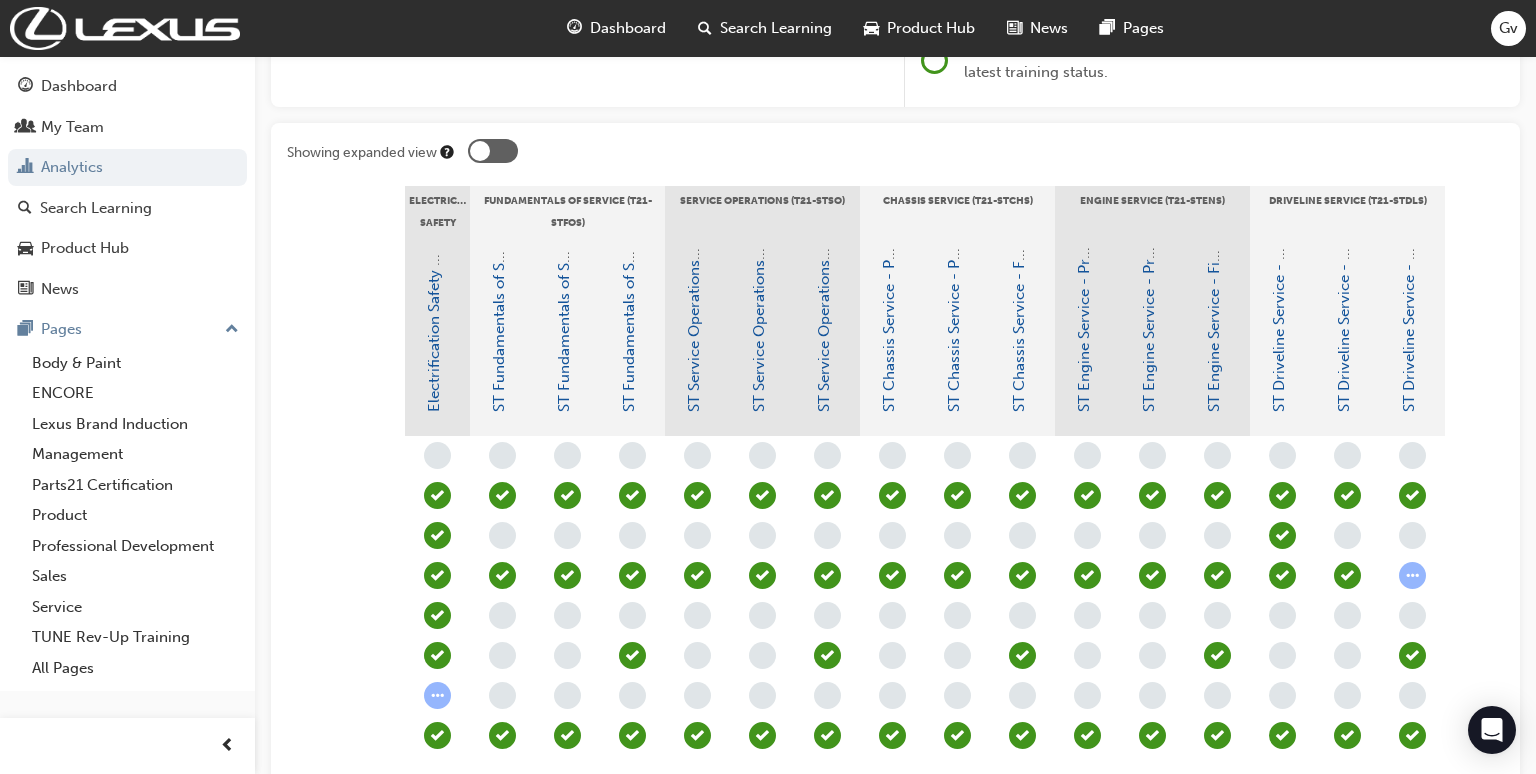 scroll, scrollTop: 0, scrollLeft: 148, axis: horizontal 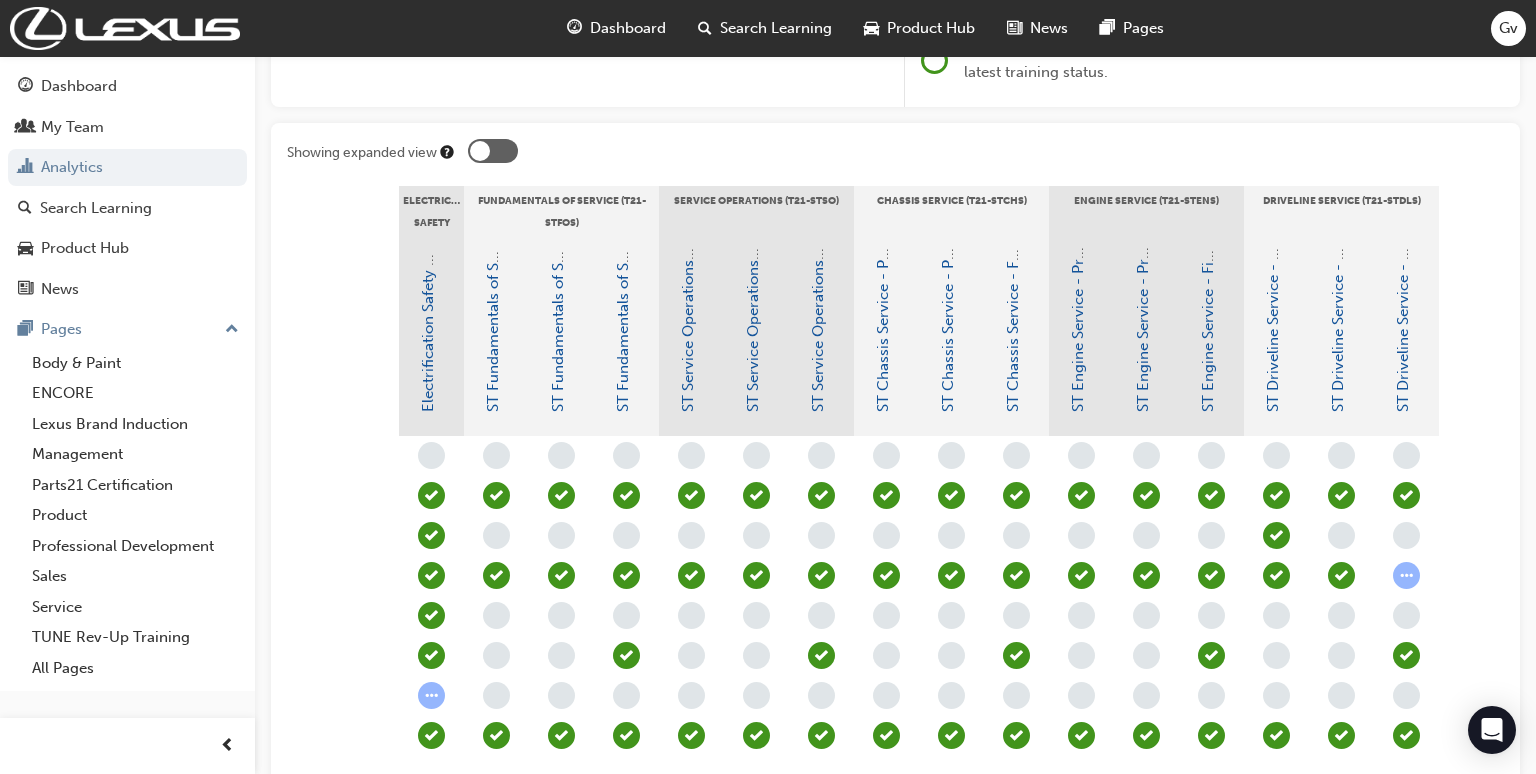 click at bounding box center [1016, 655] 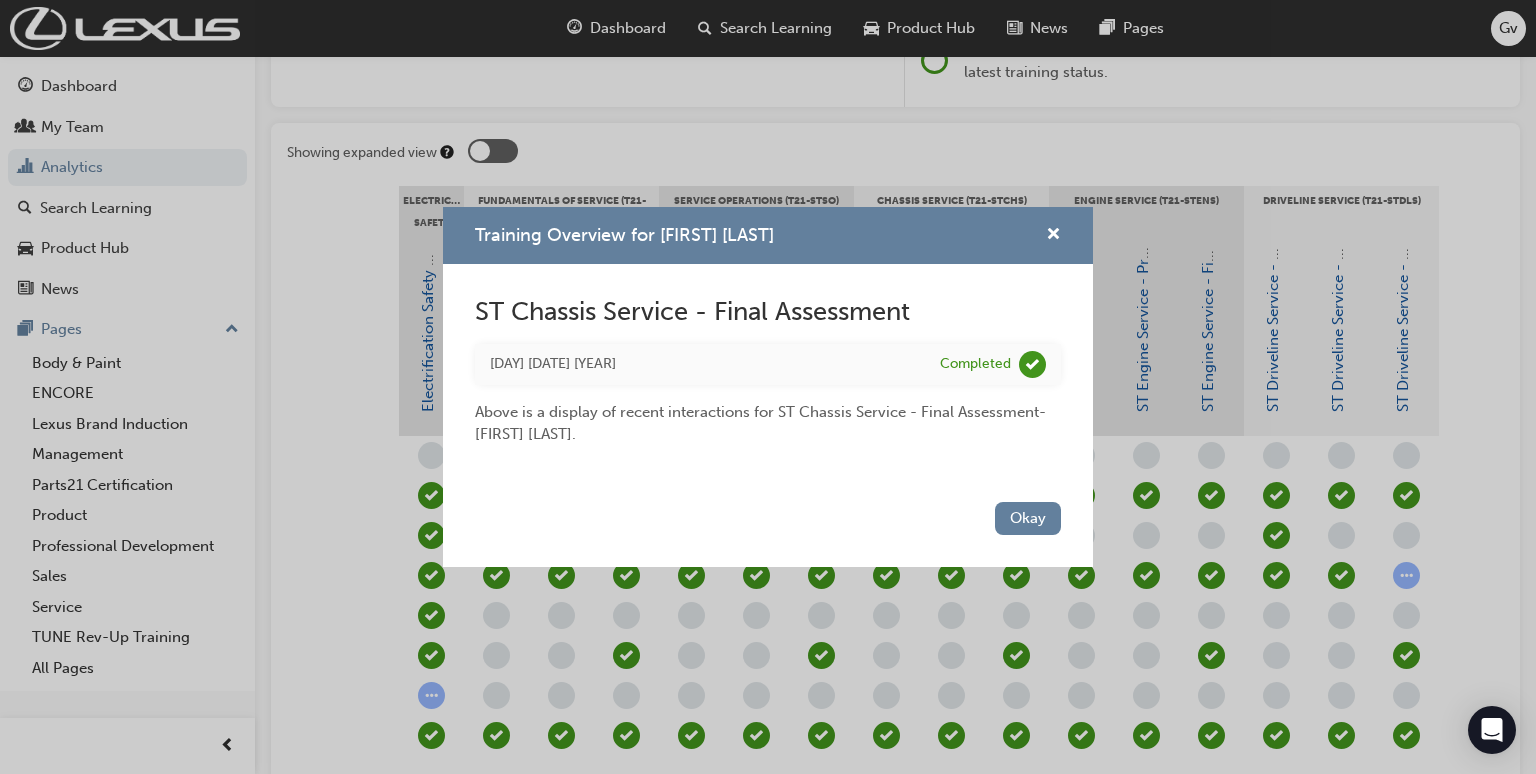 click on "Thu 15 Sep 2022" at bounding box center (700, 364) 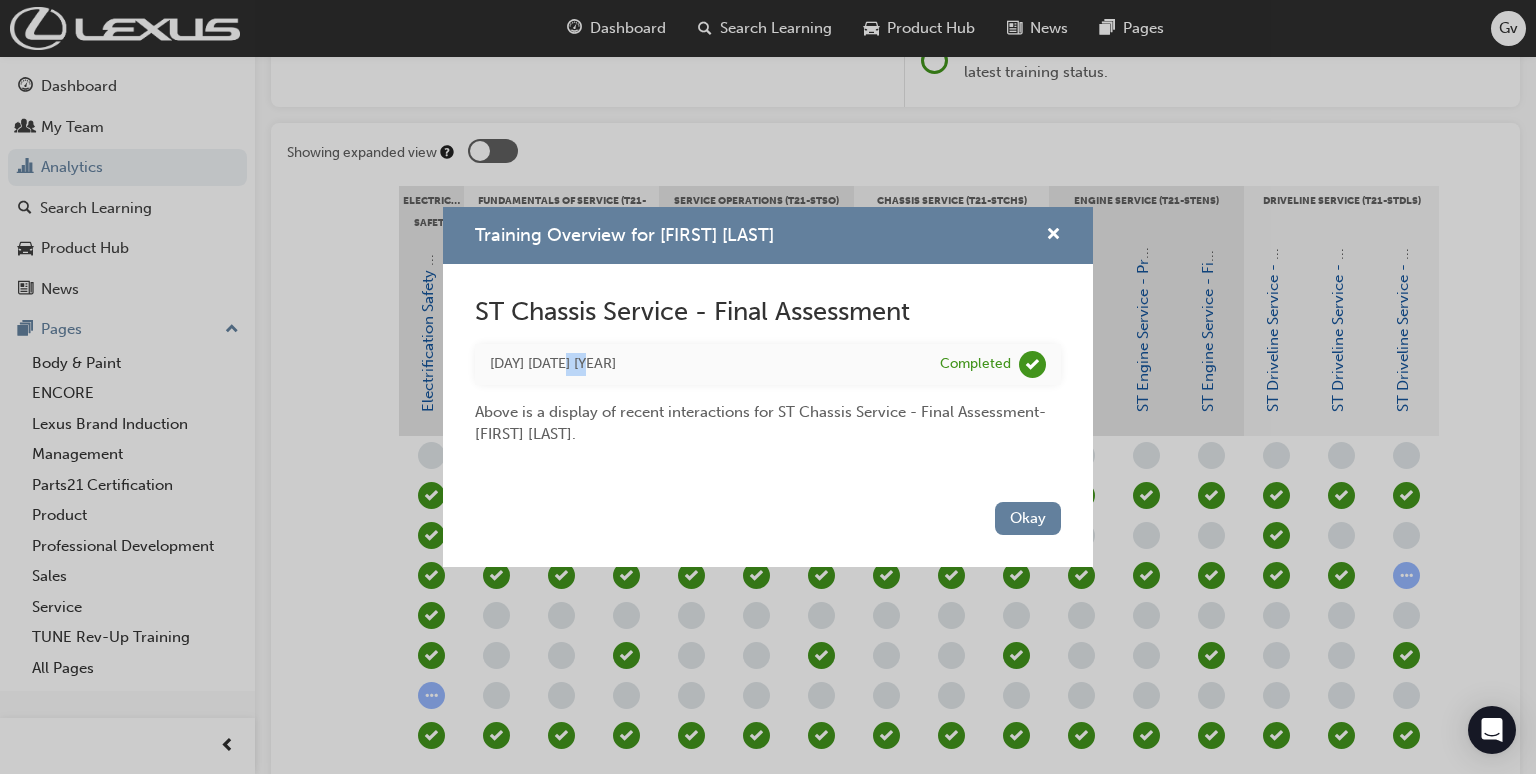 click on "Thu 15 Sep 2022" at bounding box center (700, 364) 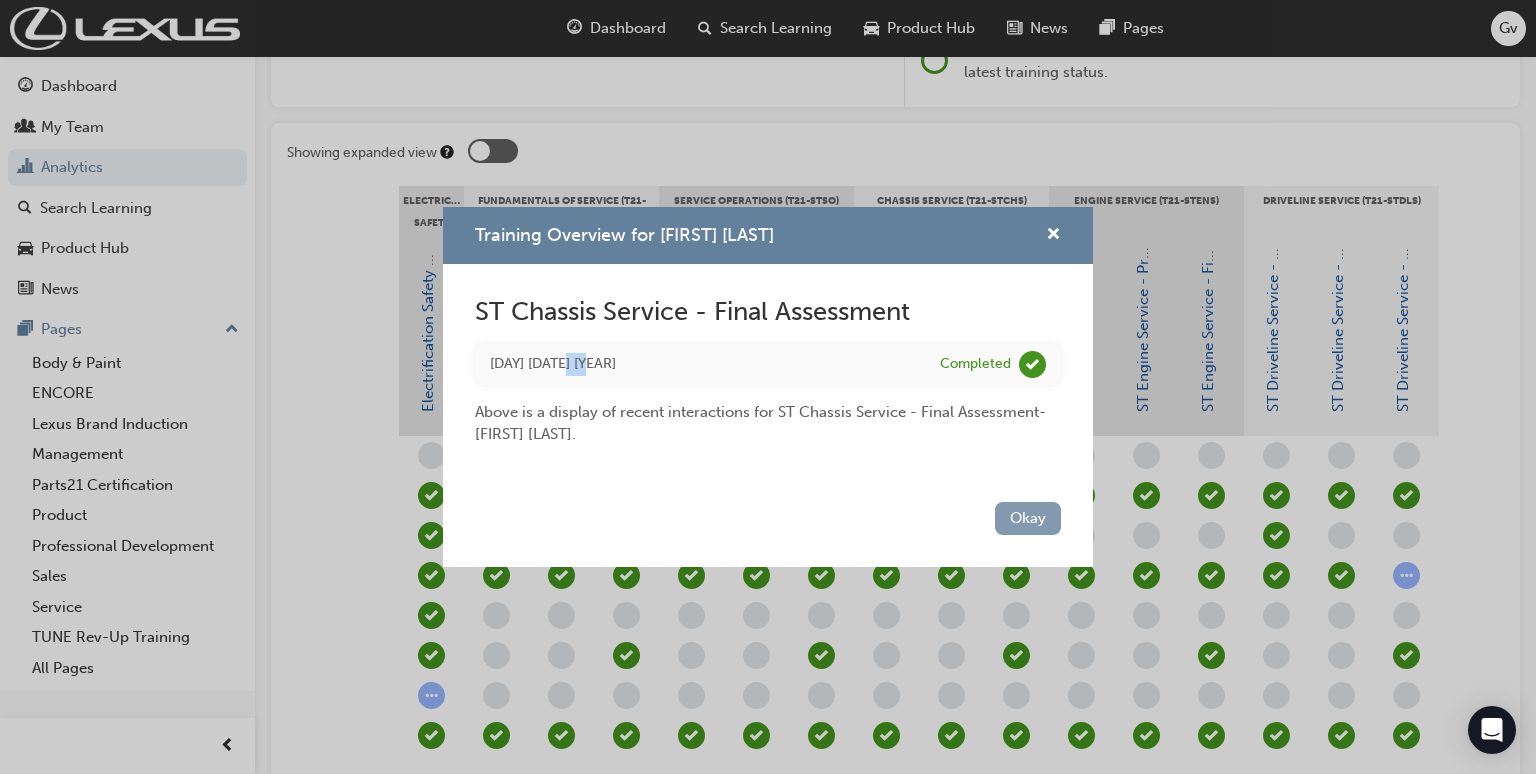 click on "Okay" at bounding box center (1028, 518) 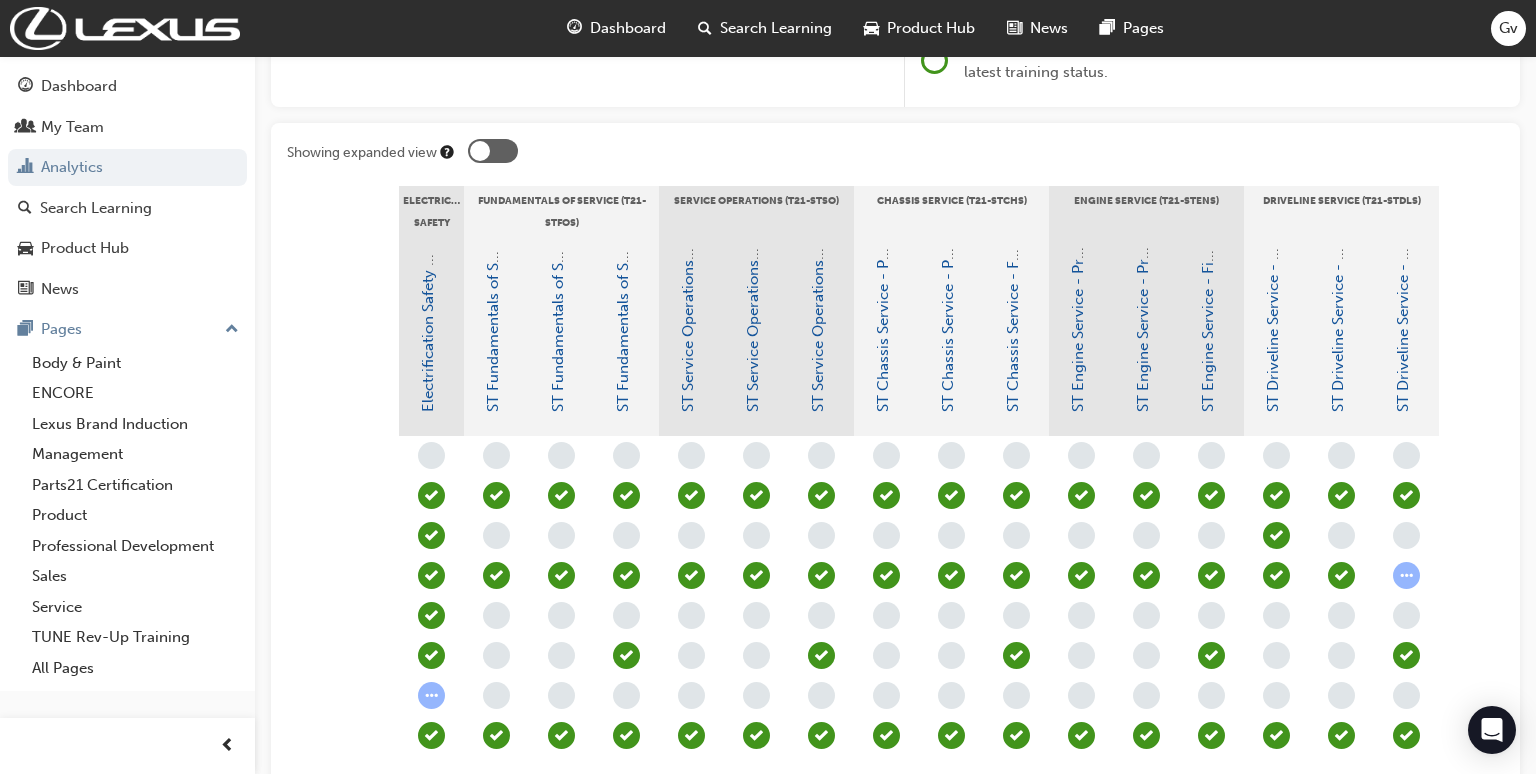 click at bounding box center [1211, 655] 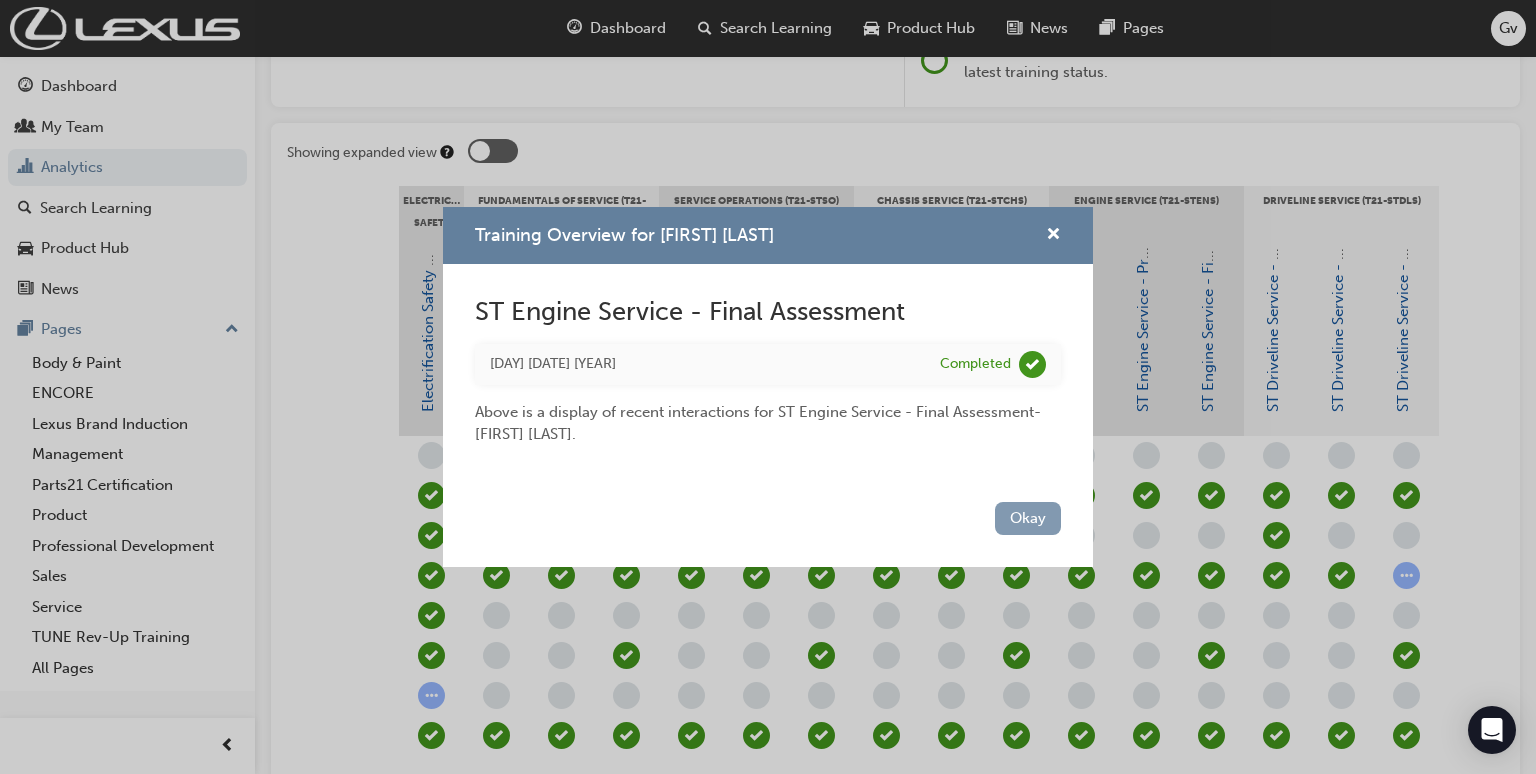 click on "Okay" at bounding box center [1028, 518] 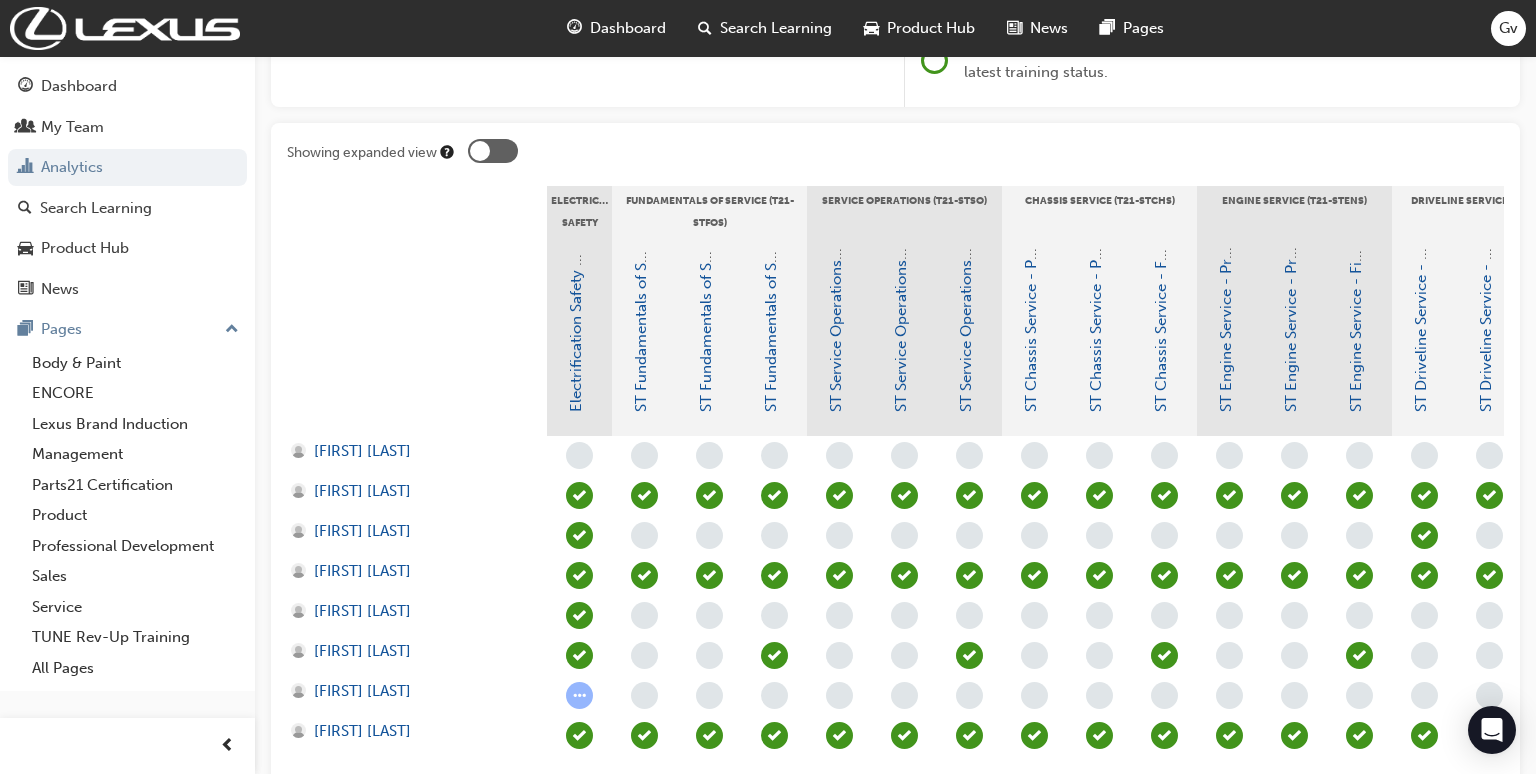 scroll, scrollTop: 0, scrollLeft: 26, axis: horizontal 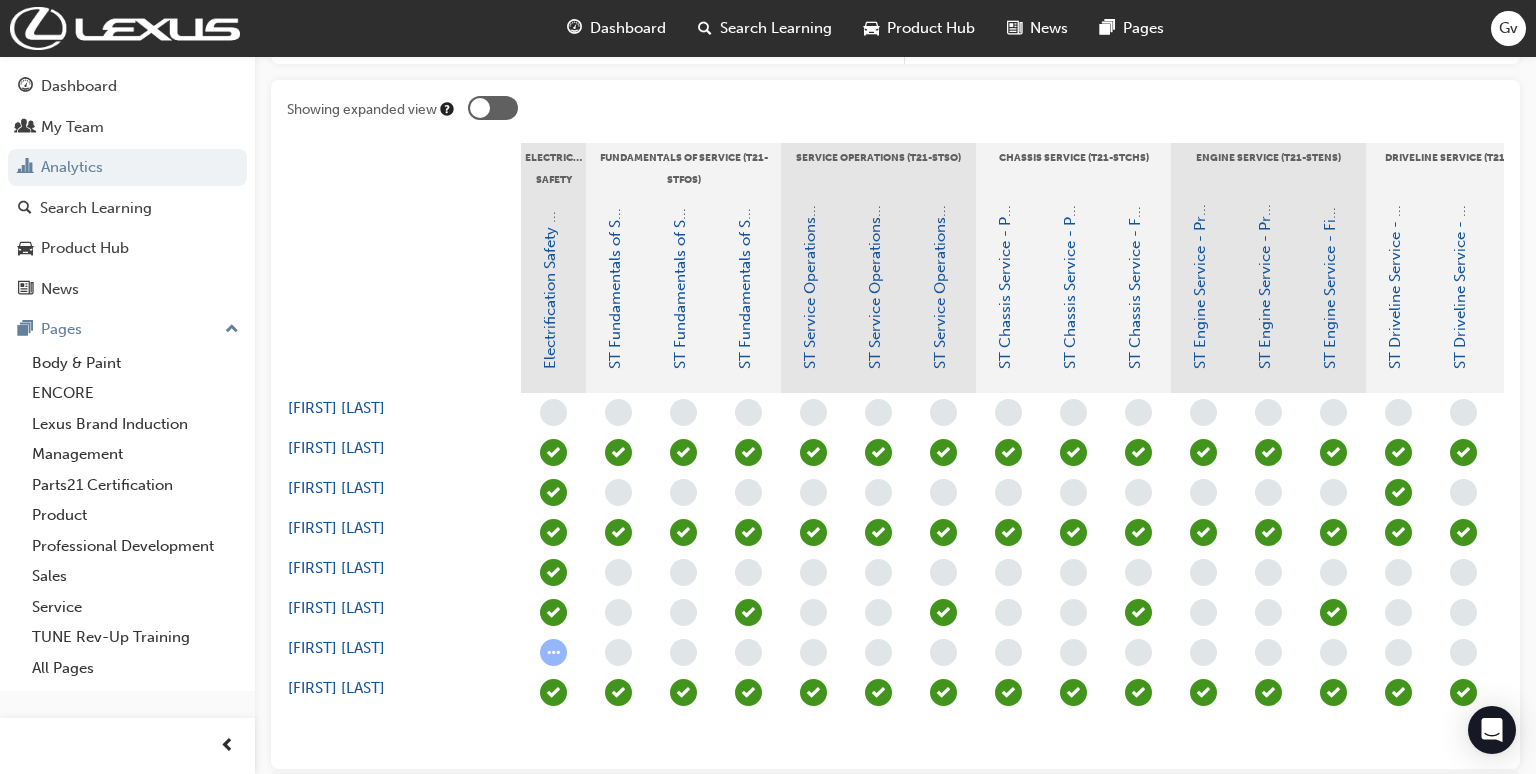 click at bounding box center (943, 612) 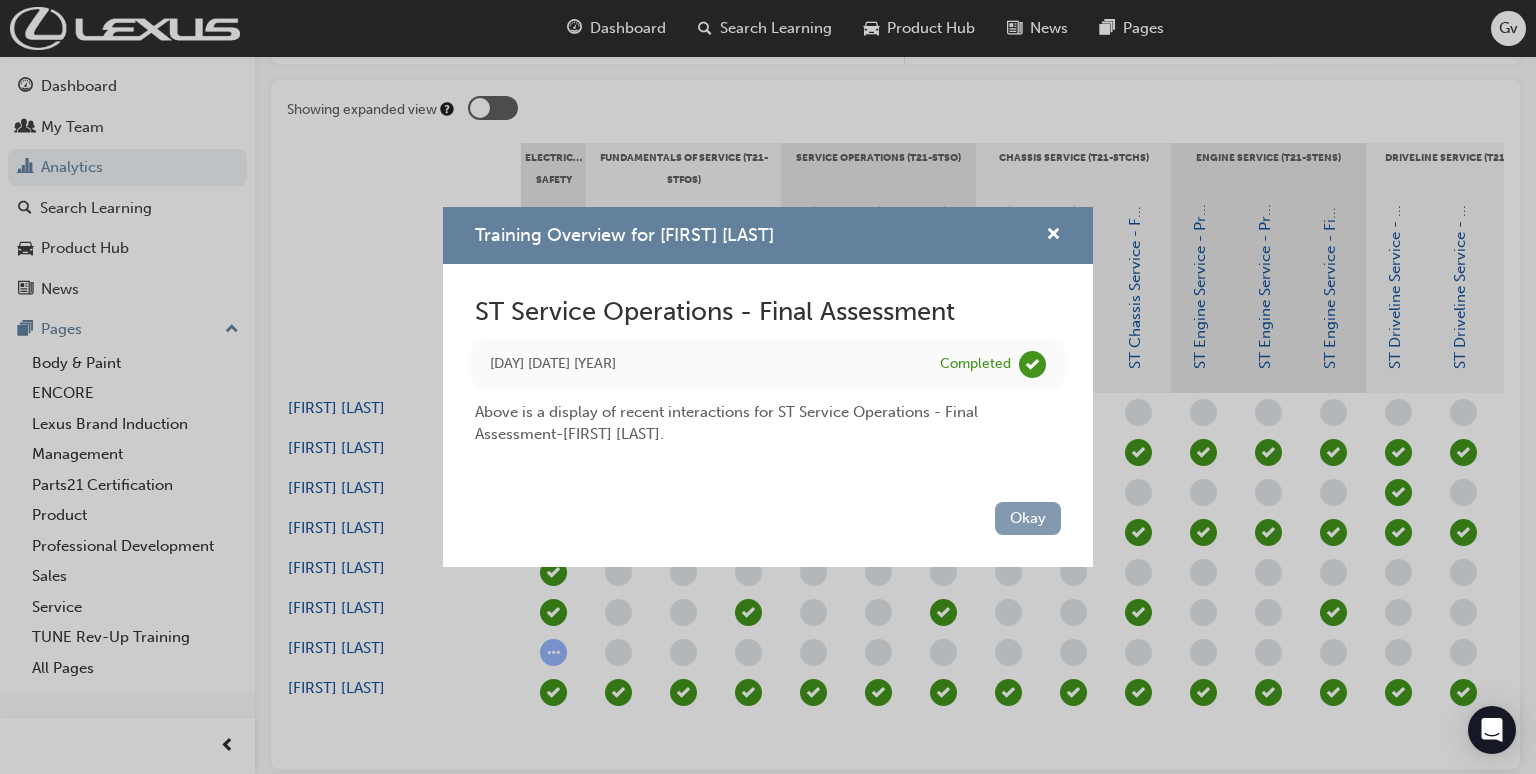 click on "Okay" at bounding box center (1028, 518) 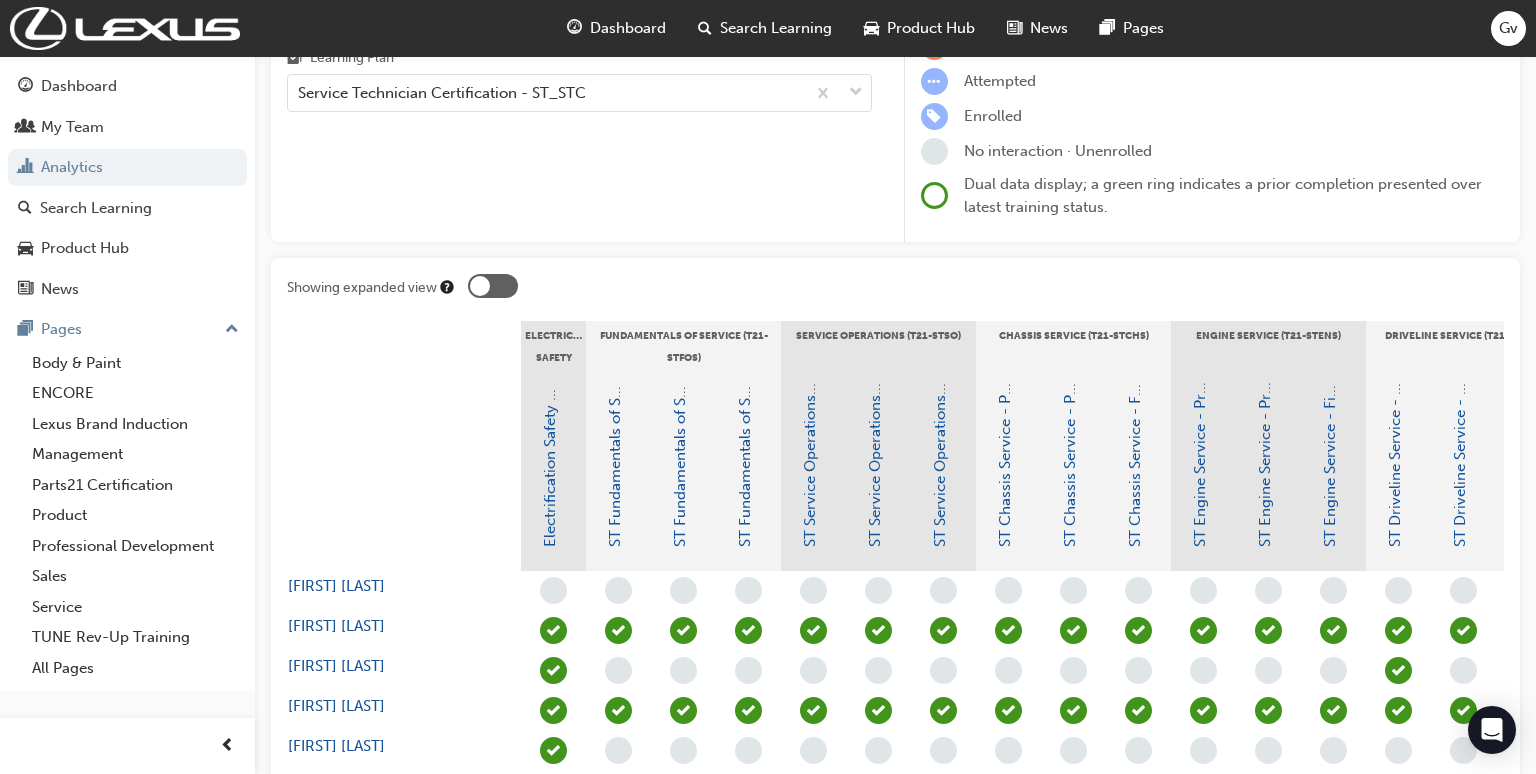 scroll, scrollTop: 0, scrollLeft: 0, axis: both 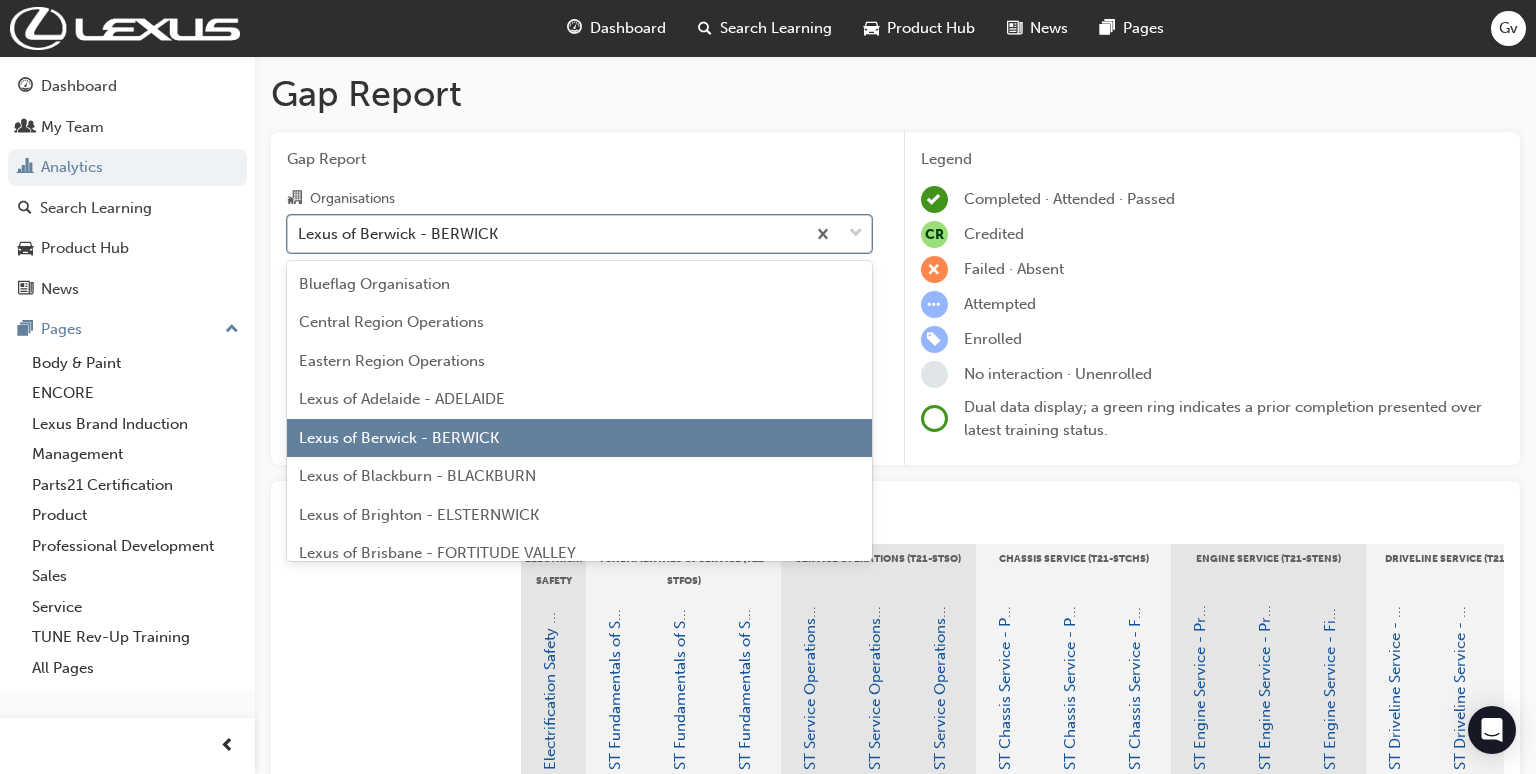 click on "Lexus of Berwick - BERWICK" at bounding box center [546, 233] 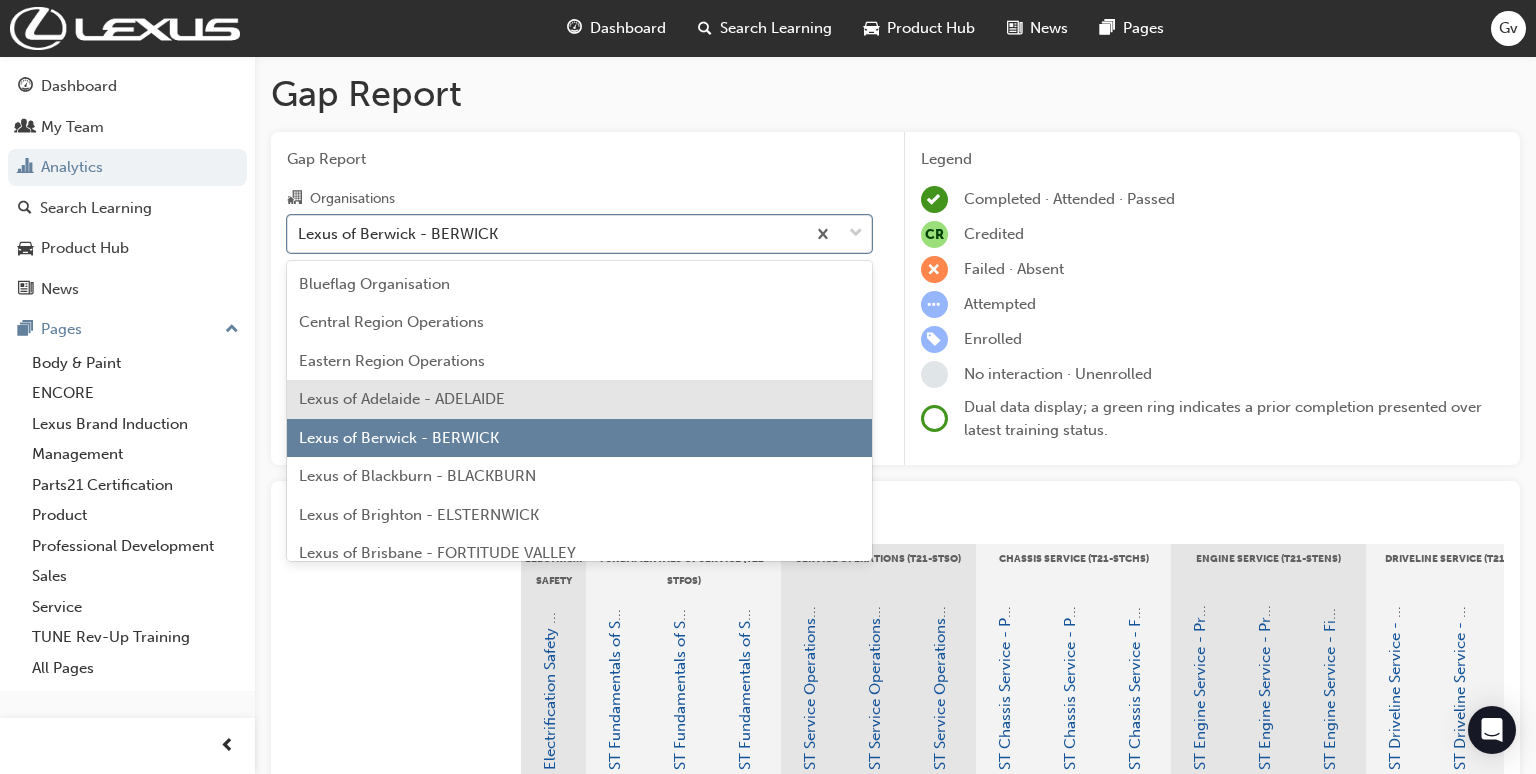 click on "Lexus of Adelaide - ADELAIDE" at bounding box center [579, 399] 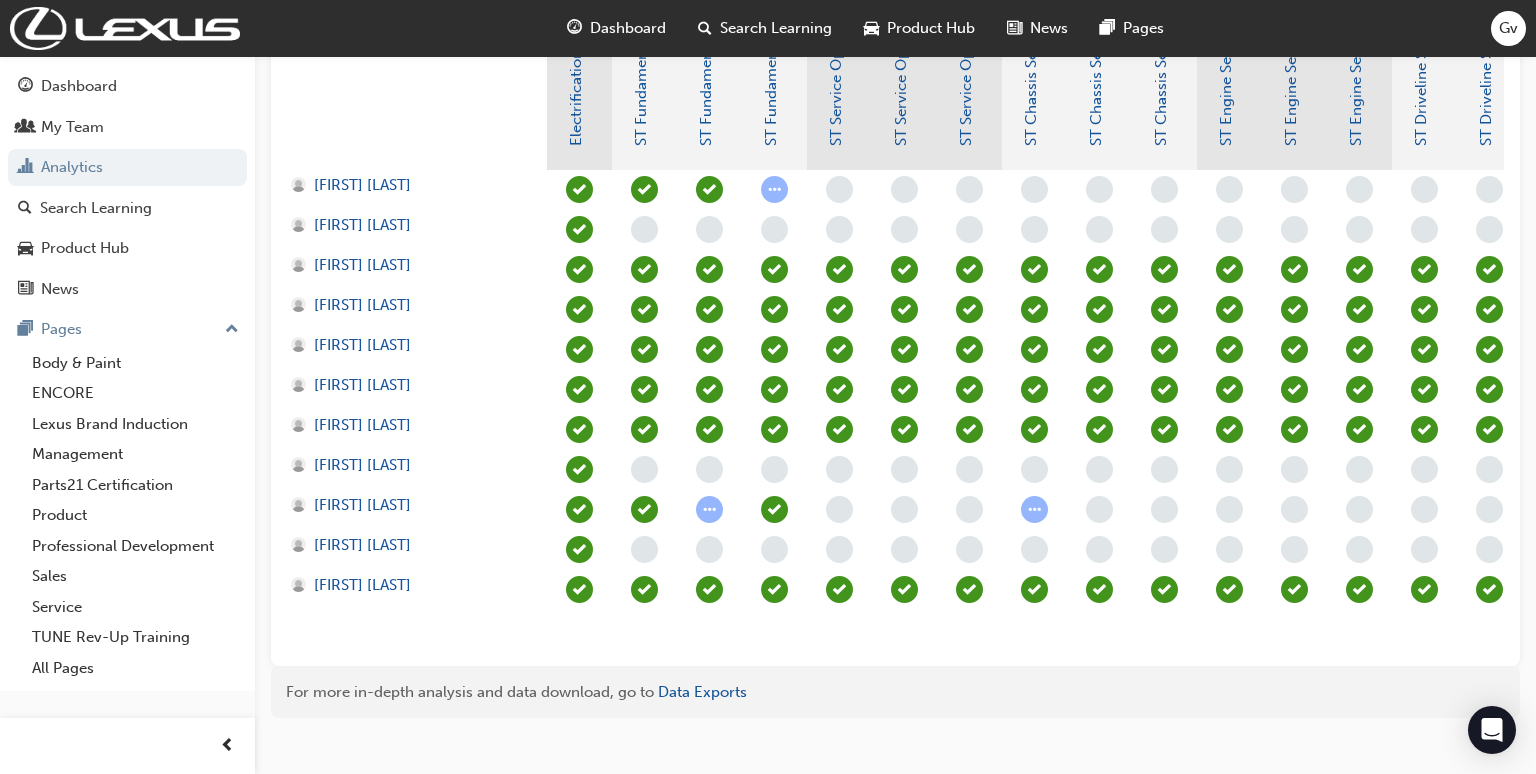 scroll, scrollTop: 626, scrollLeft: 0, axis: vertical 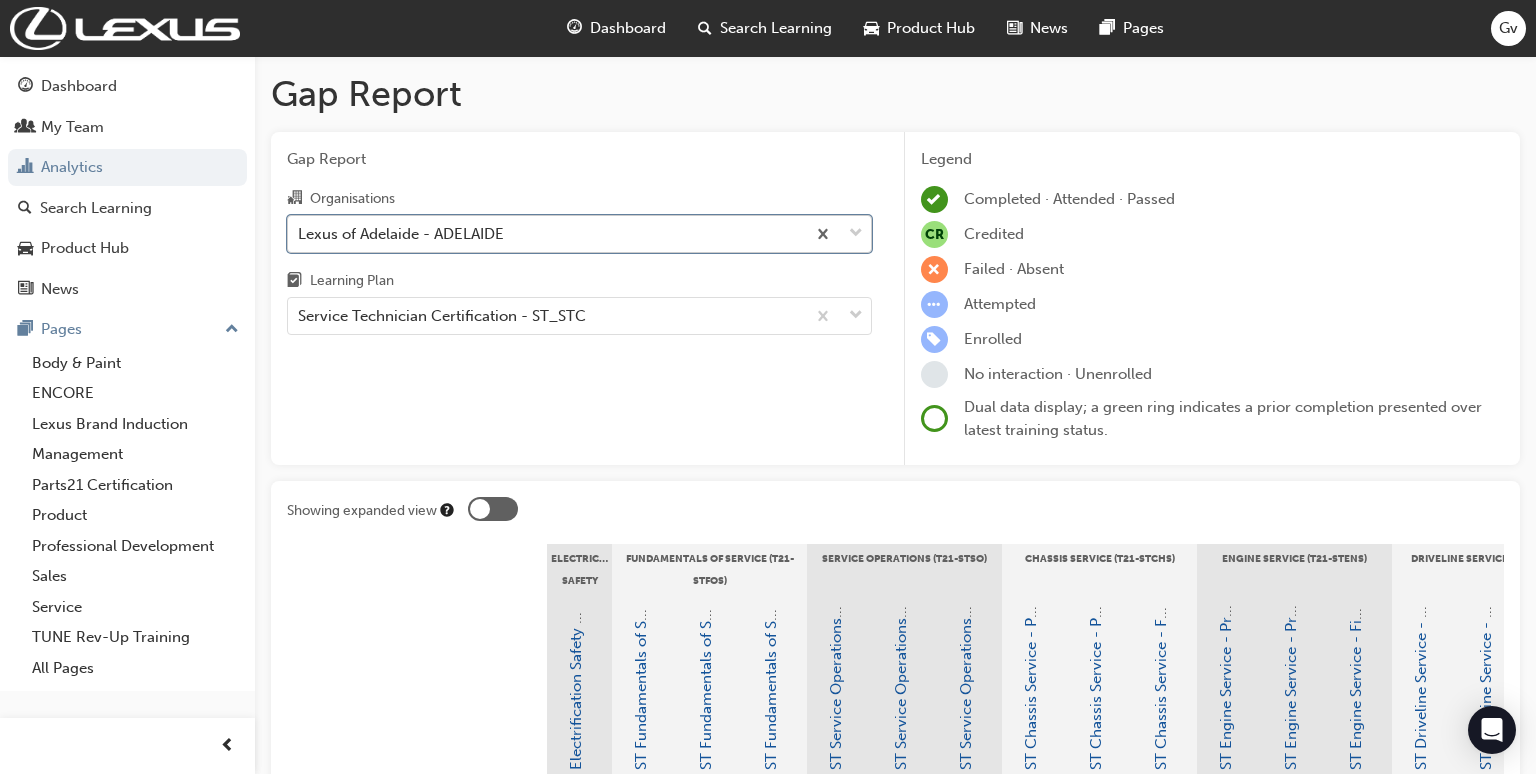 click on "Lexus of Adelaide - ADELAIDE" at bounding box center [546, 233] 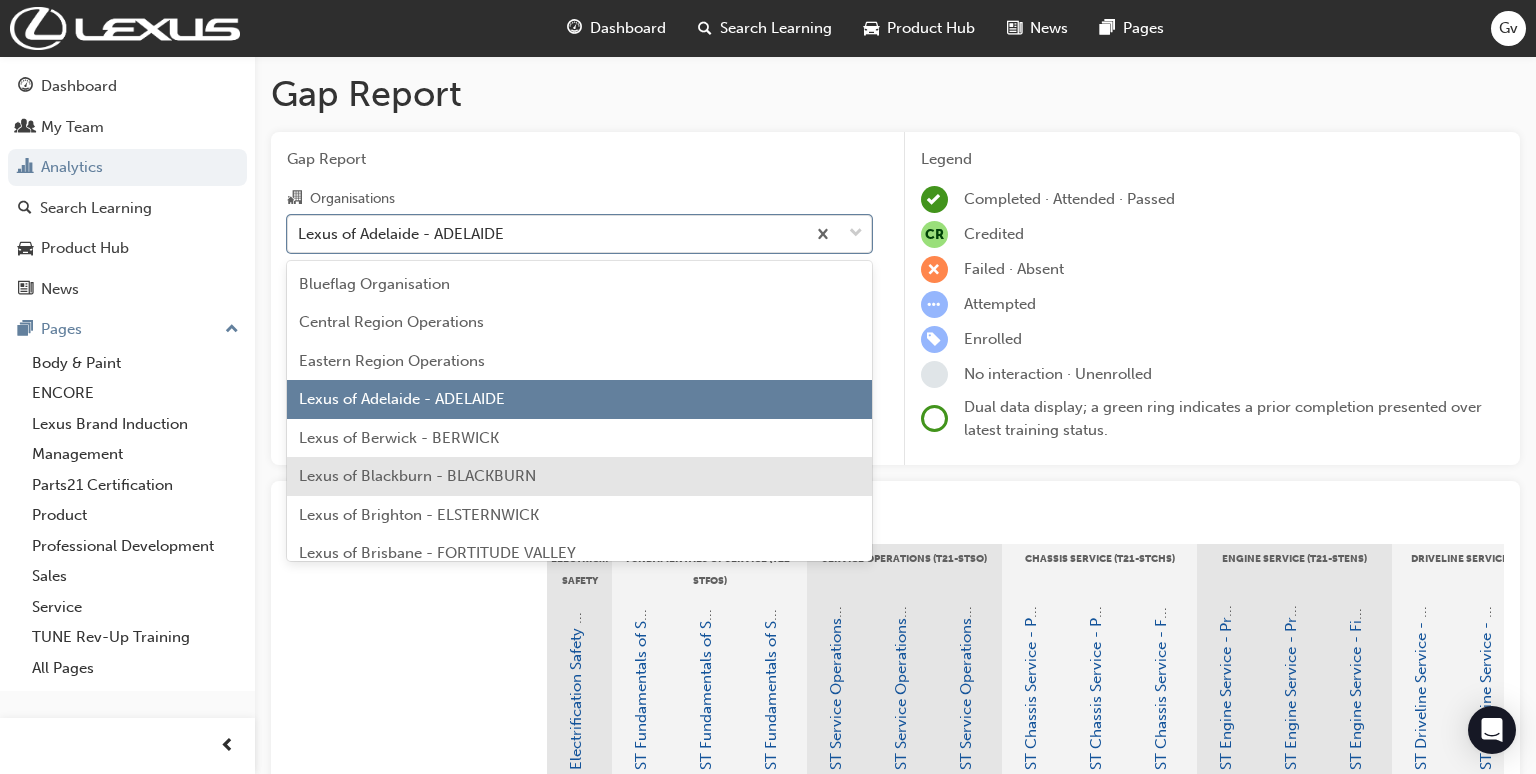 click on "Lexus of Blackburn - BLACKBURN" at bounding box center (579, 476) 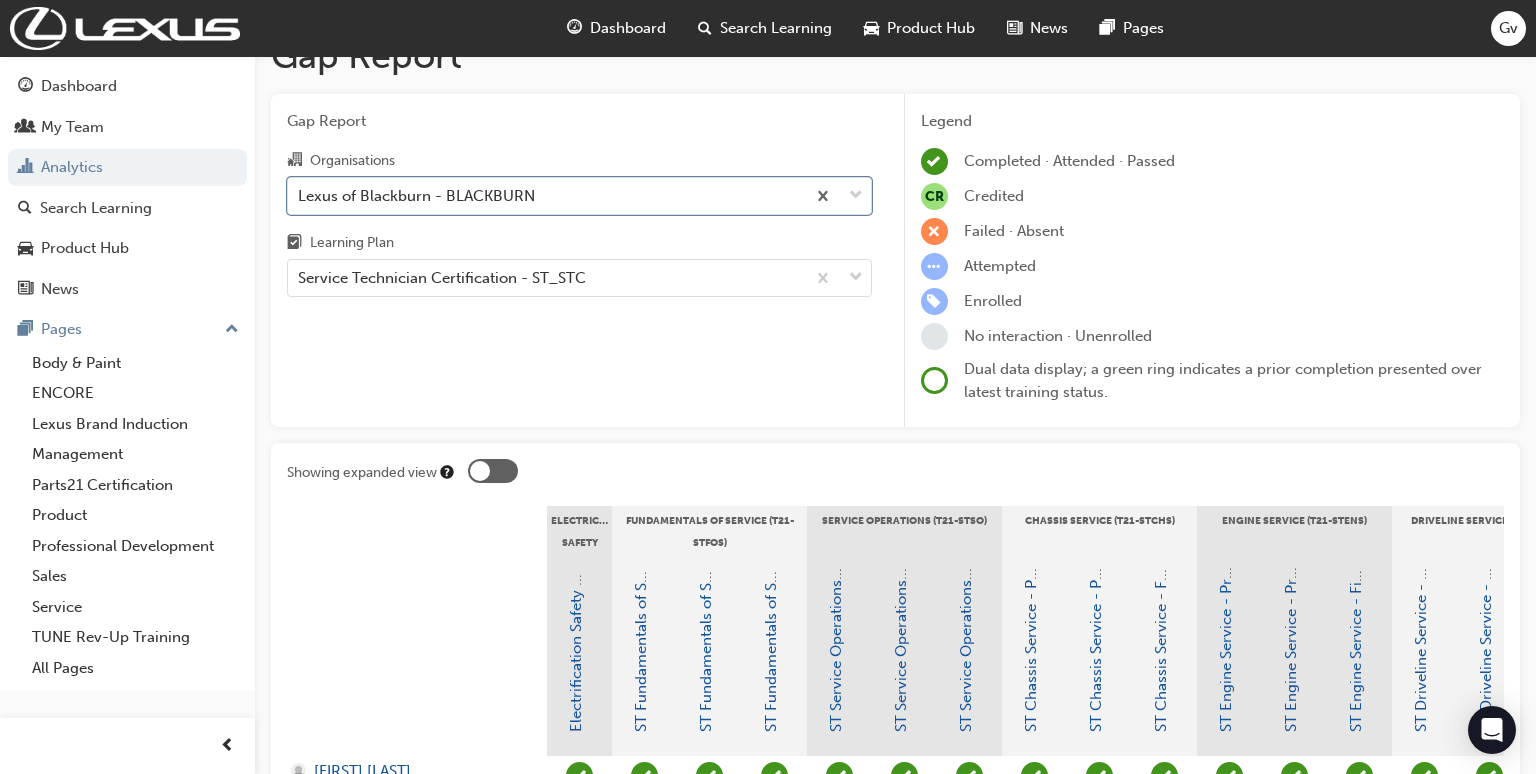 scroll, scrollTop: 0, scrollLeft: 0, axis: both 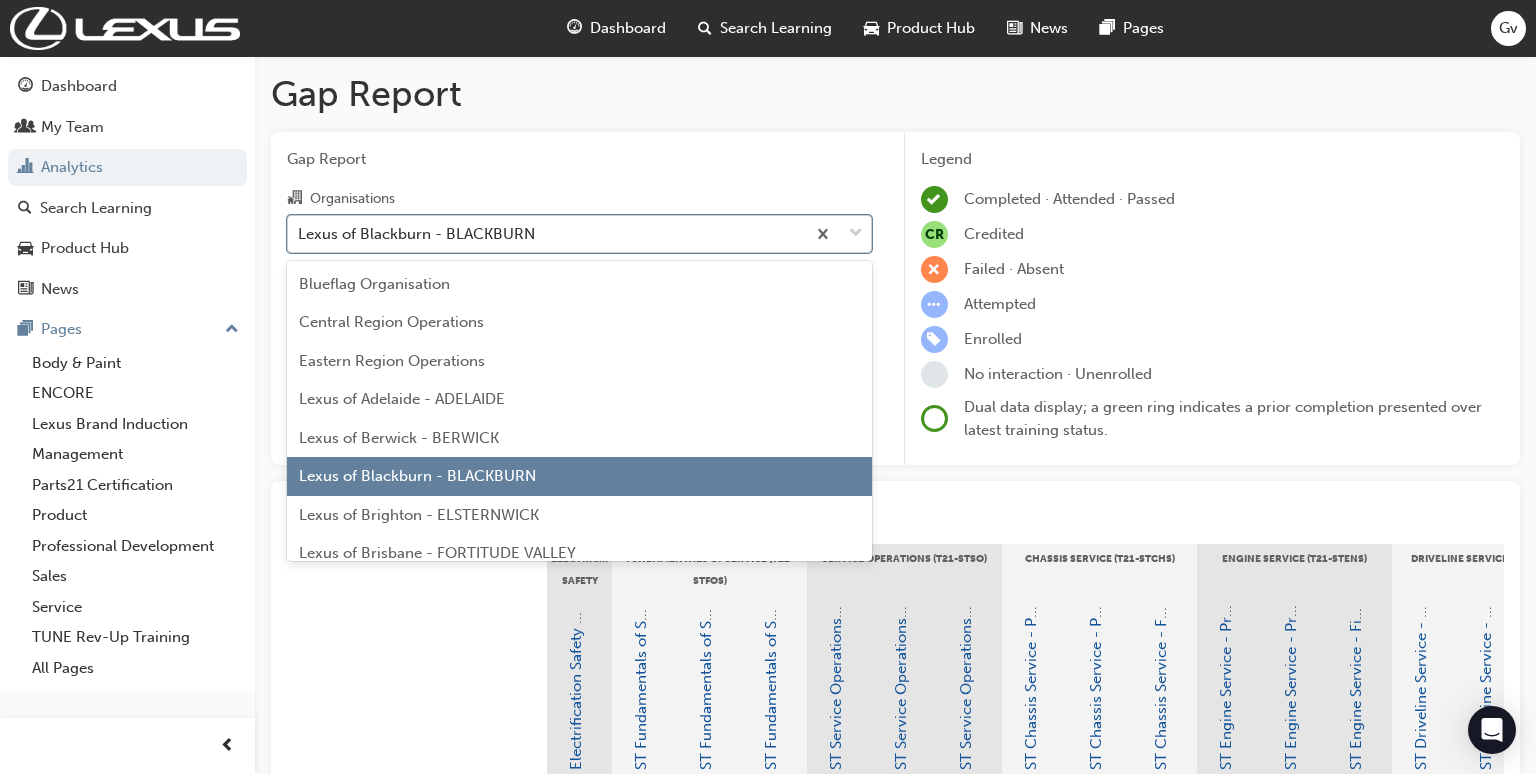 click on "Lexus of Blackburn - BLACKBURN" at bounding box center (546, 233) 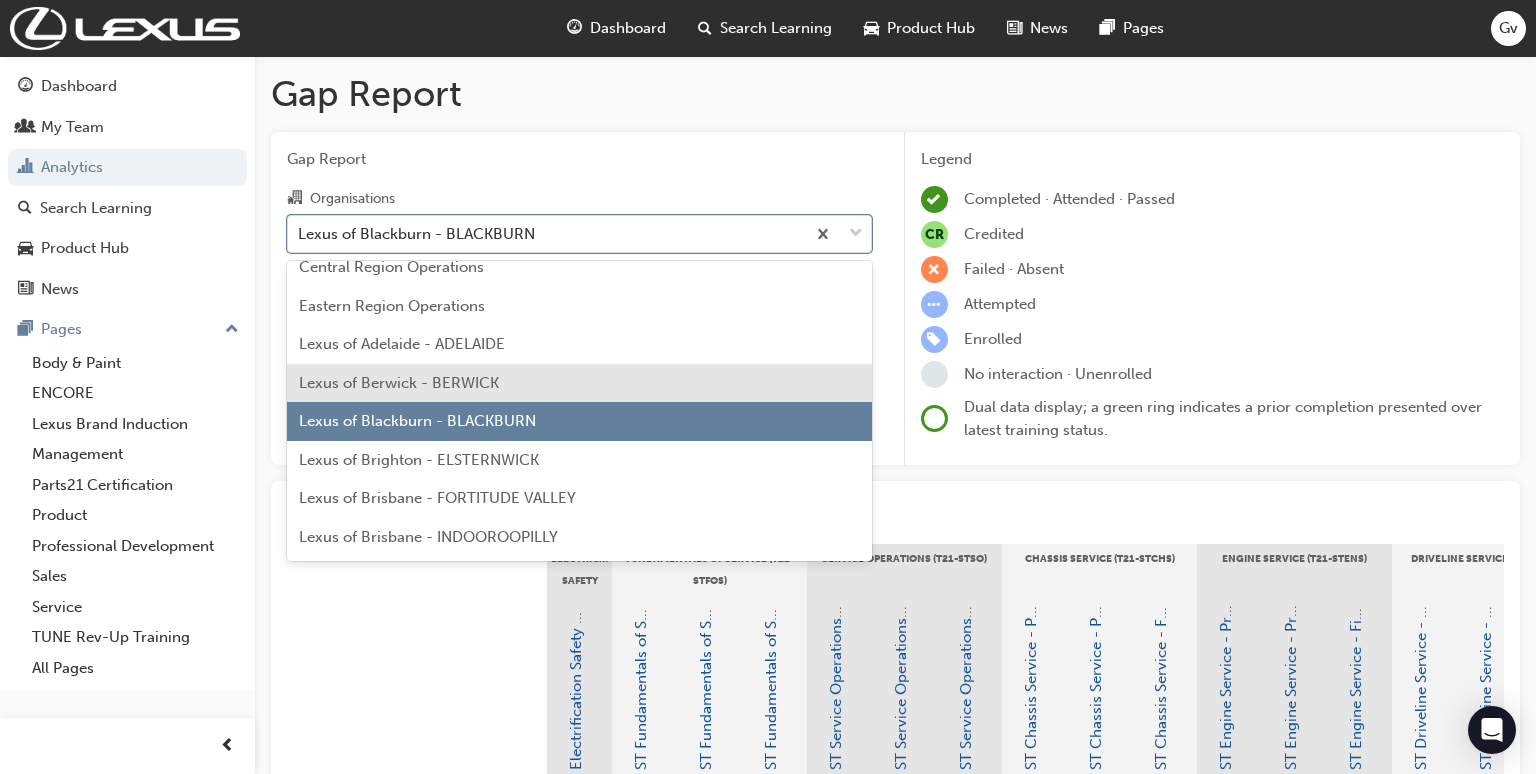 scroll, scrollTop: 58, scrollLeft: 0, axis: vertical 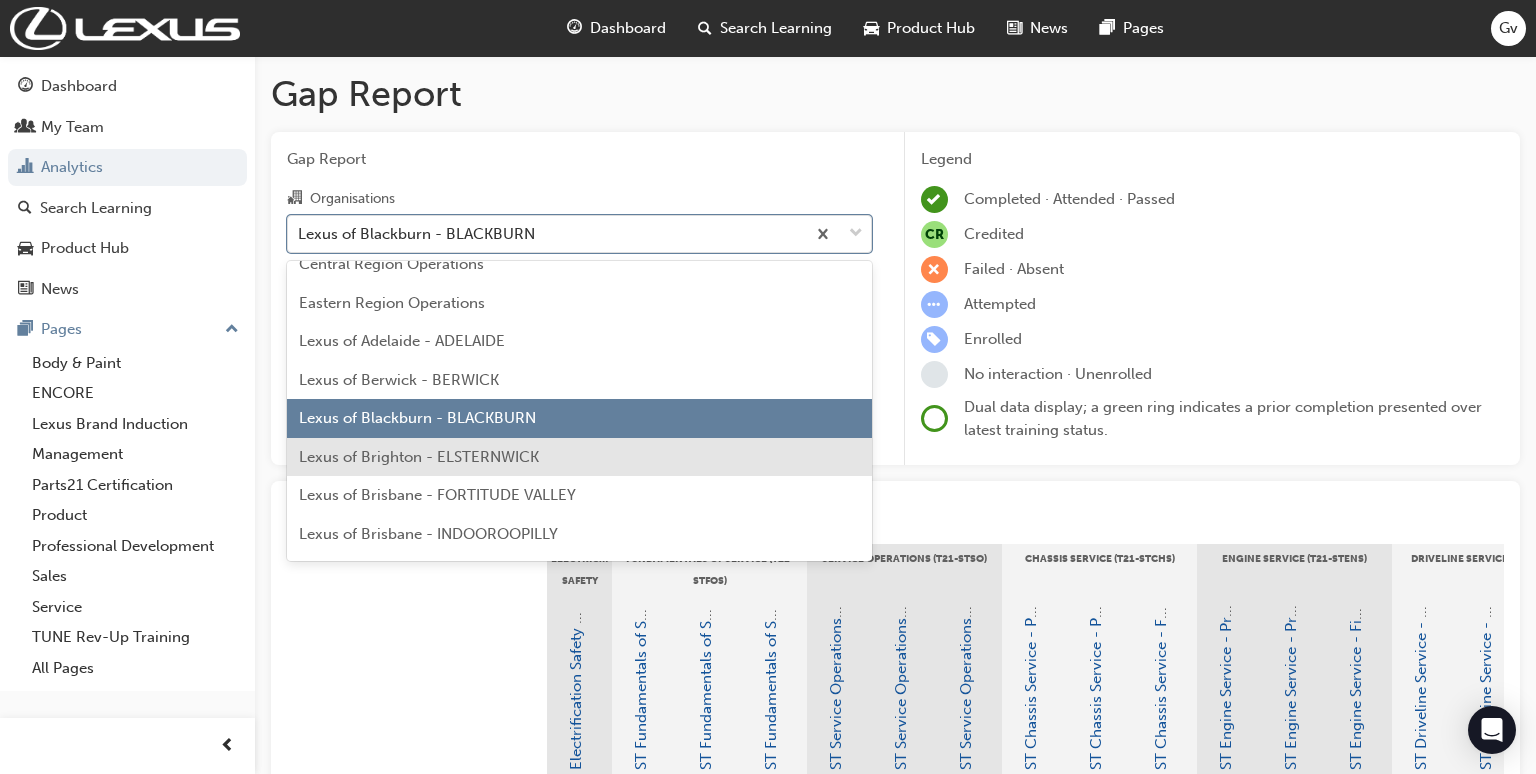 click on "Lexus of Brighton - ELSTERNWICK" at bounding box center [419, 457] 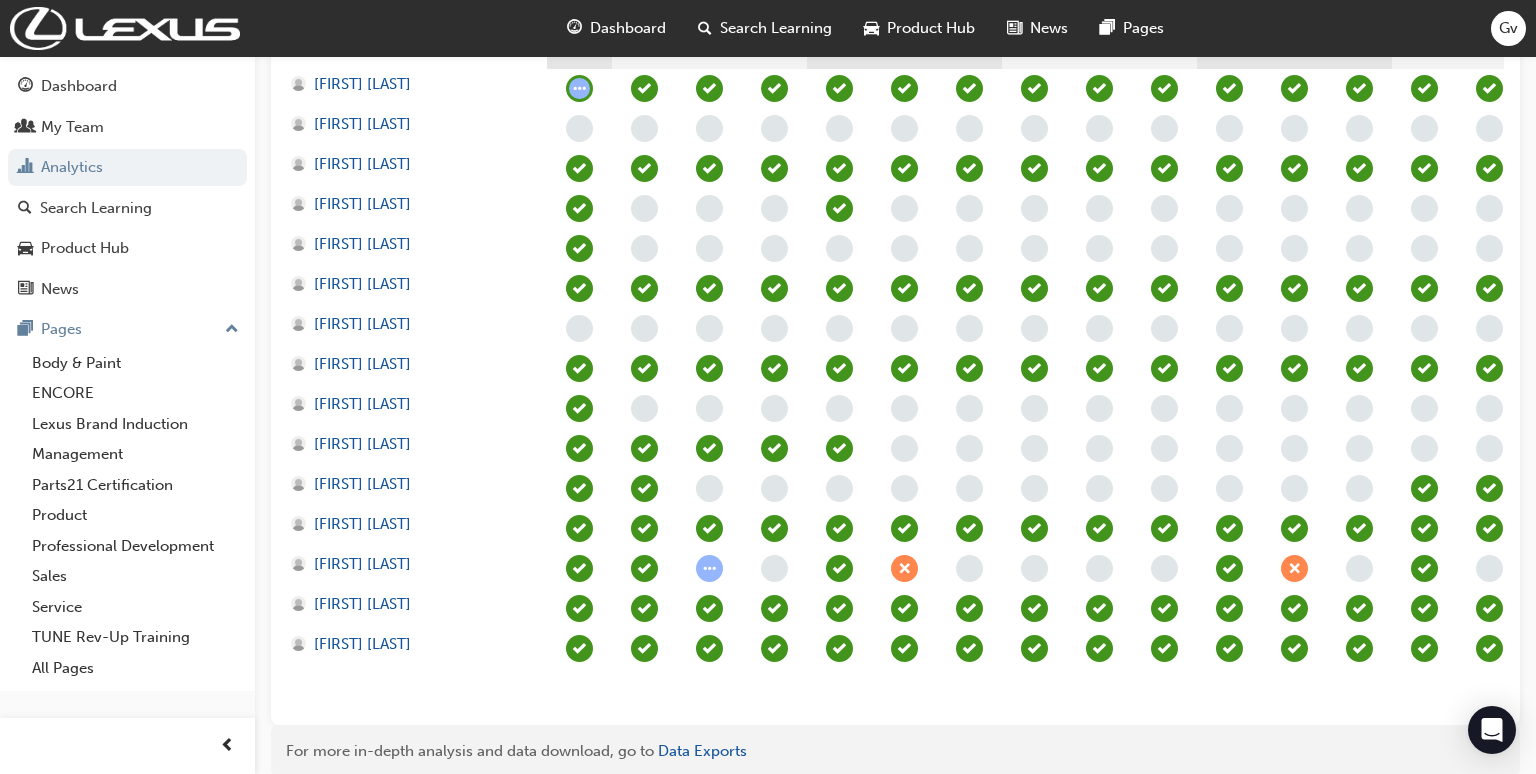 scroll, scrollTop: 760, scrollLeft: 0, axis: vertical 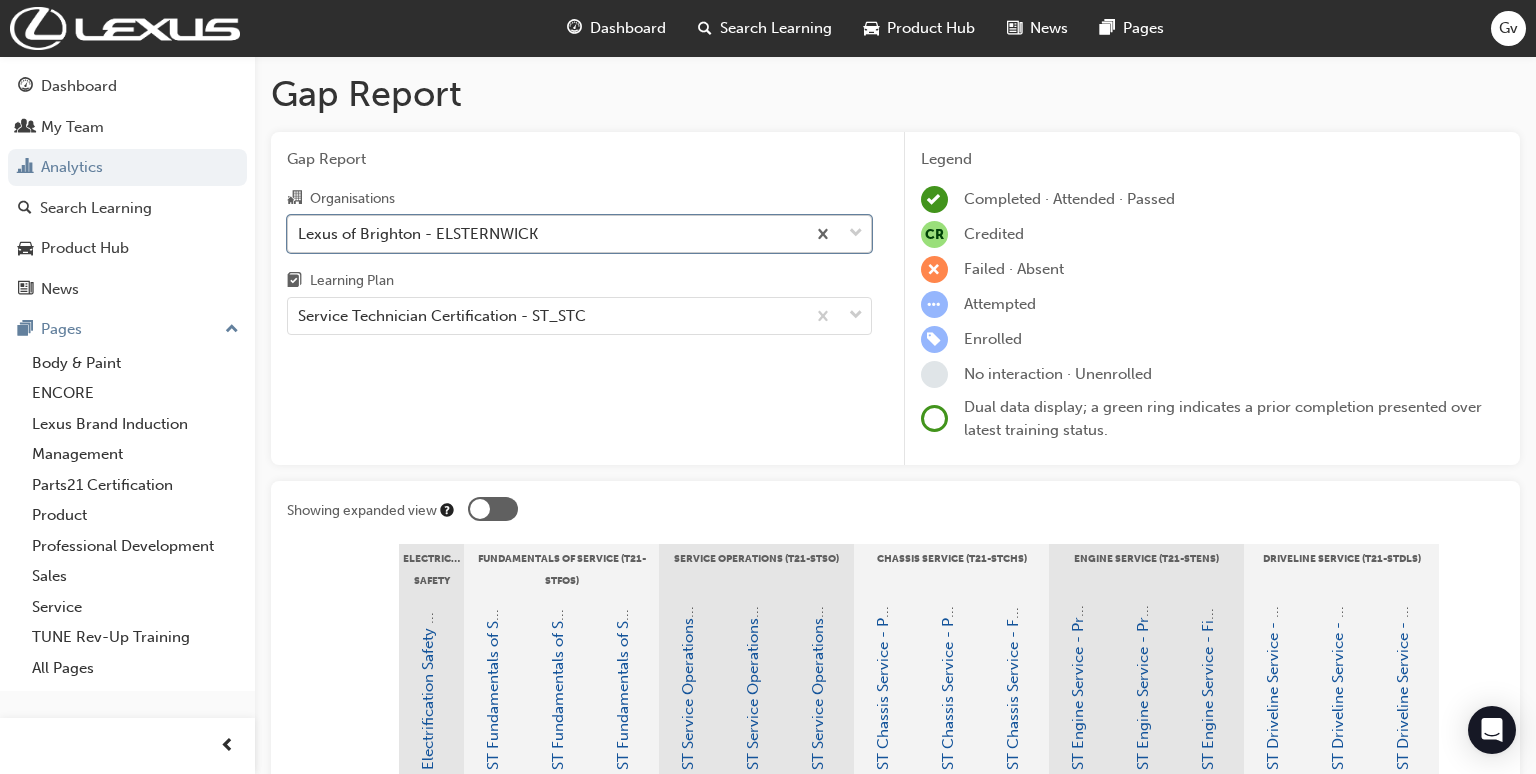click on "Lexus of Brighton - ELSTERNWICK" at bounding box center [546, 233] 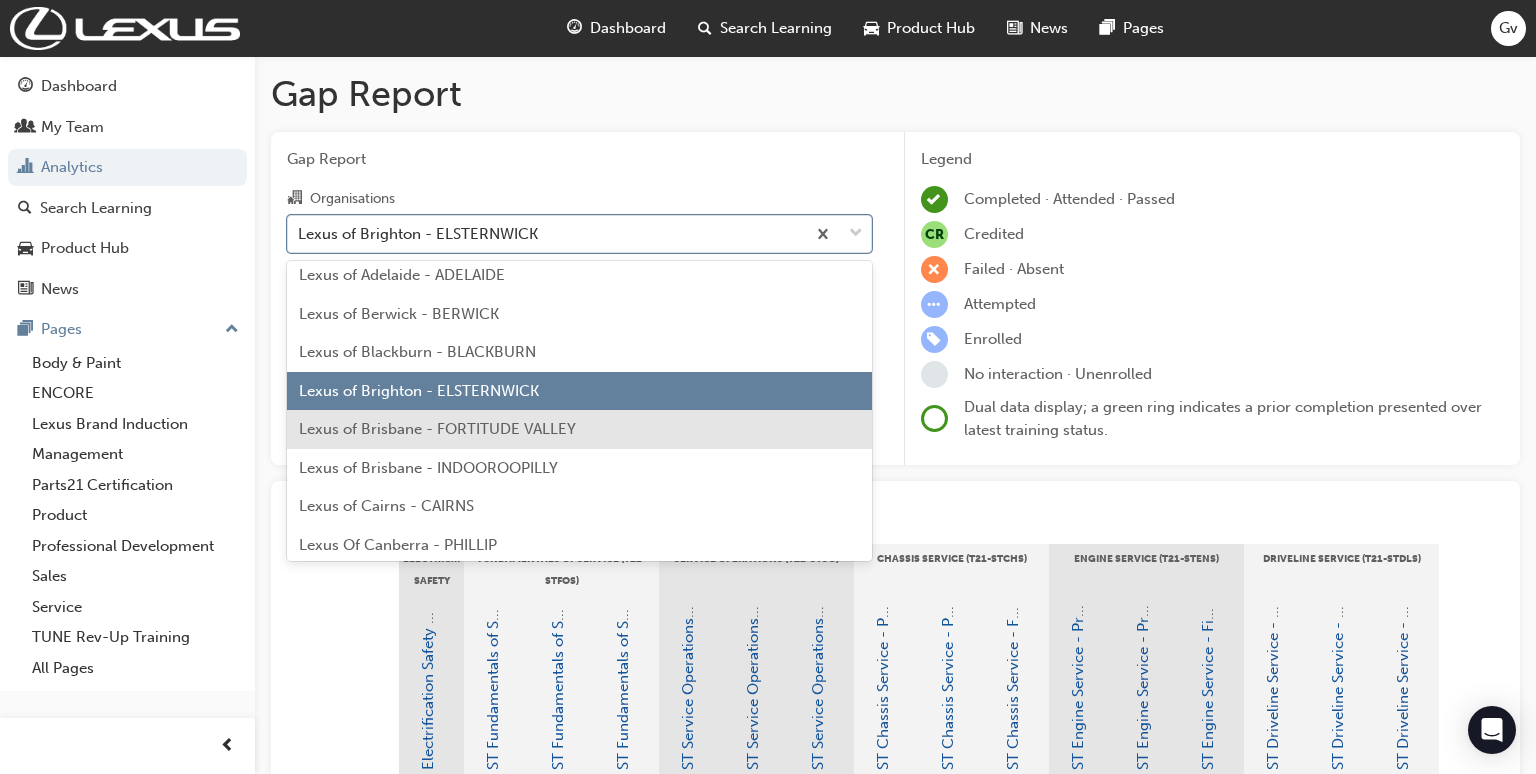 scroll, scrollTop: 123, scrollLeft: 0, axis: vertical 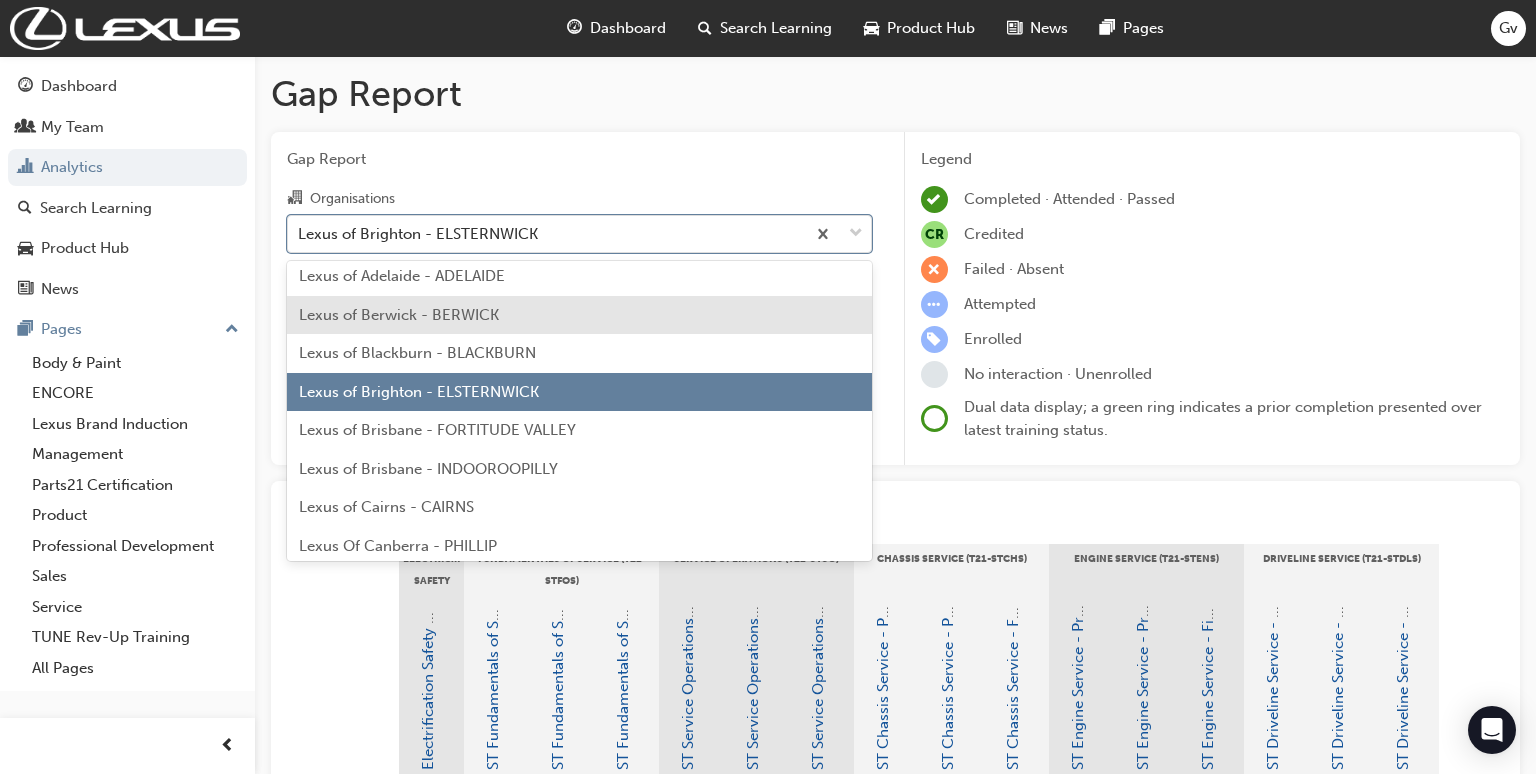 click on "Lexus of Berwick - BERWICK" at bounding box center [579, 315] 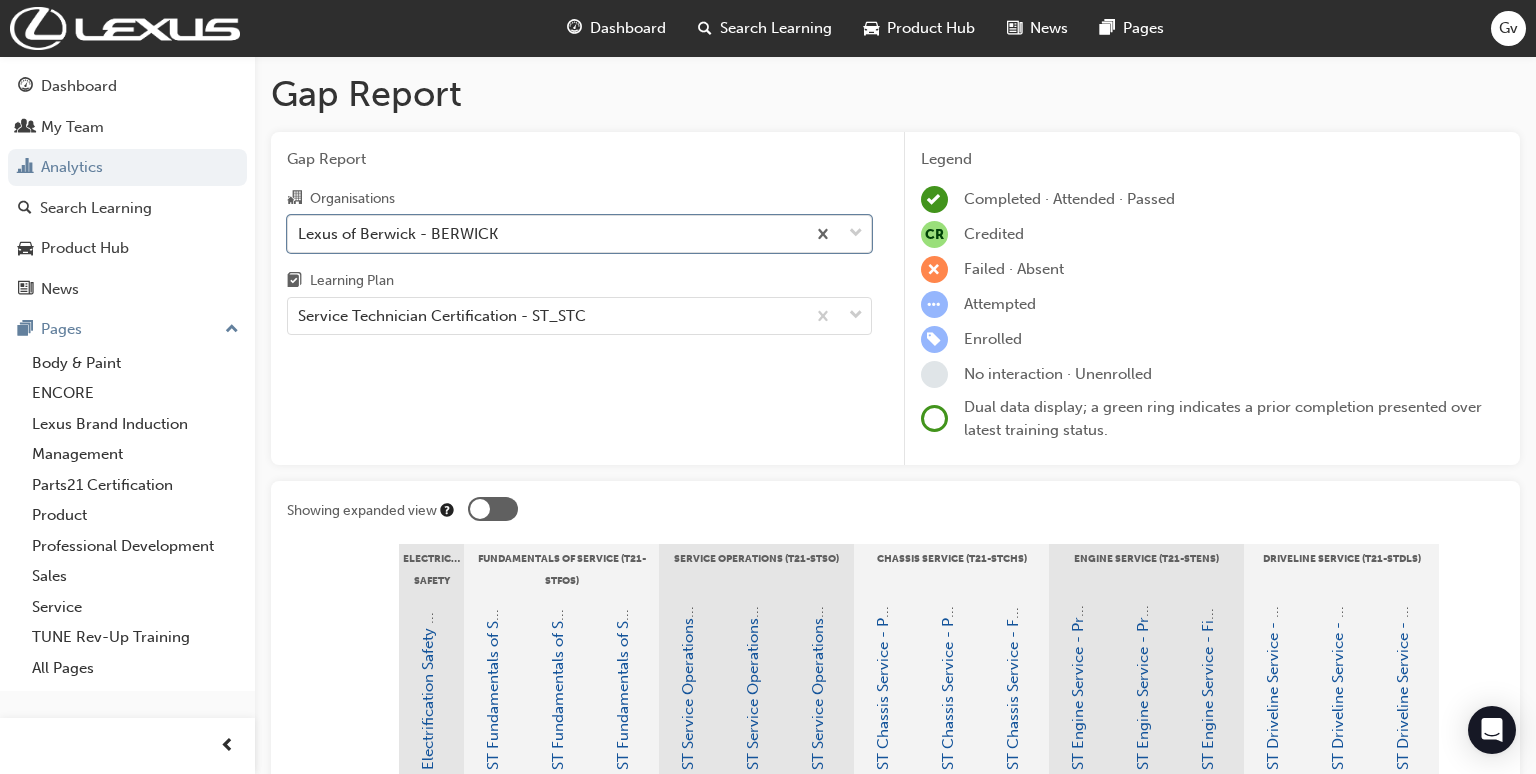 click on "Gap Report Organisations   option Lexus of Berwick - BERWICK, selected.     0 results available. Select is focused ,type to refine list, press Down to open the menu,  Lexus of Berwick - BERWICK Learning Plan Service Technician Certification - ST_STC" at bounding box center (579, 299) 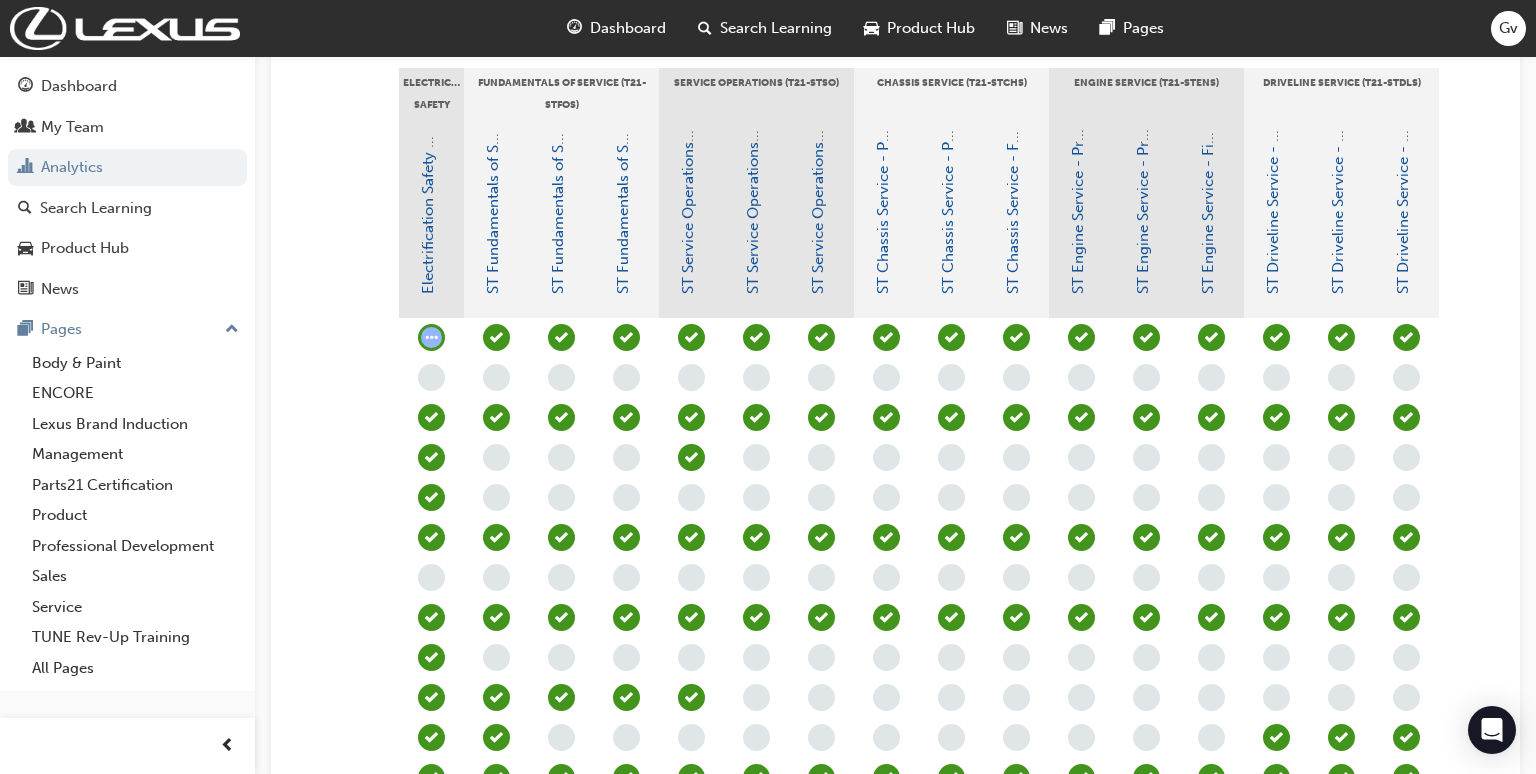 scroll, scrollTop: 478, scrollLeft: 0, axis: vertical 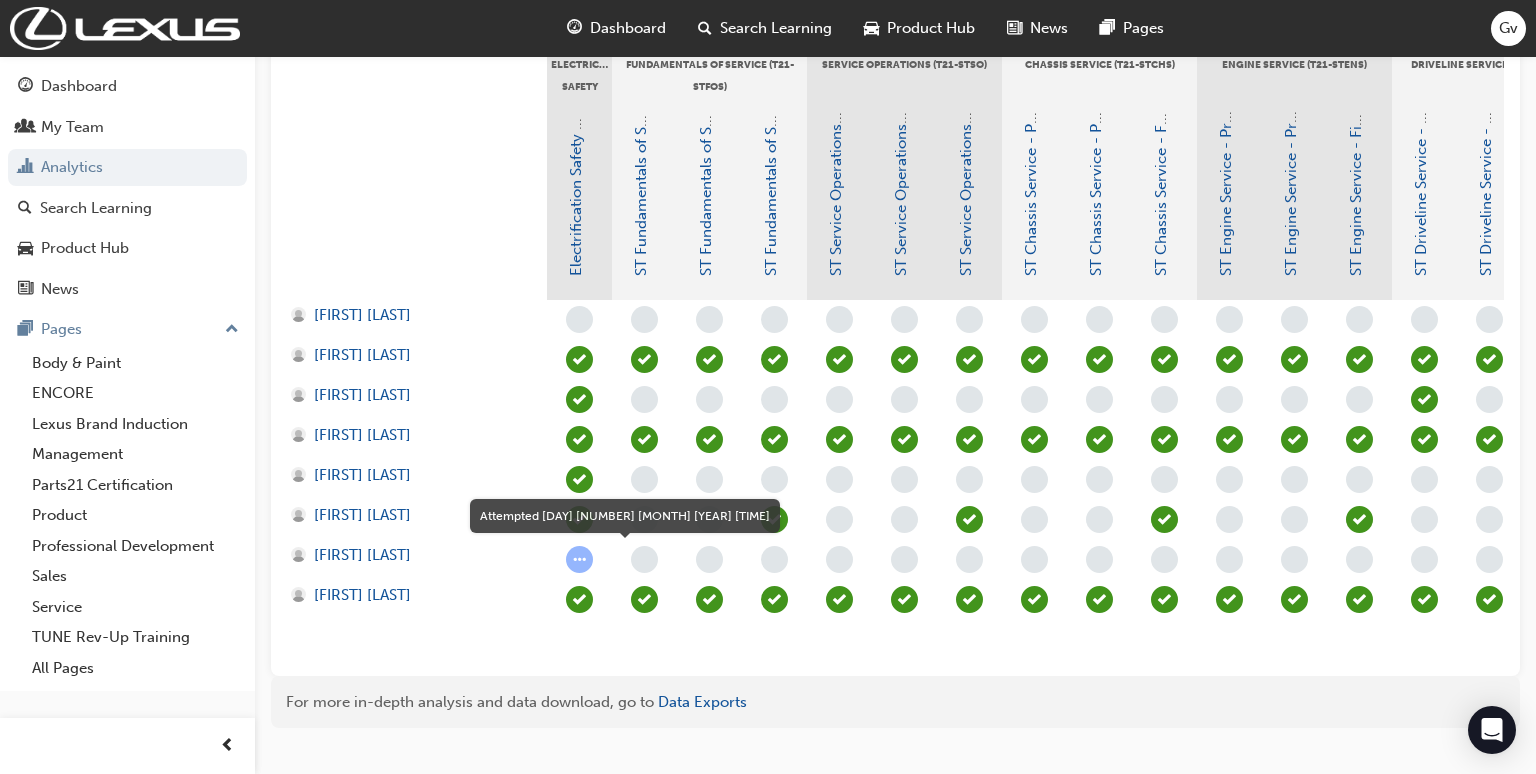 click at bounding box center (579, 559) 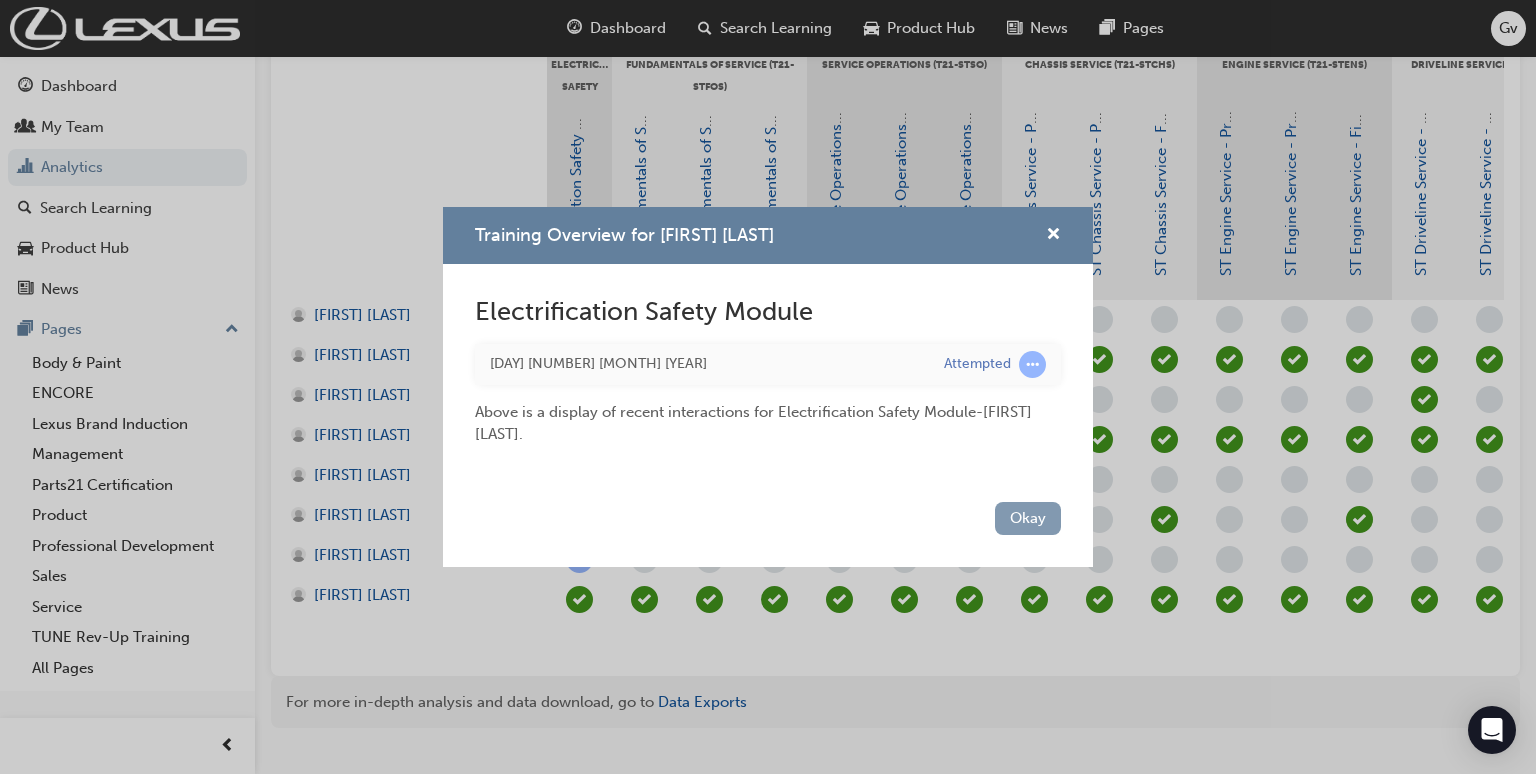click on "Okay" at bounding box center [1028, 518] 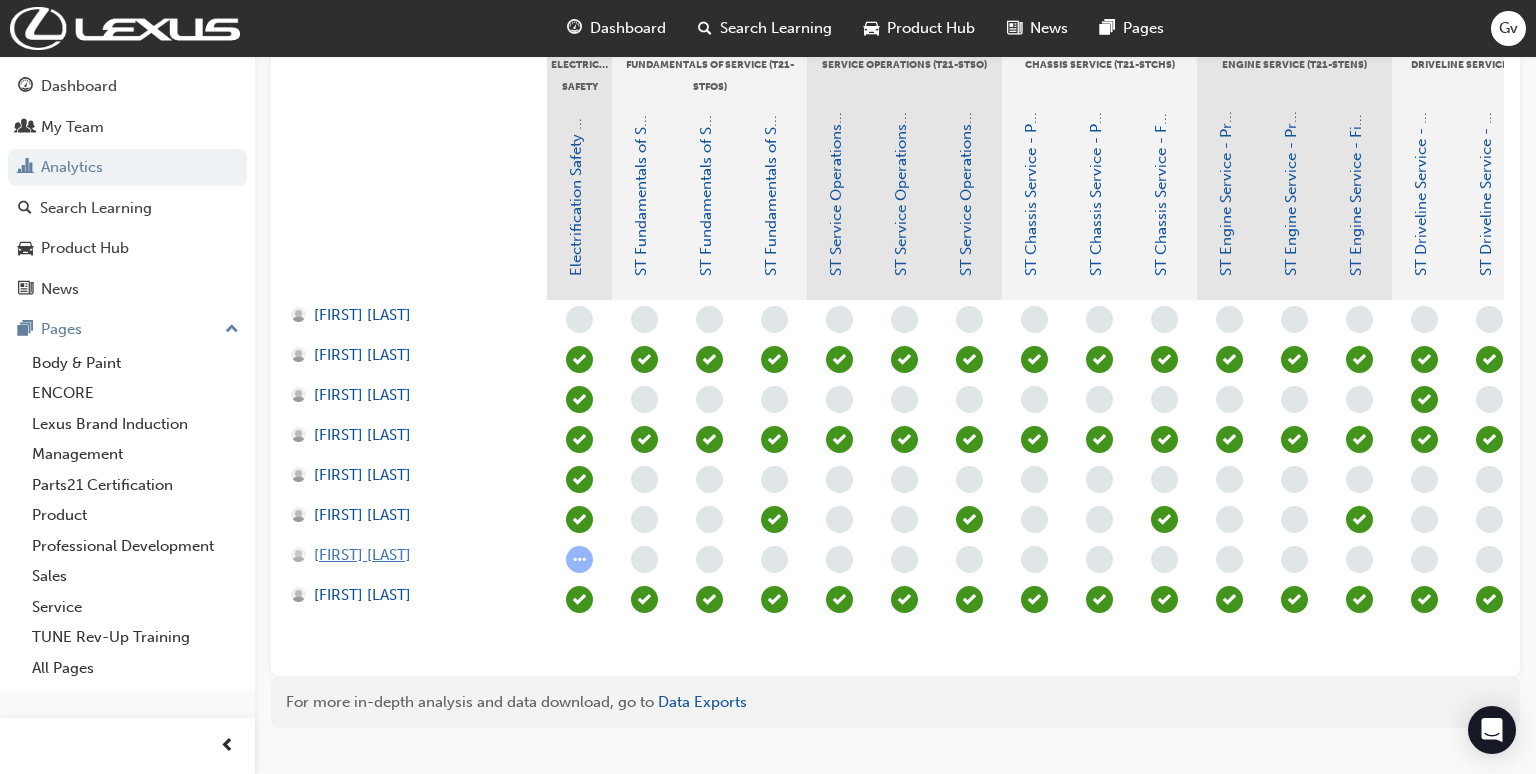 click on "Madison Kennedy" at bounding box center (362, 555) 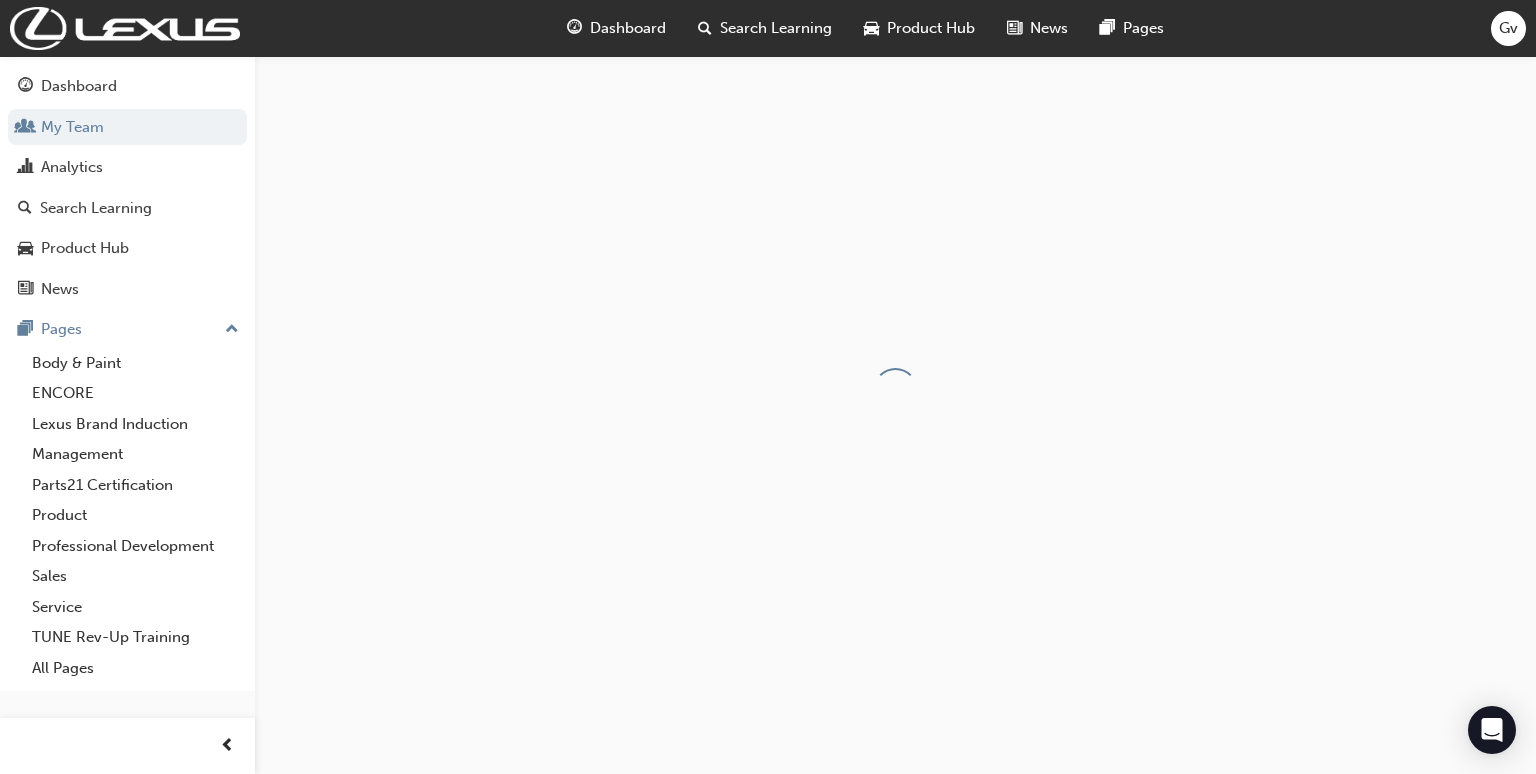 scroll, scrollTop: 0, scrollLeft: 0, axis: both 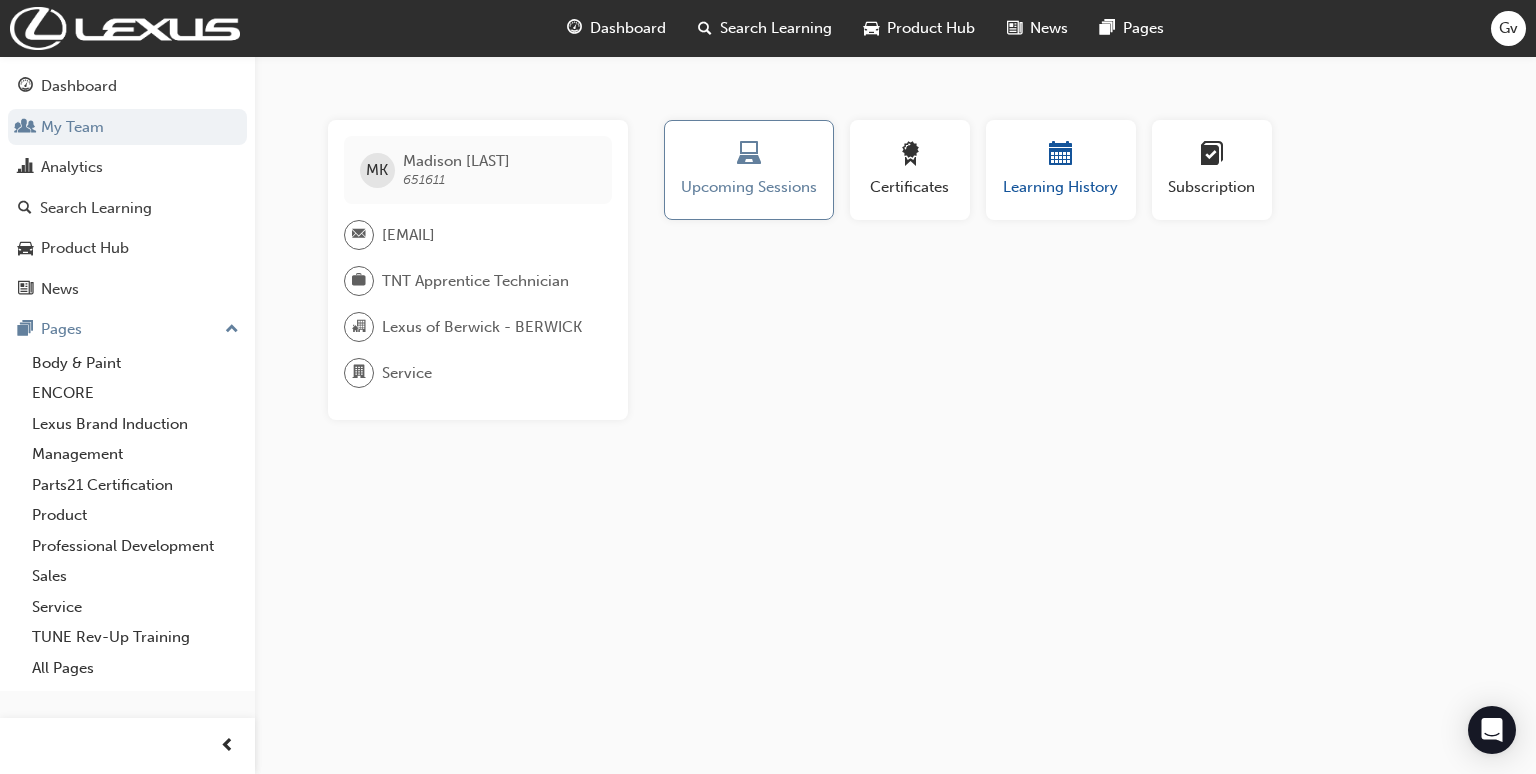 click on "Learning History" at bounding box center (1061, 170) 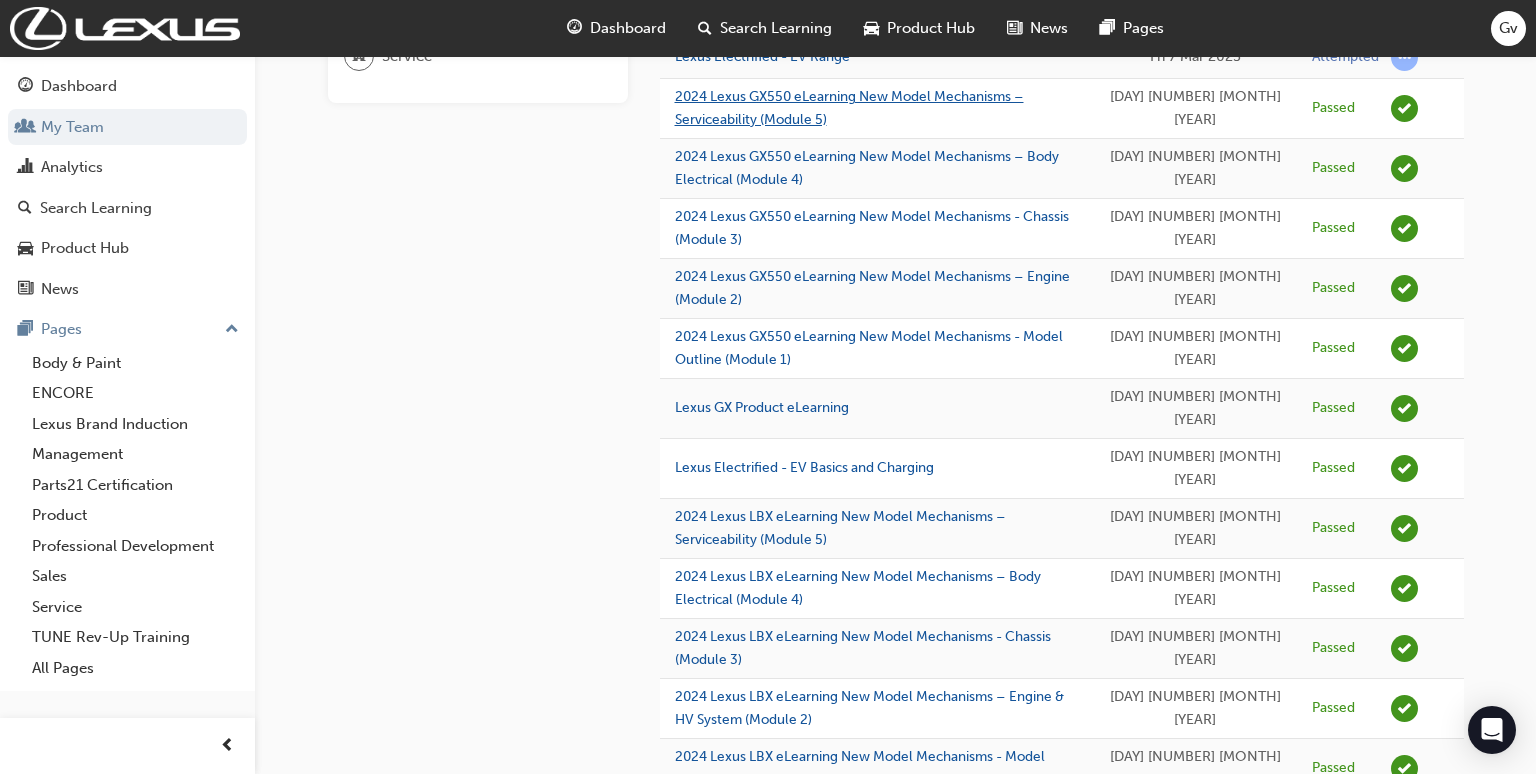 scroll, scrollTop: 0, scrollLeft: 0, axis: both 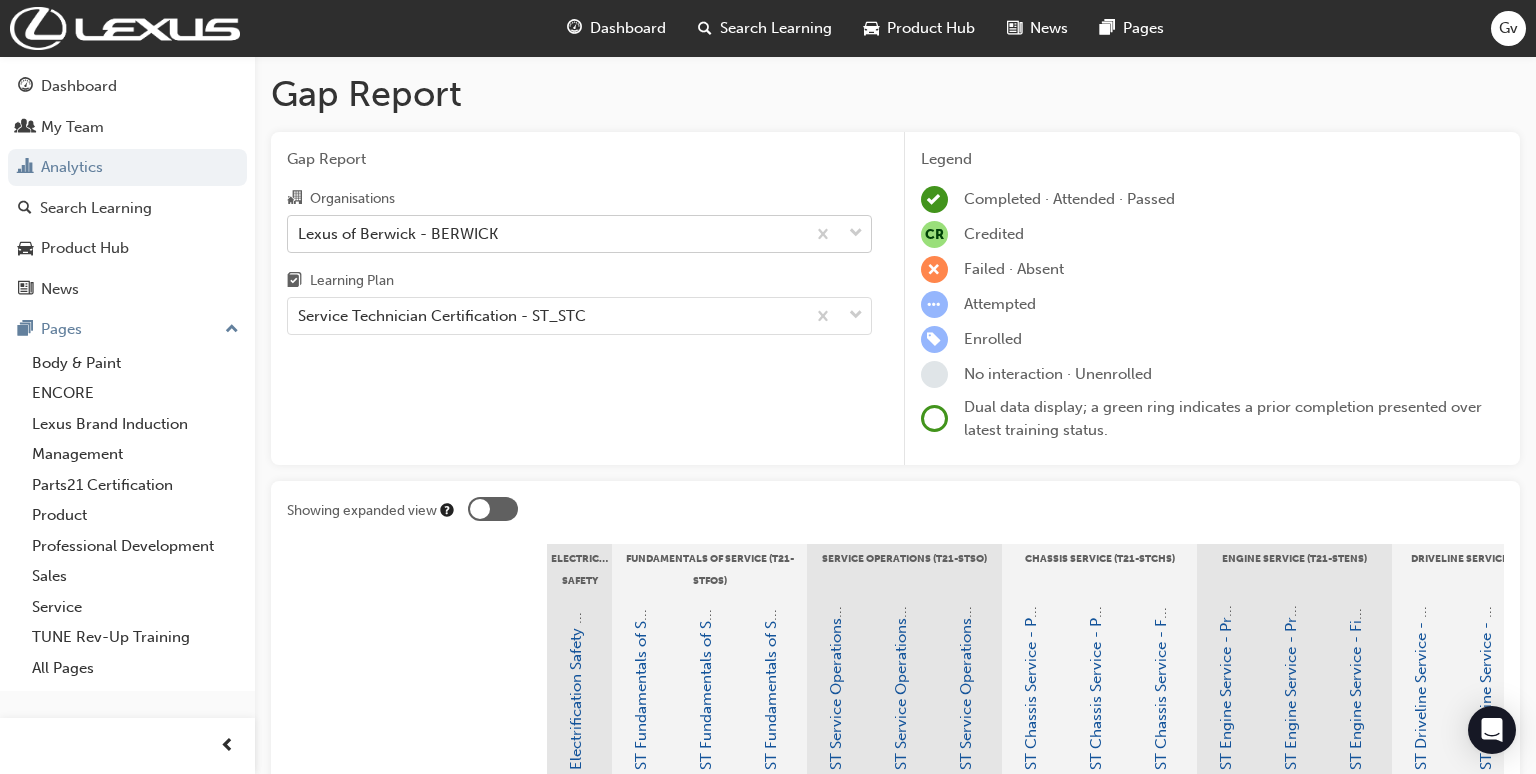 click on "Lexus of Berwick - BERWICK" at bounding box center [398, 233] 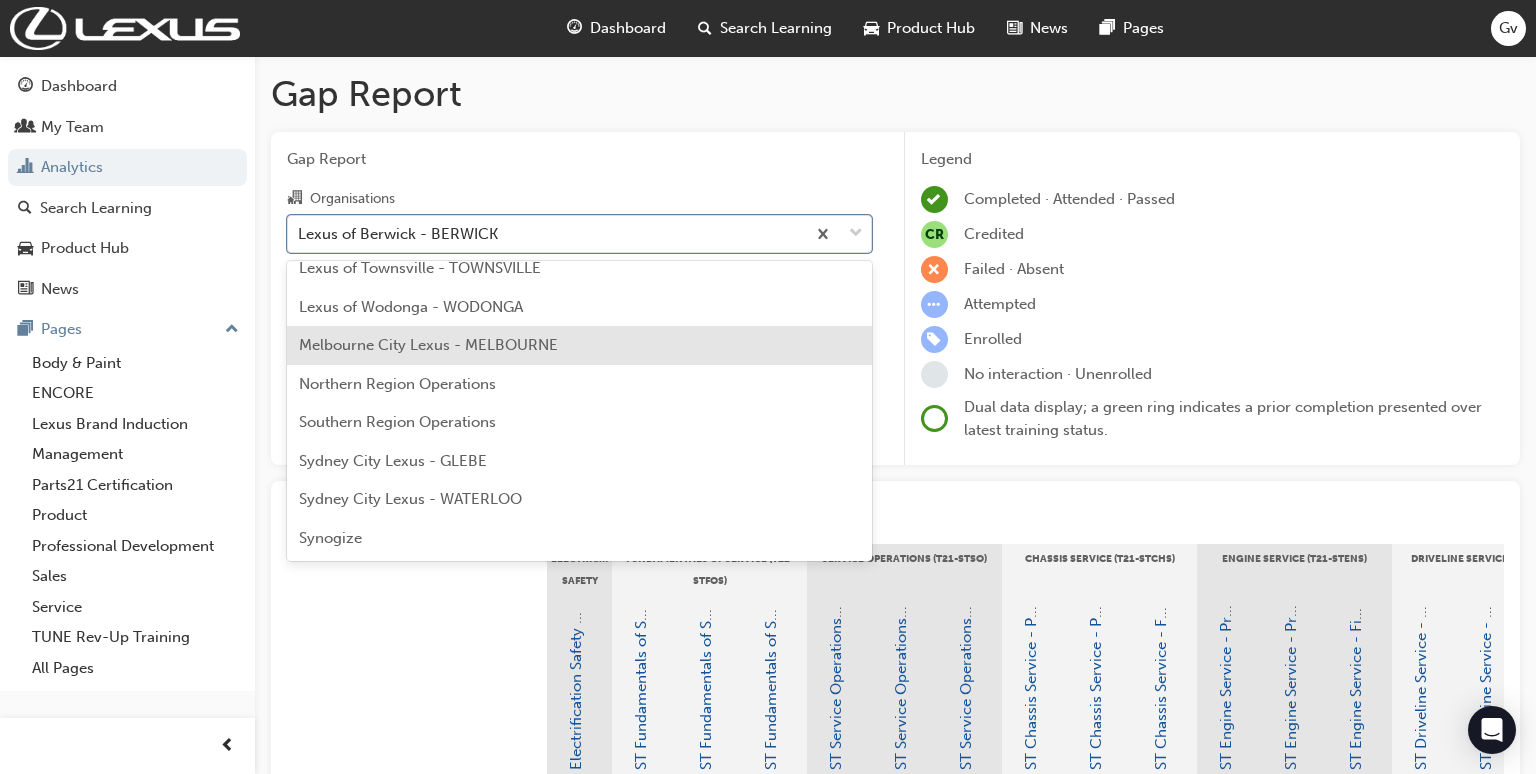 scroll, scrollTop: 1134, scrollLeft: 0, axis: vertical 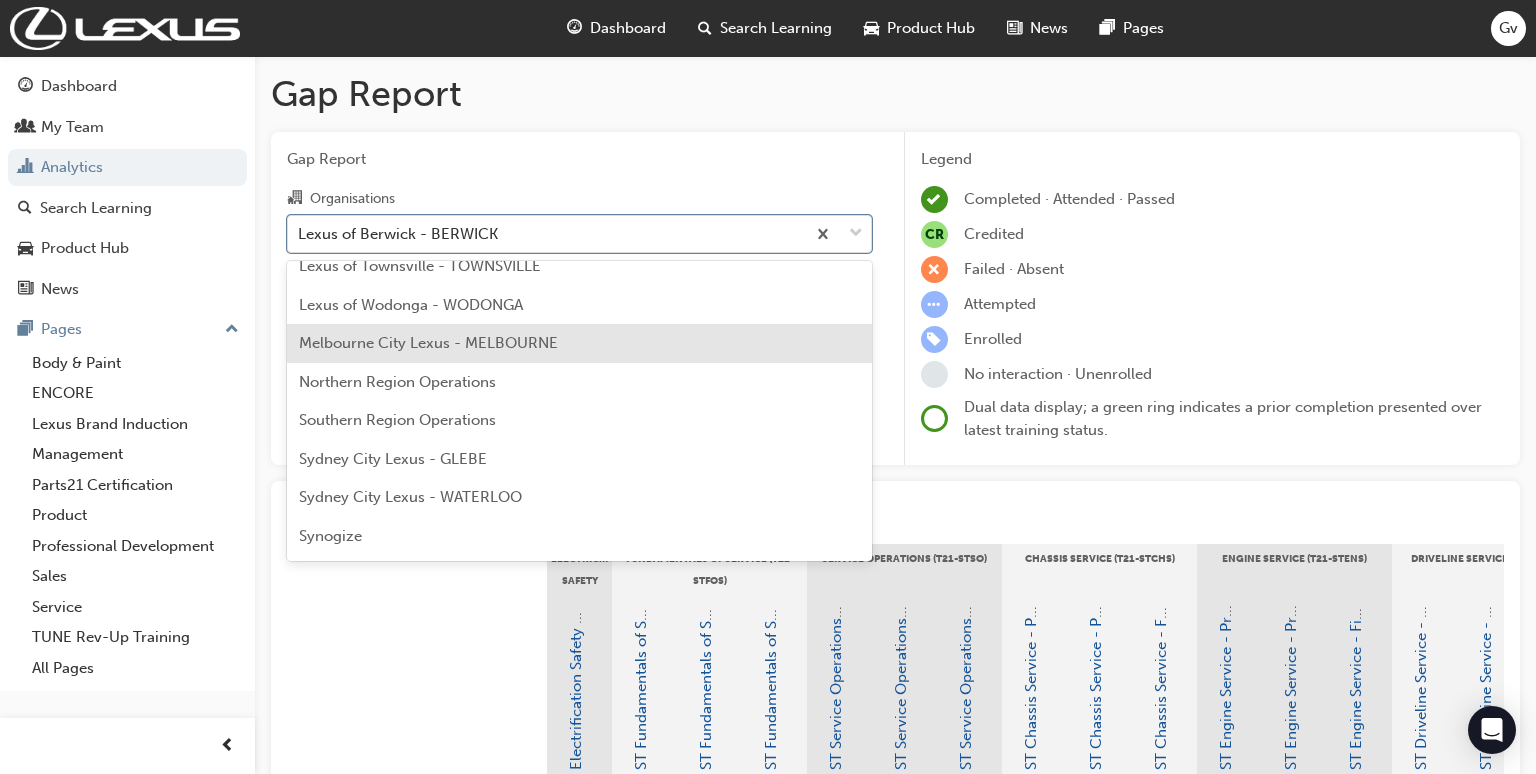 click on "Melbourne City Lexus - MELBOURNE" at bounding box center (579, 343) 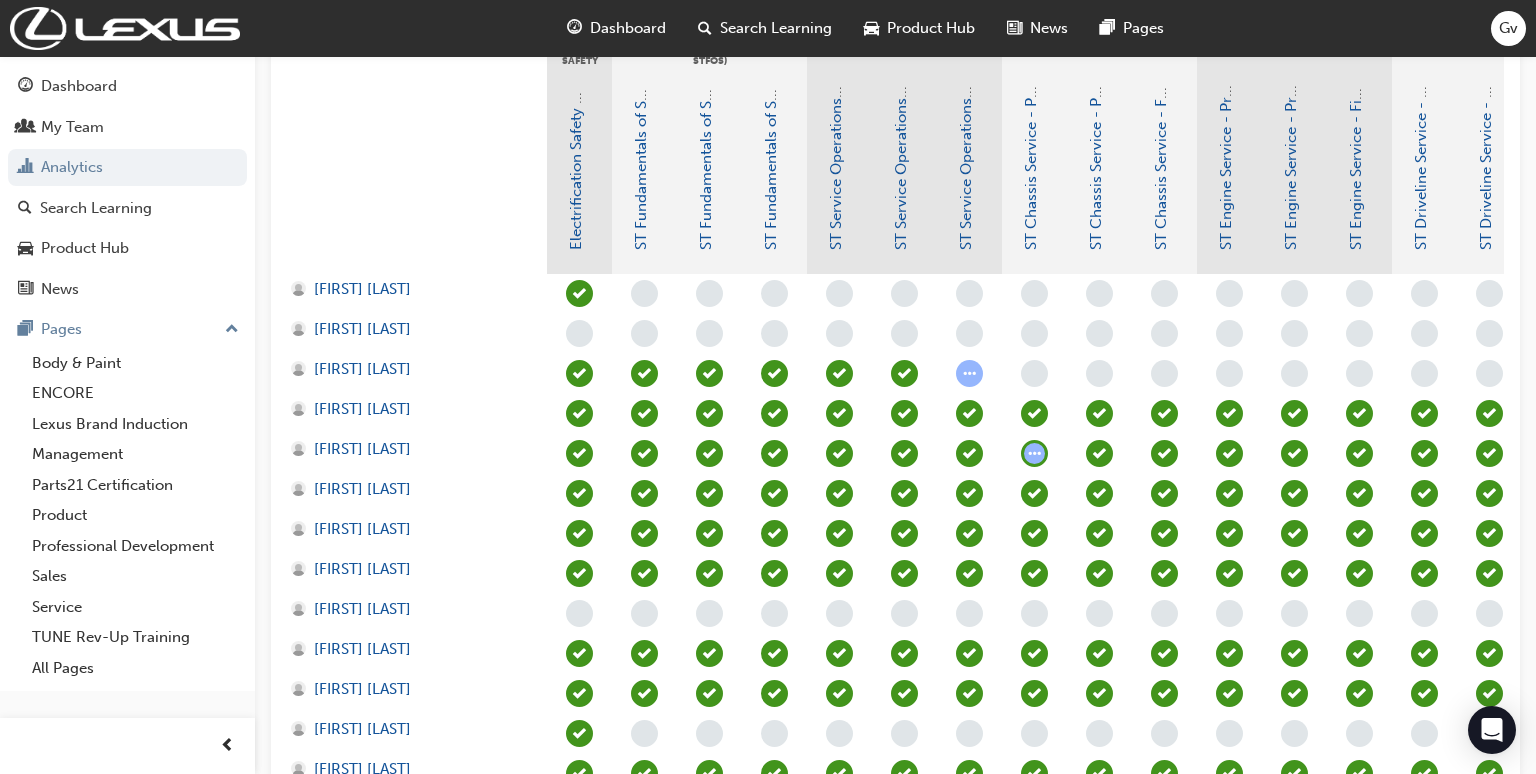 scroll, scrollTop: 518, scrollLeft: 0, axis: vertical 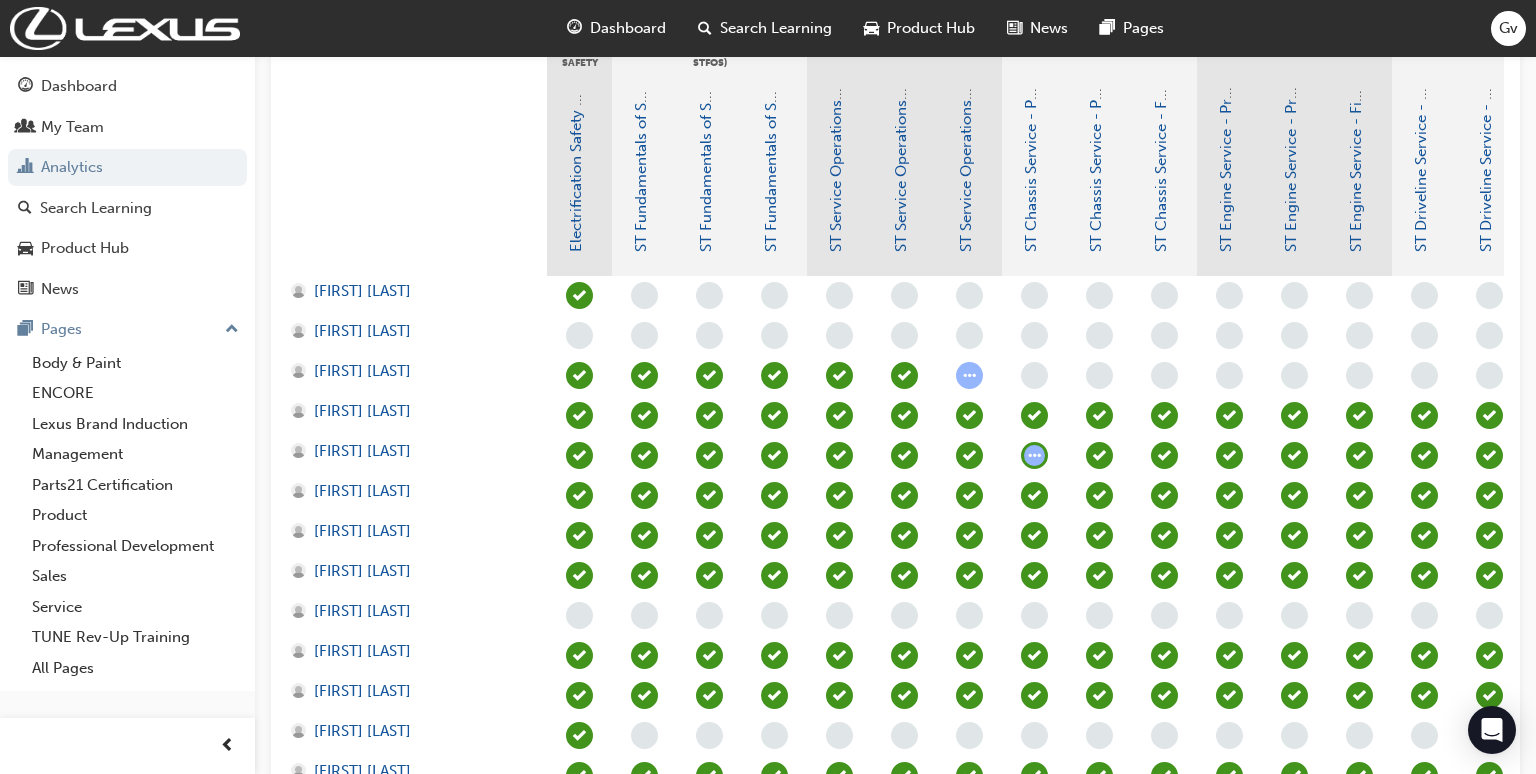 click at bounding box center (579, 295) 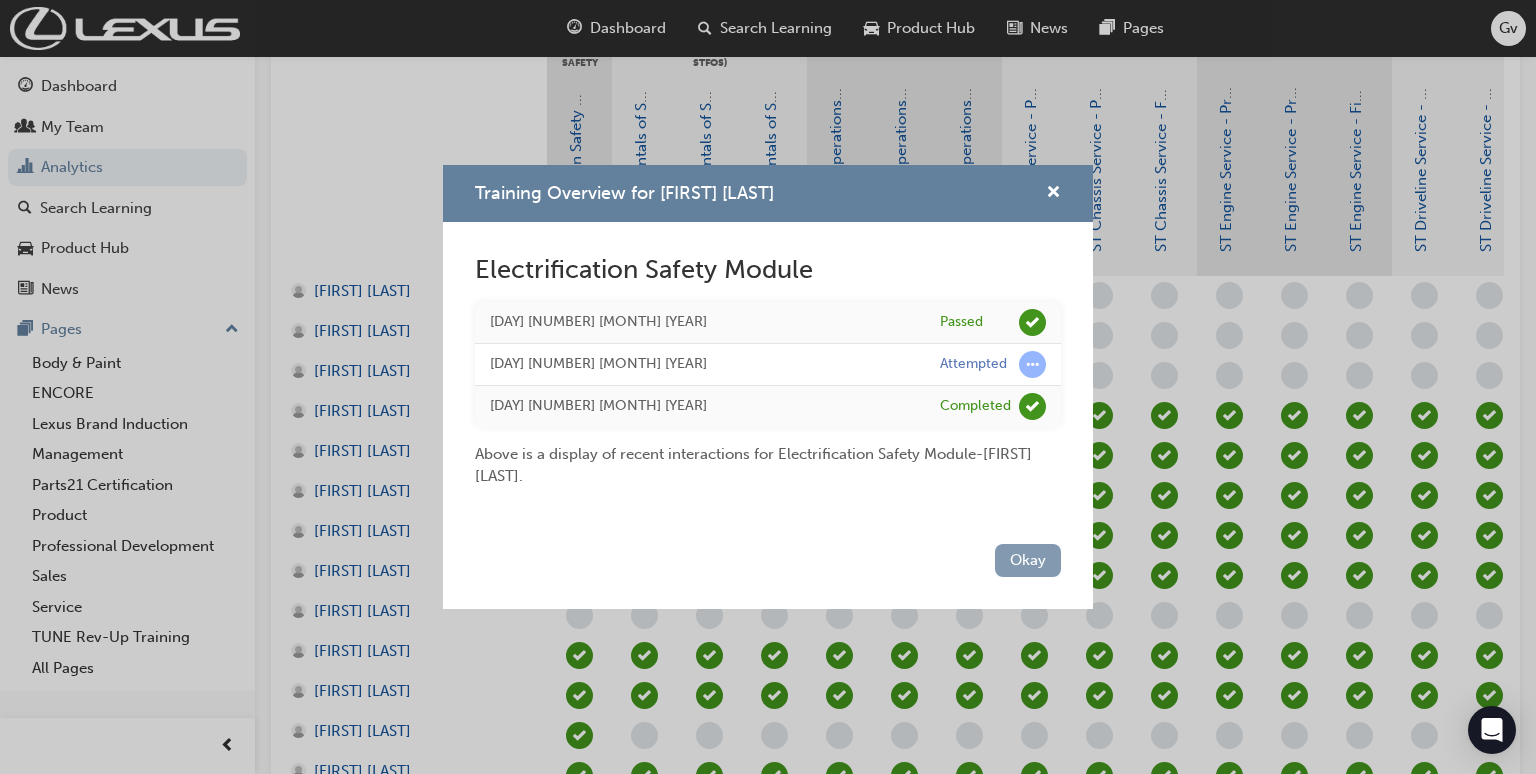 click on "Okay" at bounding box center (1028, 560) 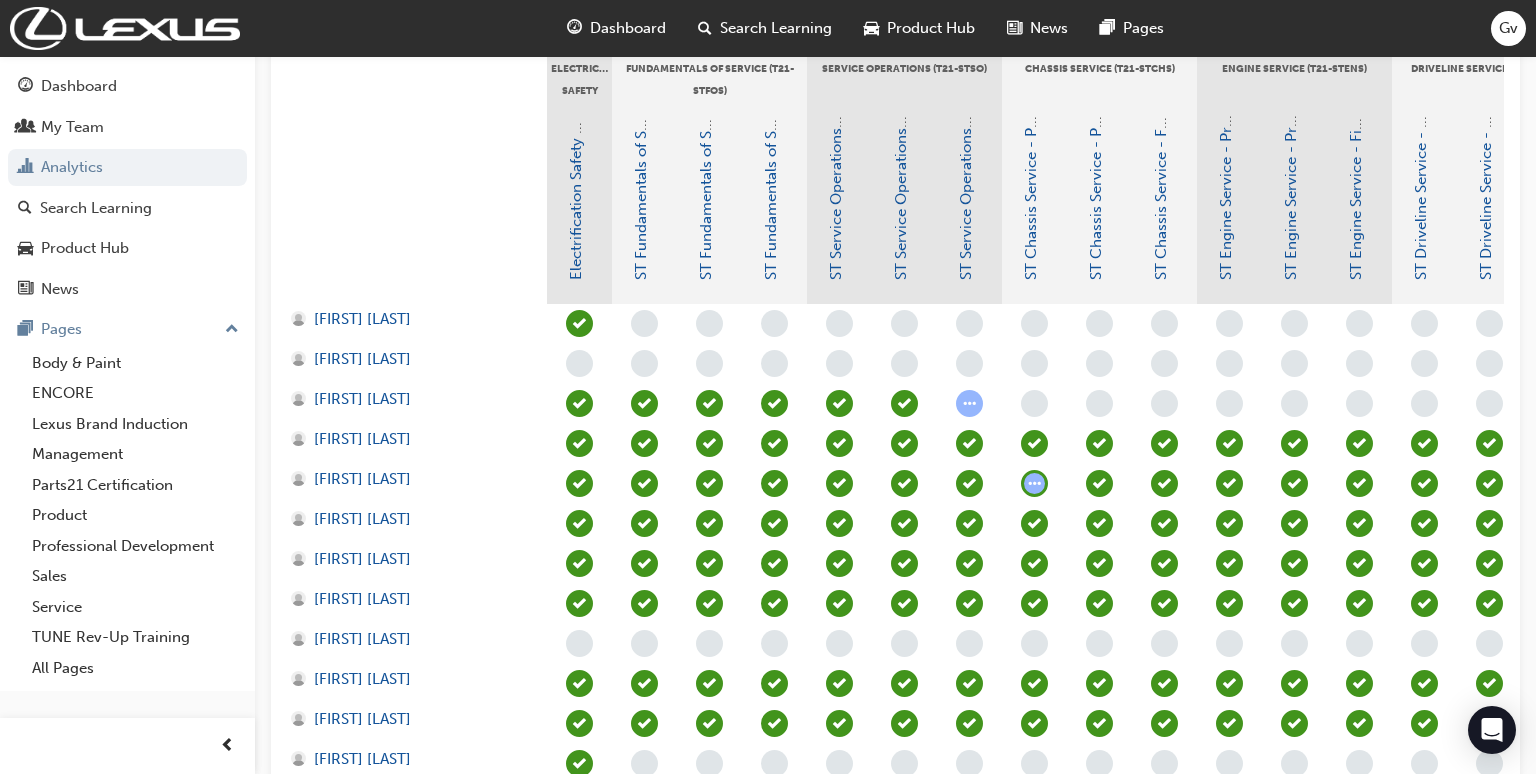 scroll, scrollTop: 487, scrollLeft: 0, axis: vertical 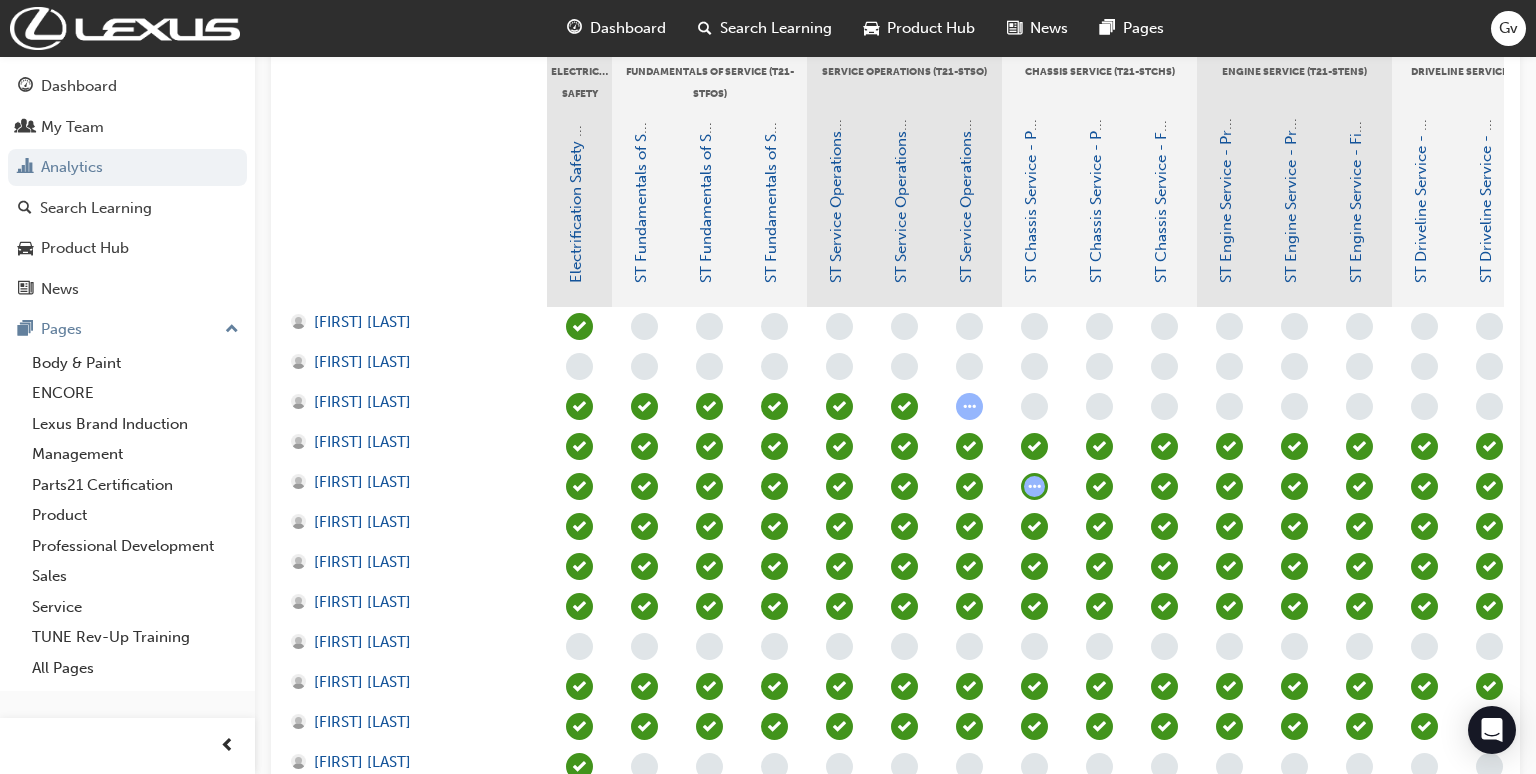 click at bounding box center (417, 207) 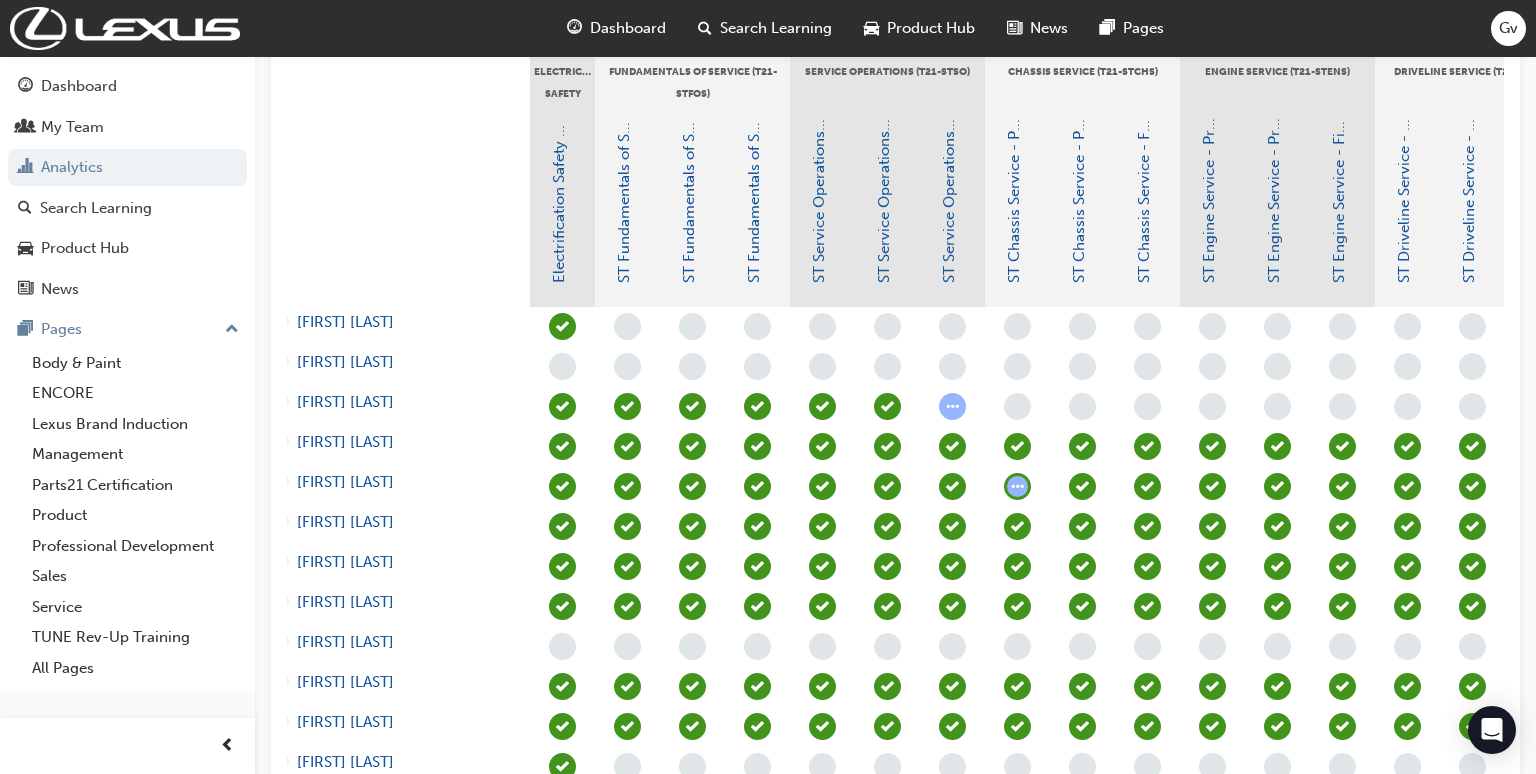 scroll, scrollTop: 0, scrollLeft: 15, axis: horizontal 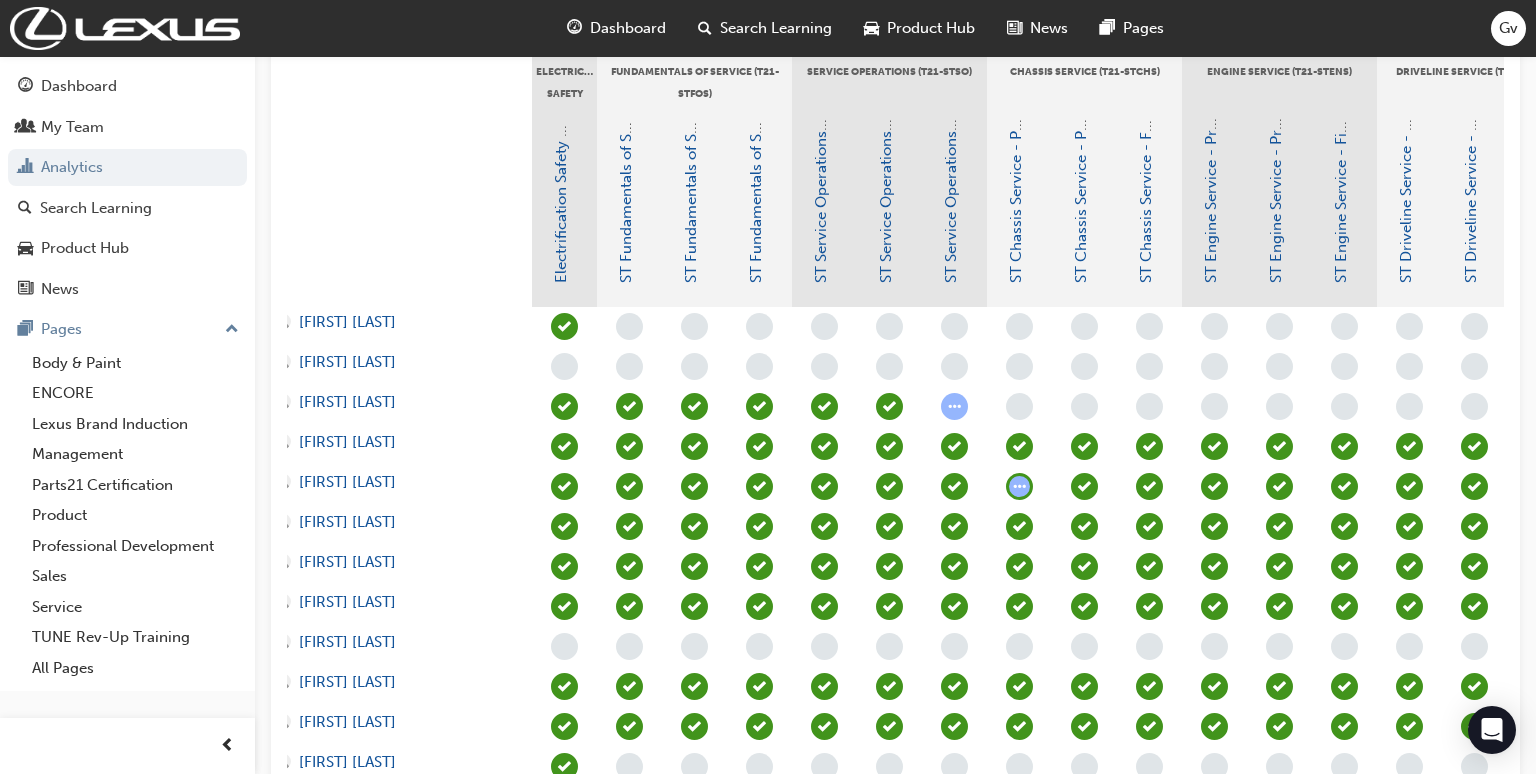 click at bounding box center [759, 326] 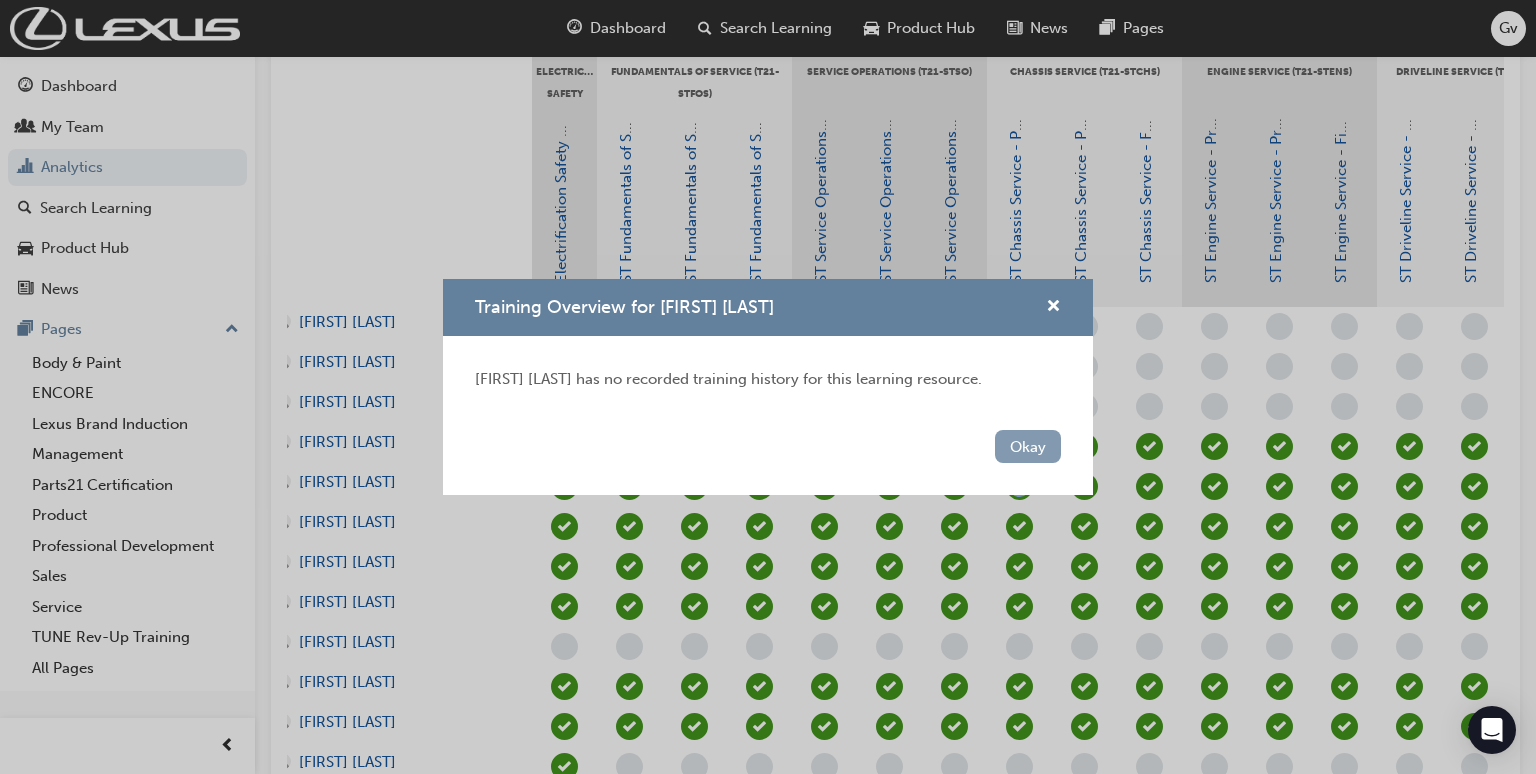 click on "Okay" at bounding box center [1028, 446] 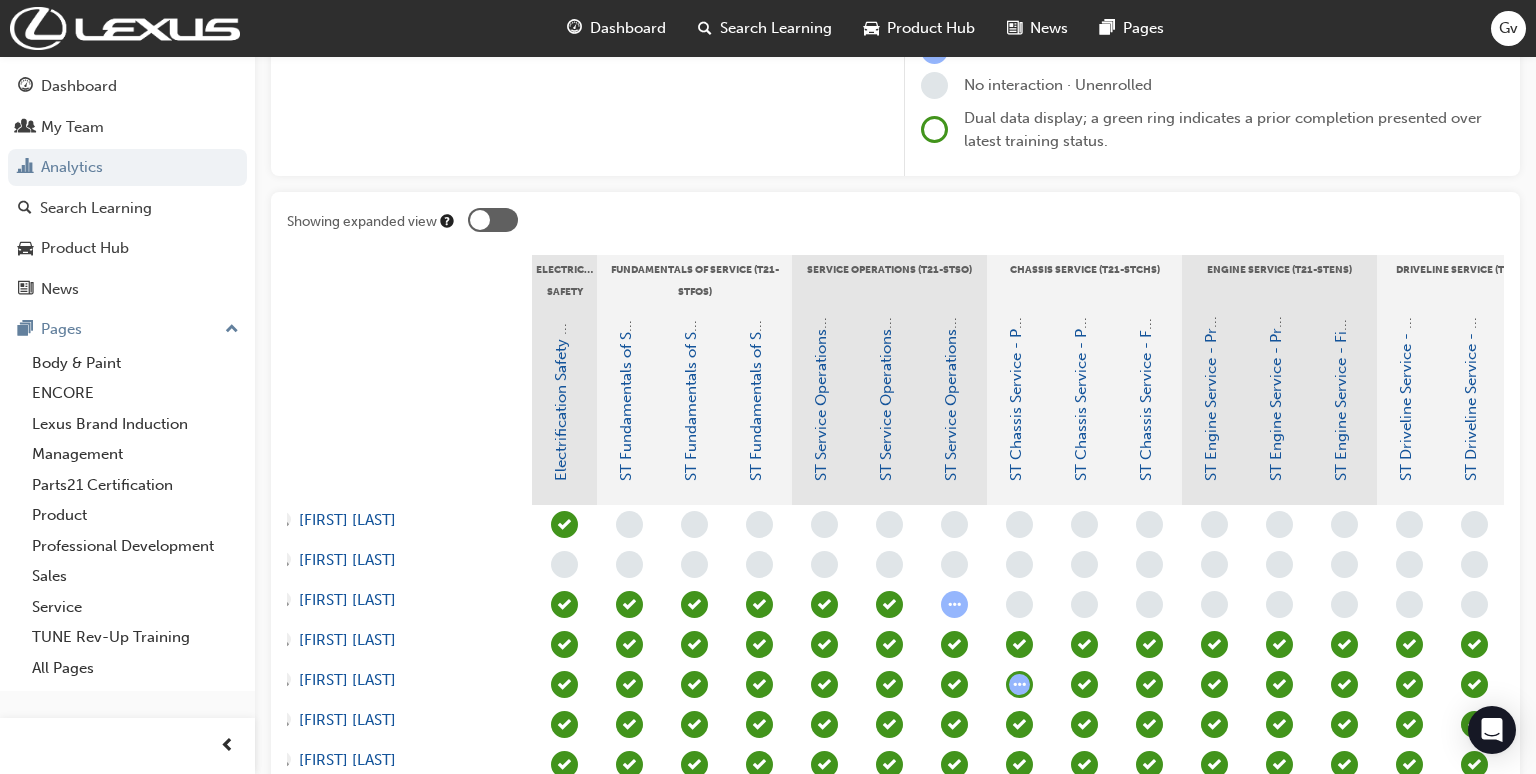 scroll, scrollTop: 0, scrollLeft: 0, axis: both 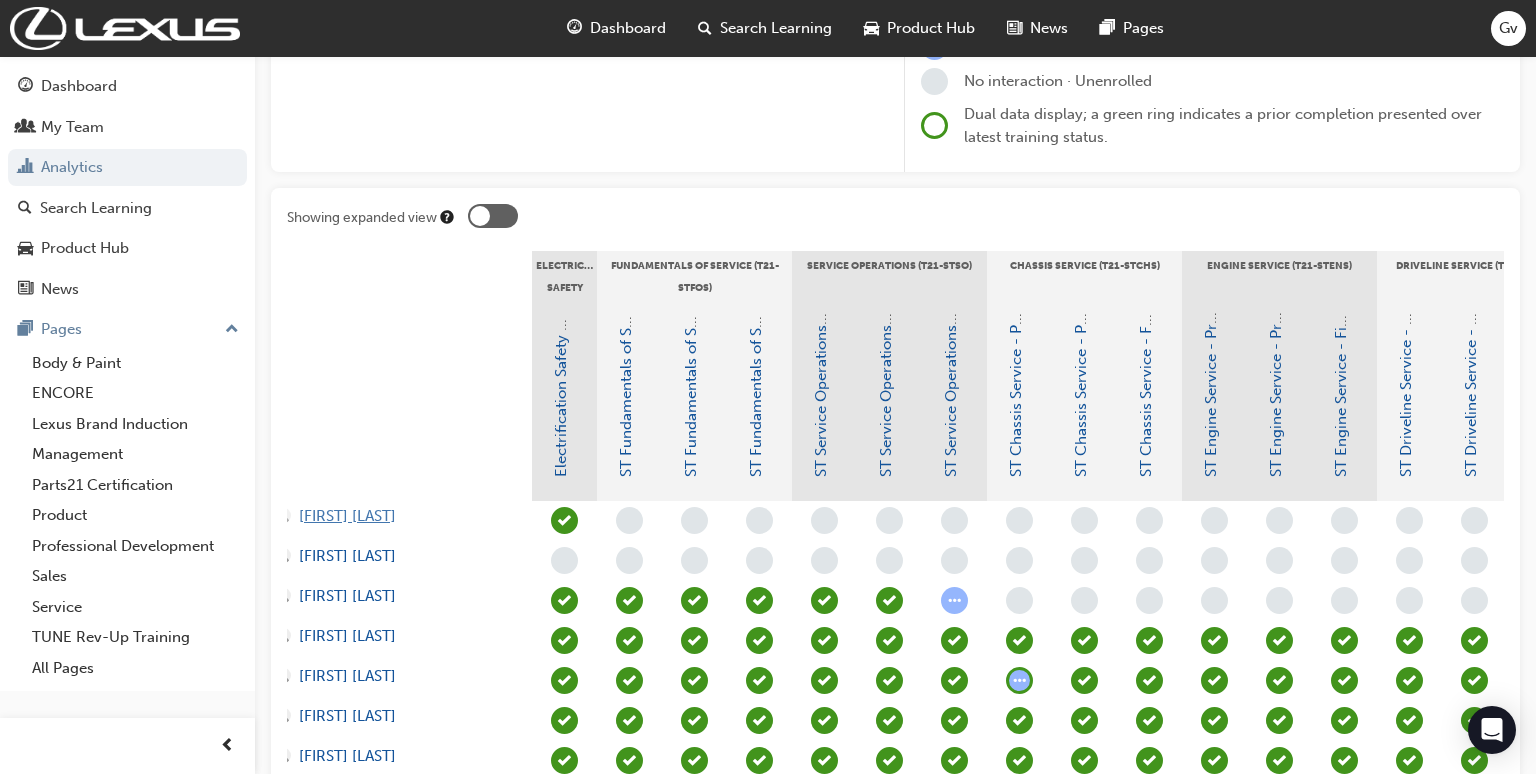 type 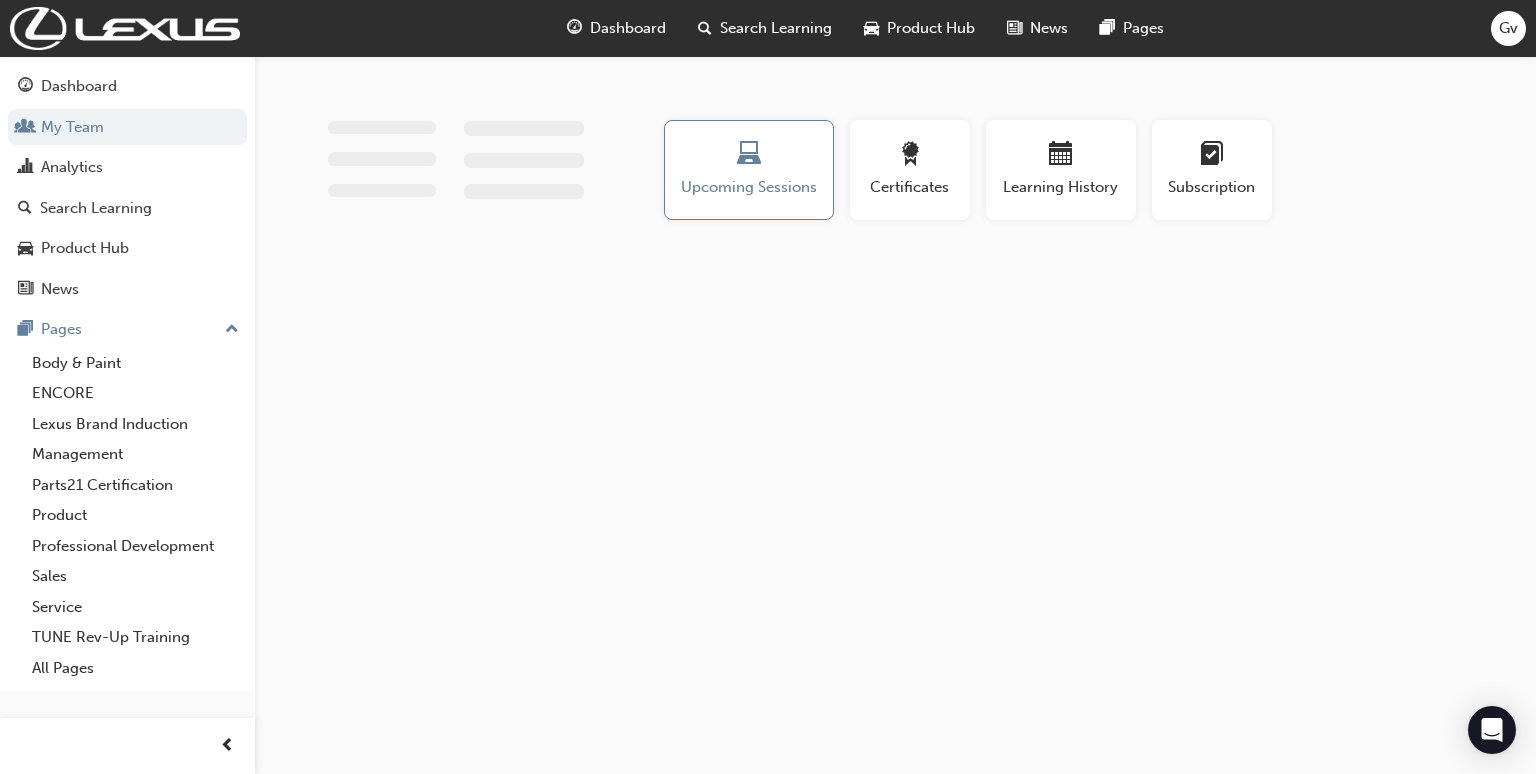 scroll, scrollTop: 0, scrollLeft: 0, axis: both 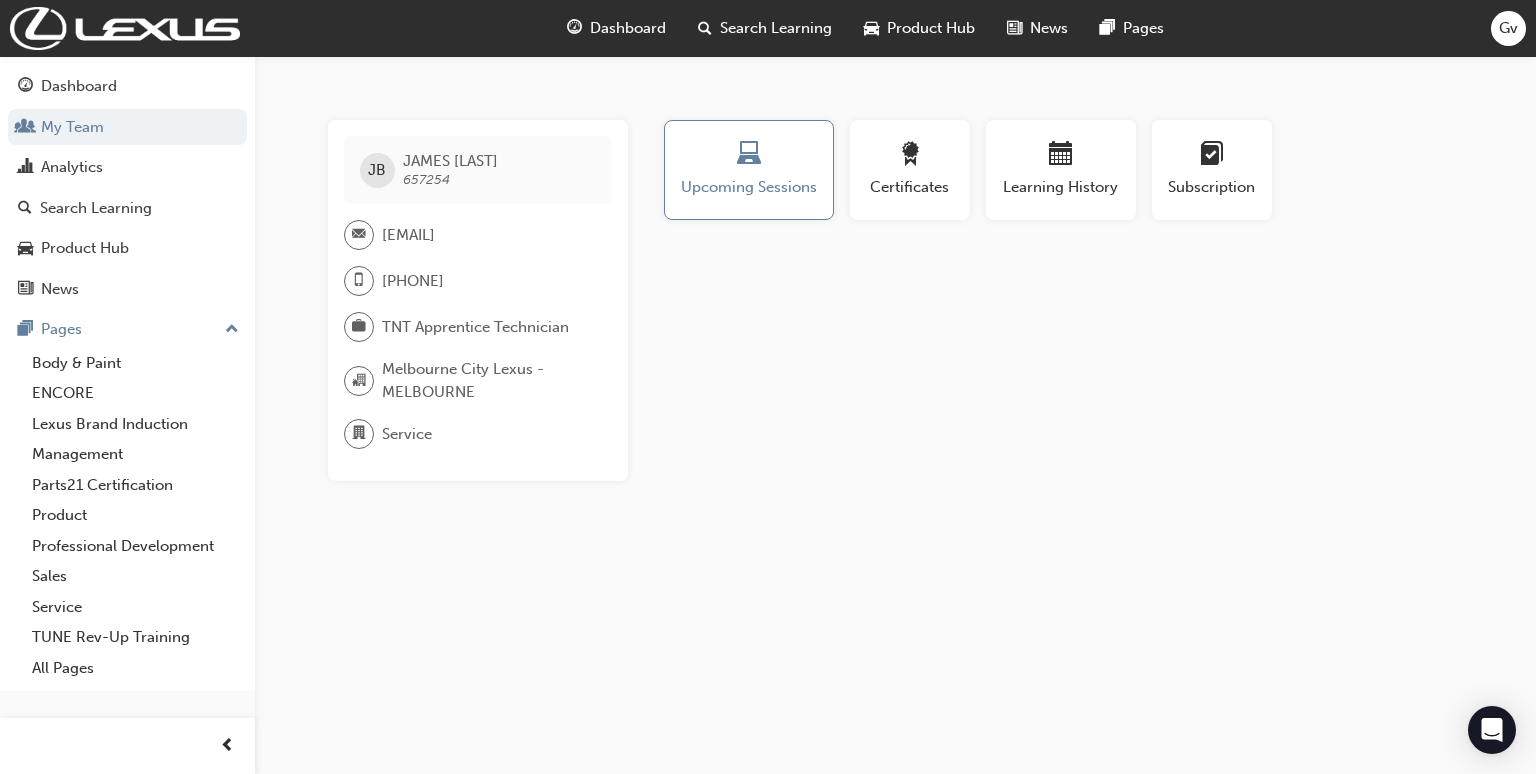 click on "657254" at bounding box center [426, 179] 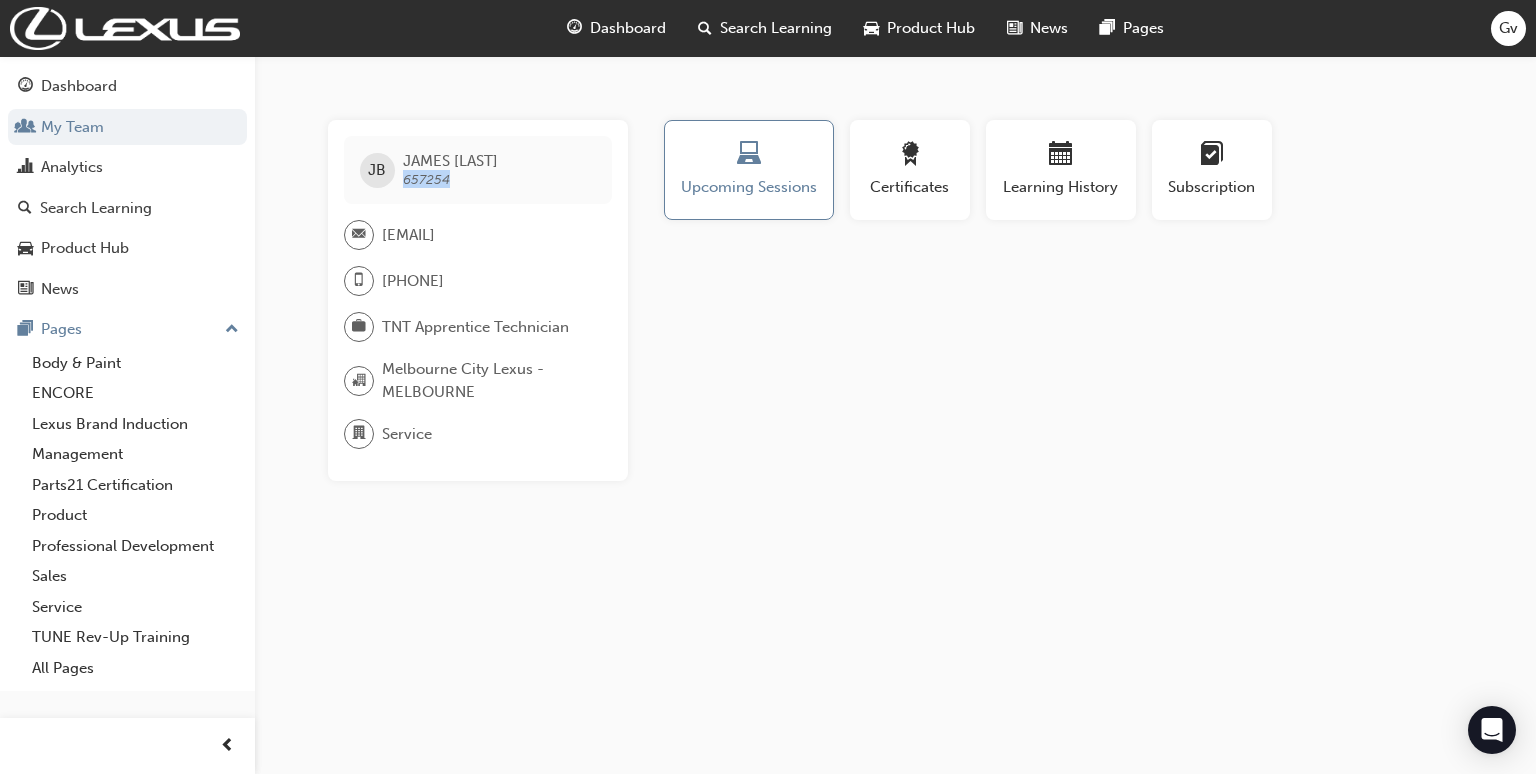click on "657254" at bounding box center (426, 179) 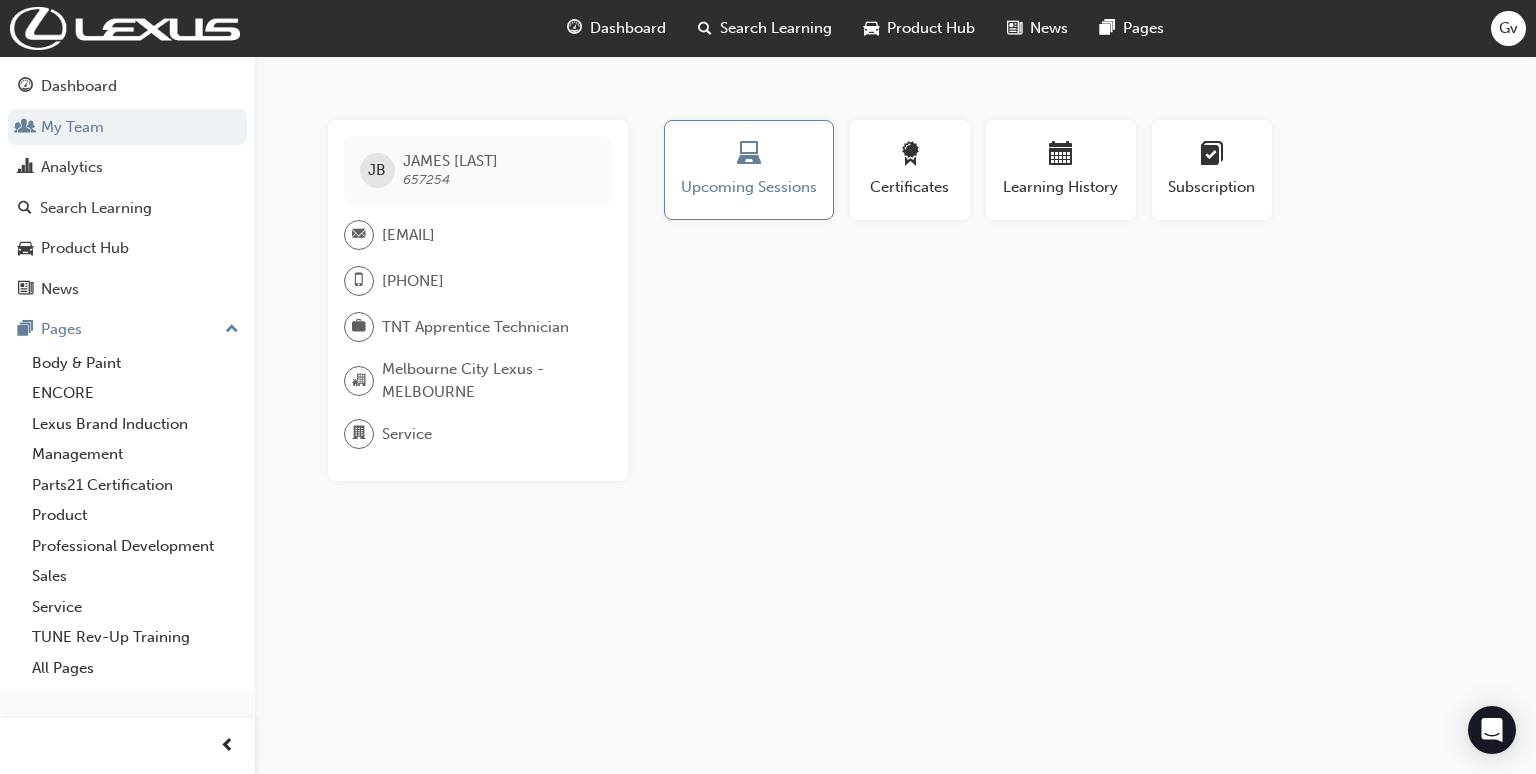 click on "657254" at bounding box center [426, 179] 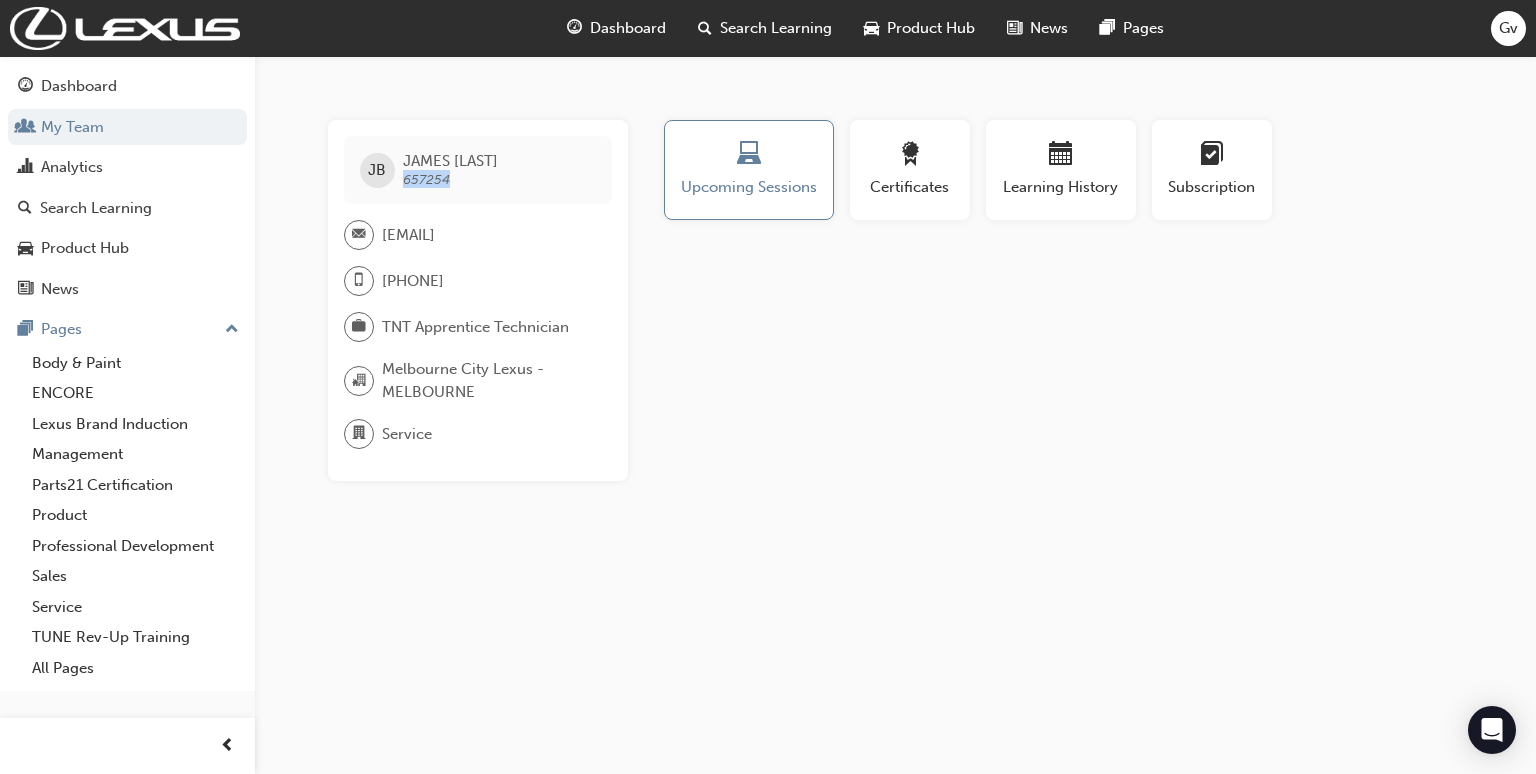 click on "657254" at bounding box center (426, 179) 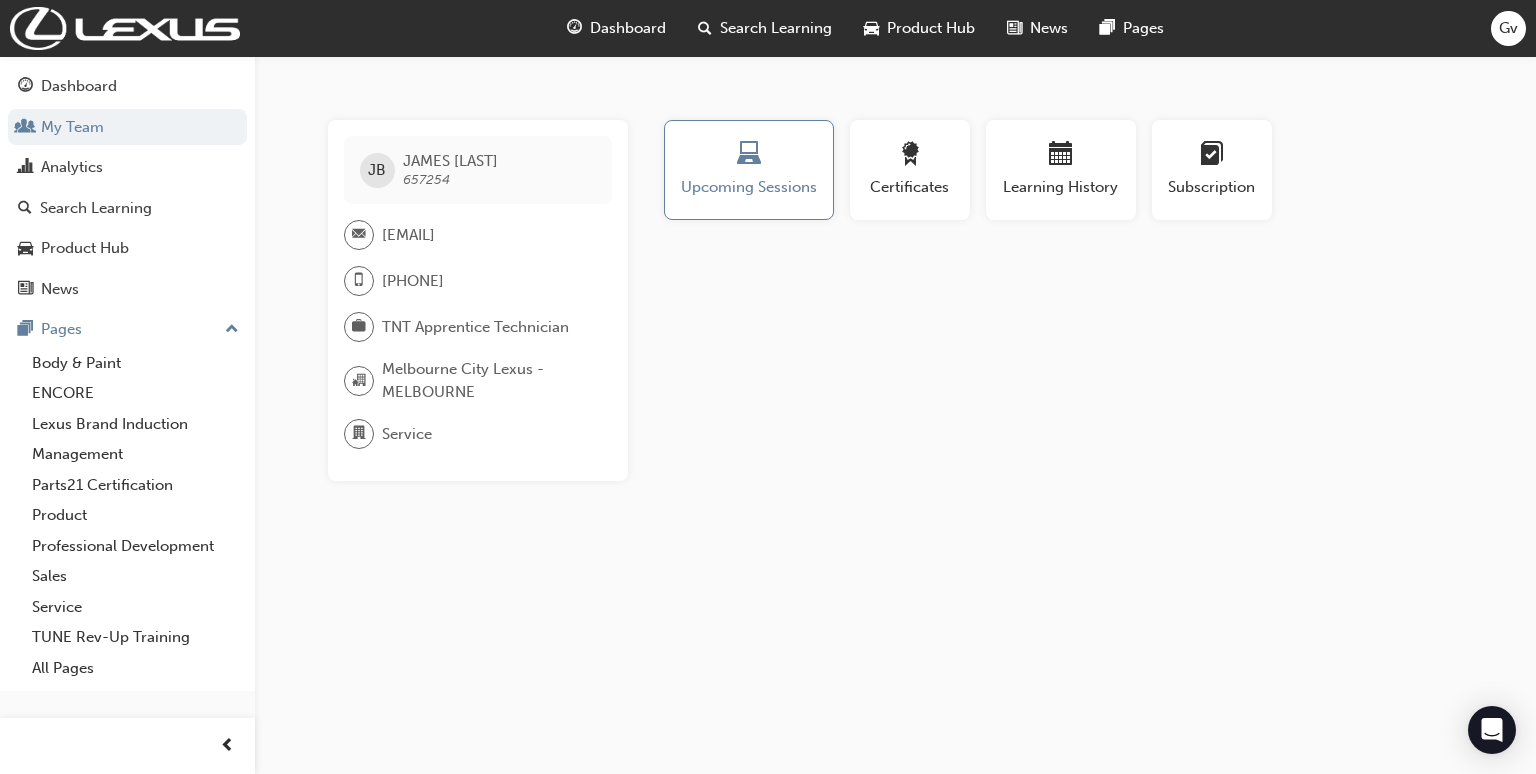 scroll, scrollTop: 0, scrollLeft: 0, axis: both 